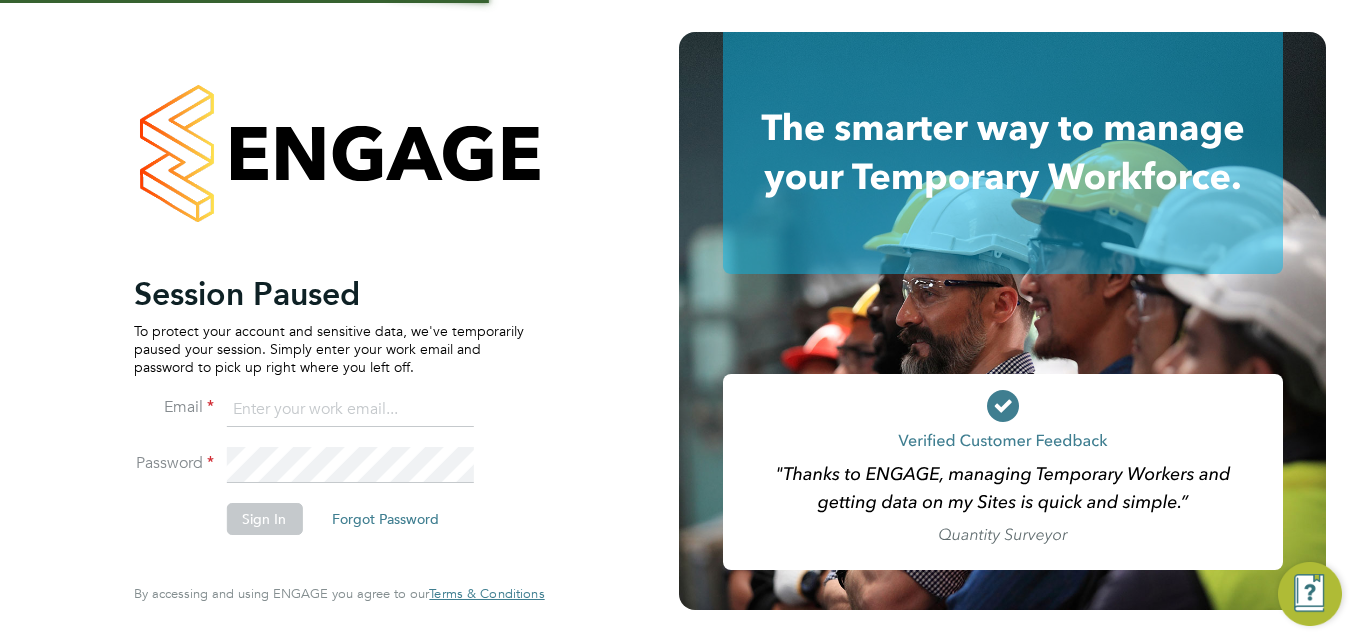 scroll, scrollTop: 0, scrollLeft: 0, axis: both 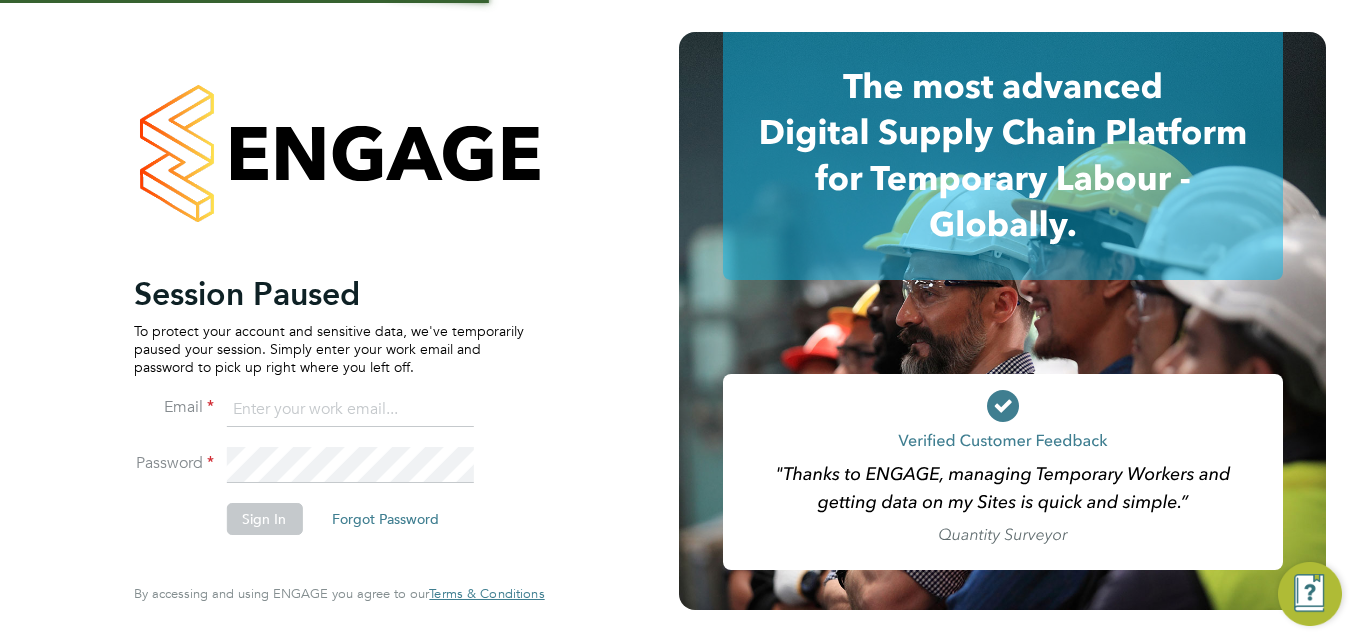 type on "joseph@educationmattersgroup.co.uk" 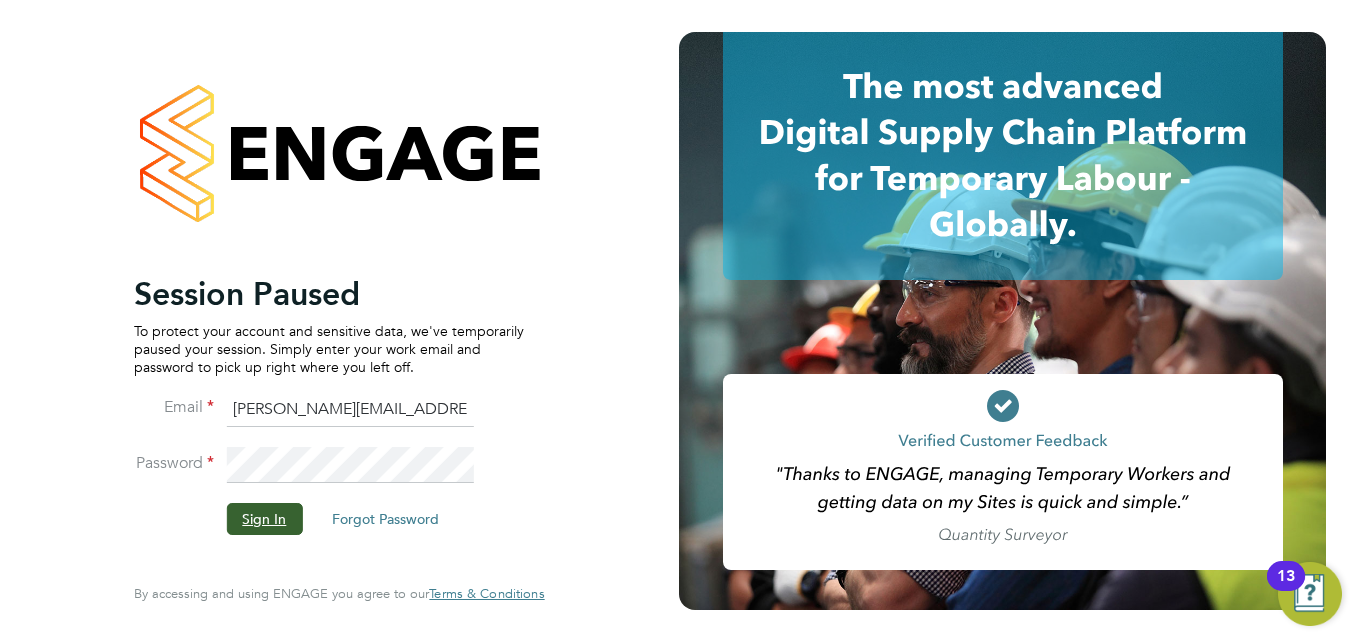 click on "Sign In" 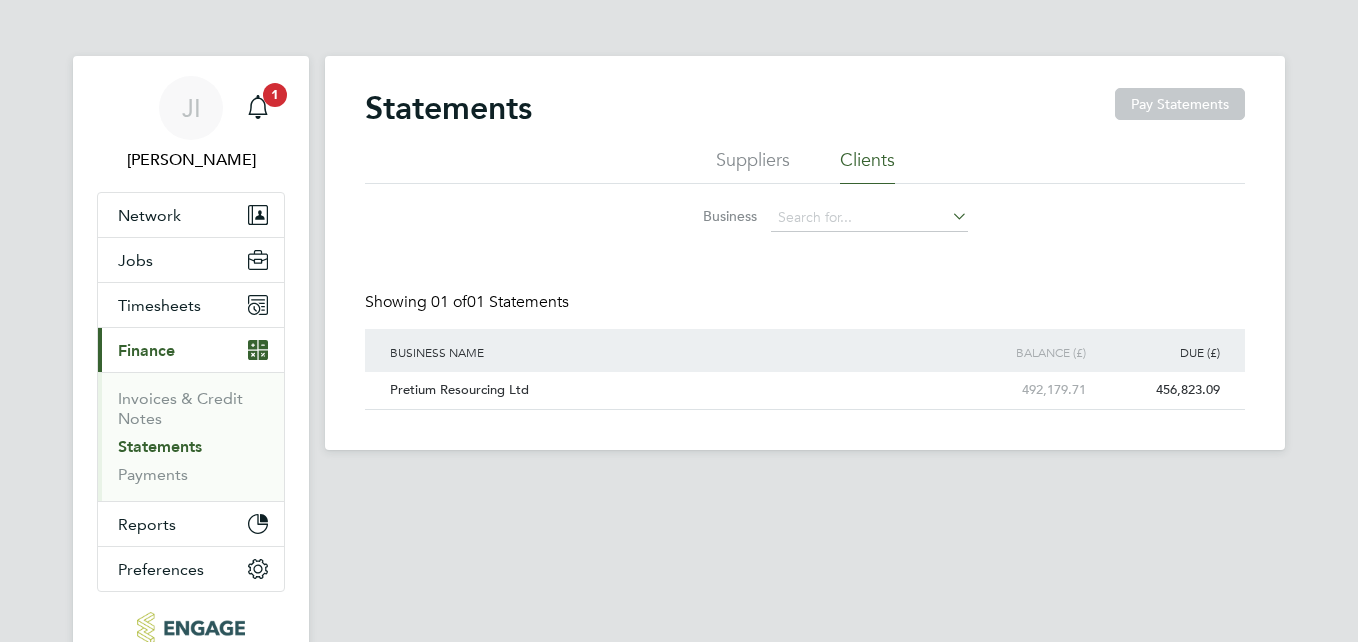 scroll, scrollTop: 0, scrollLeft: 0, axis: both 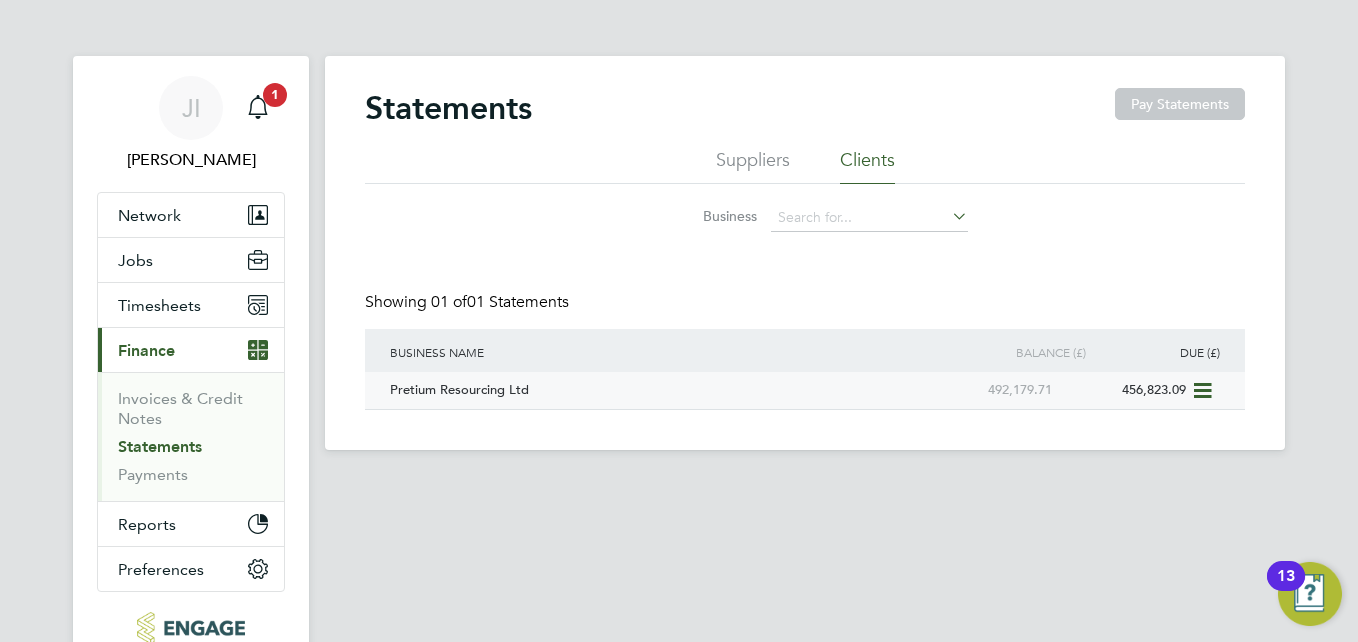 click on "456,823.09" 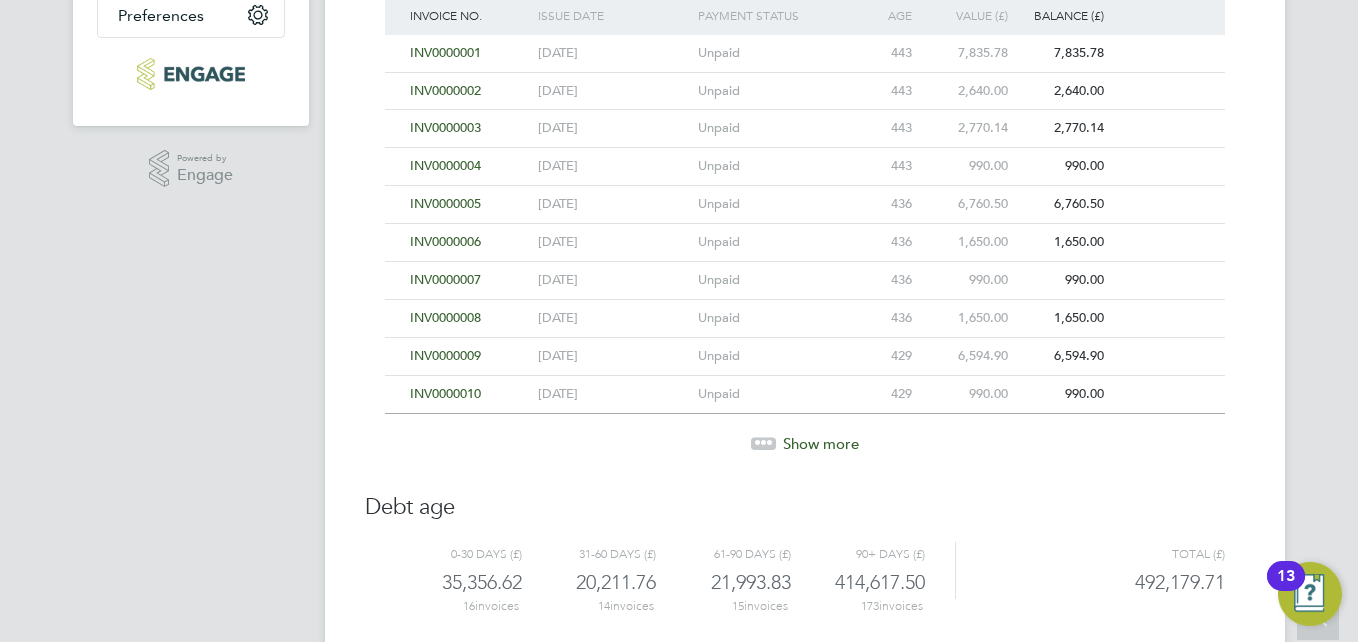 scroll, scrollTop: 468, scrollLeft: 0, axis: vertical 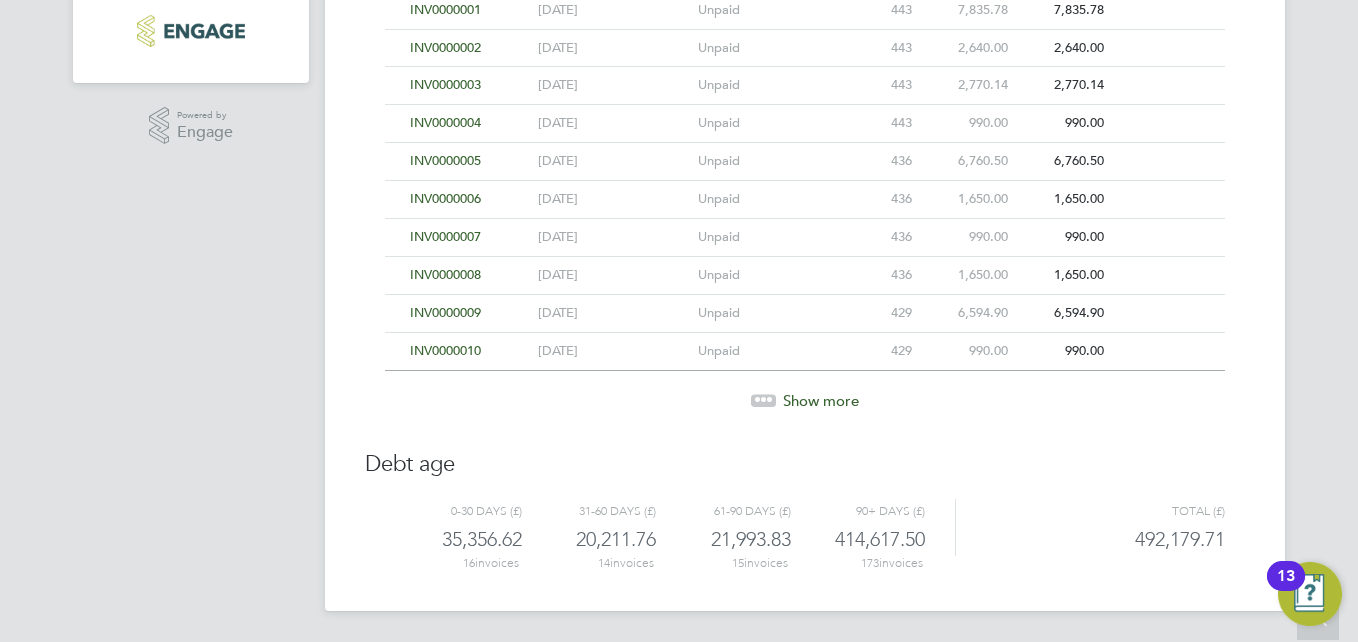 click 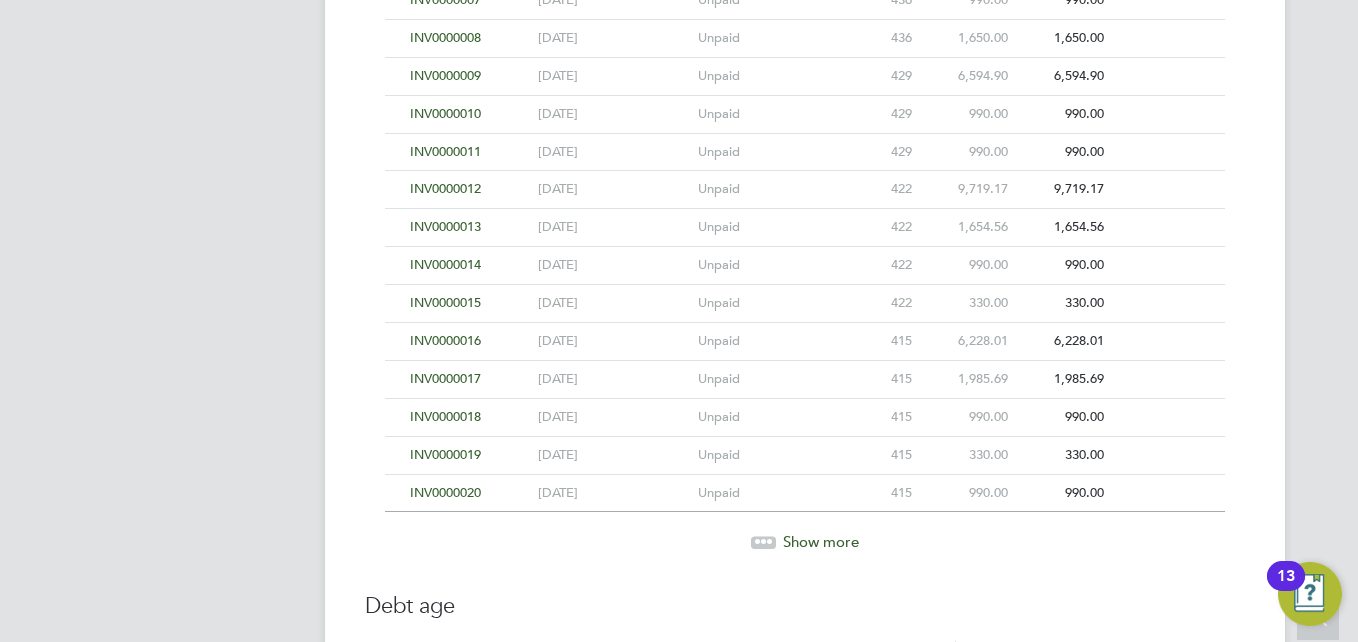 scroll, scrollTop: 847, scrollLeft: 0, axis: vertical 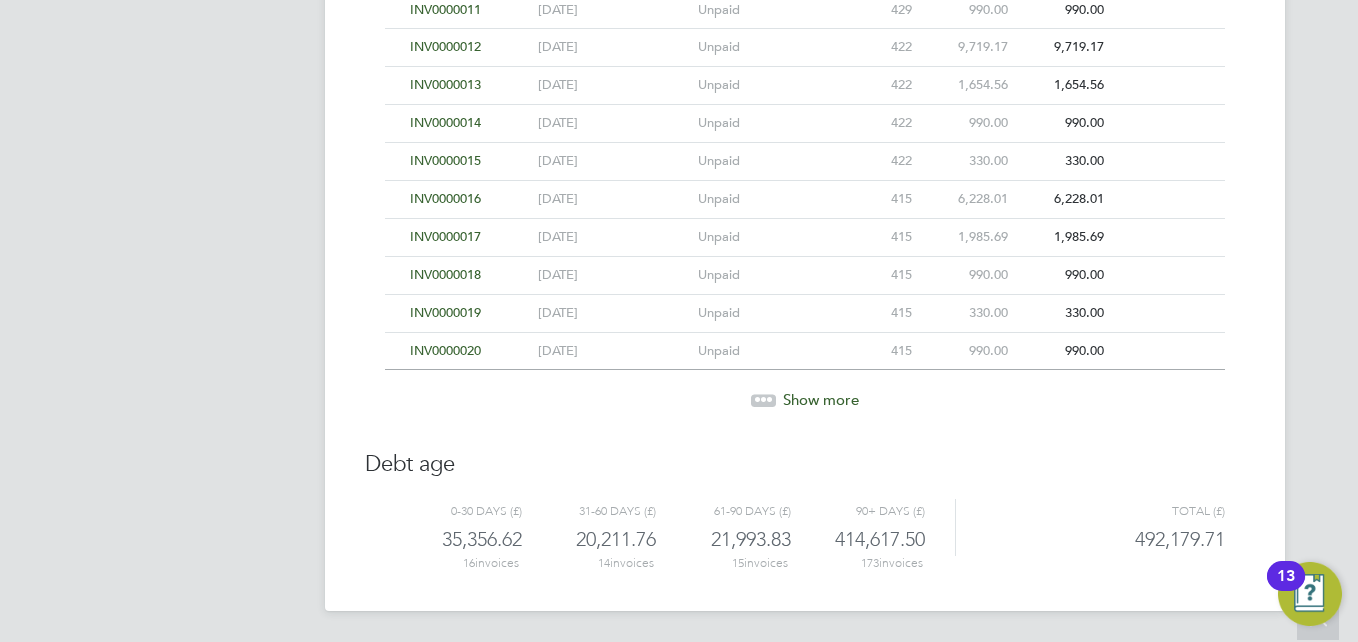 click 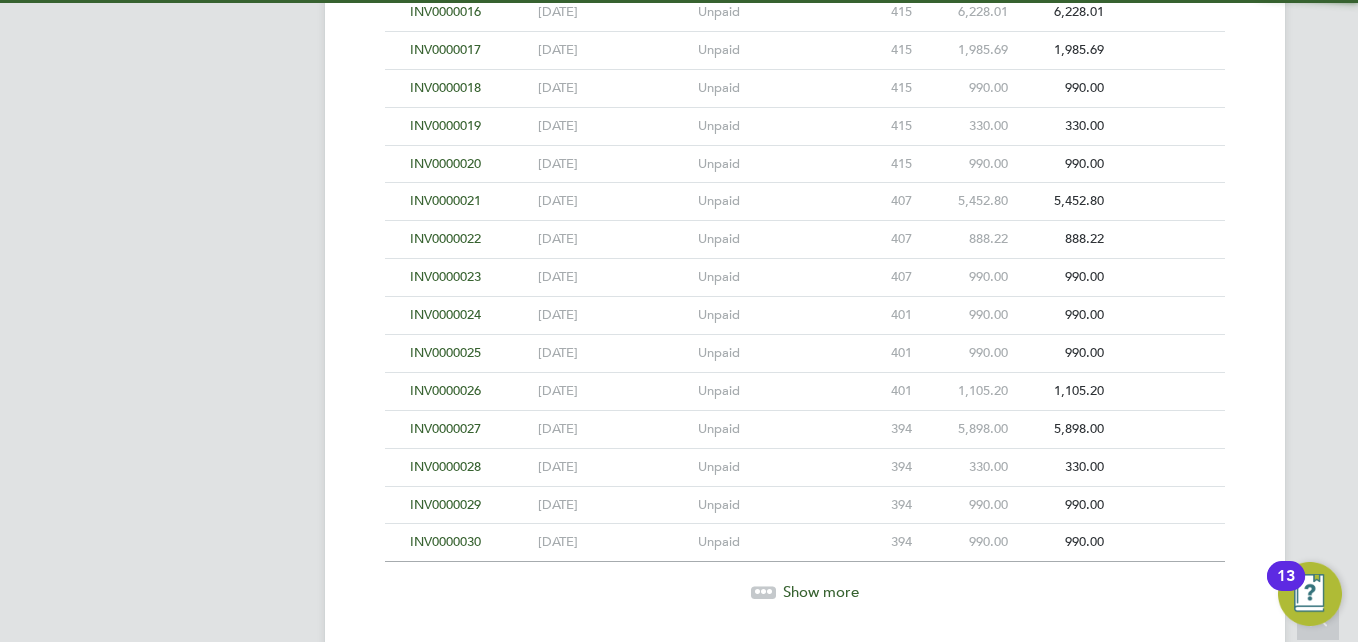 scroll, scrollTop: 1226, scrollLeft: 0, axis: vertical 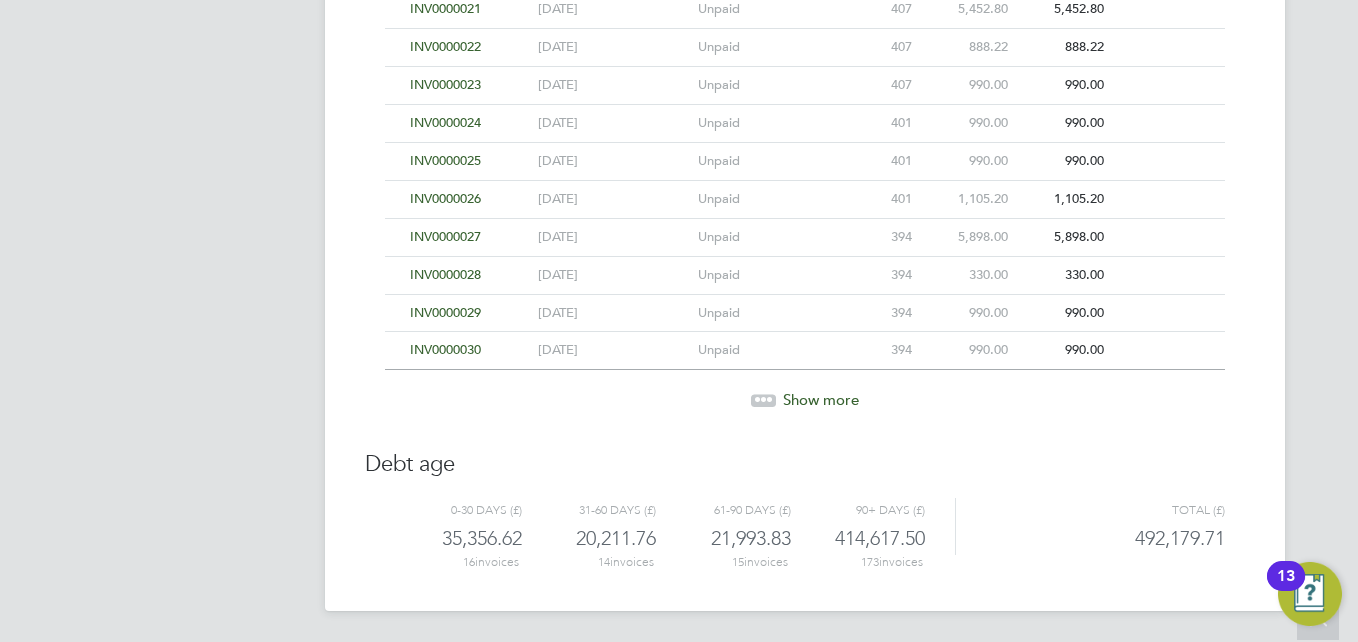 click on "Show more" 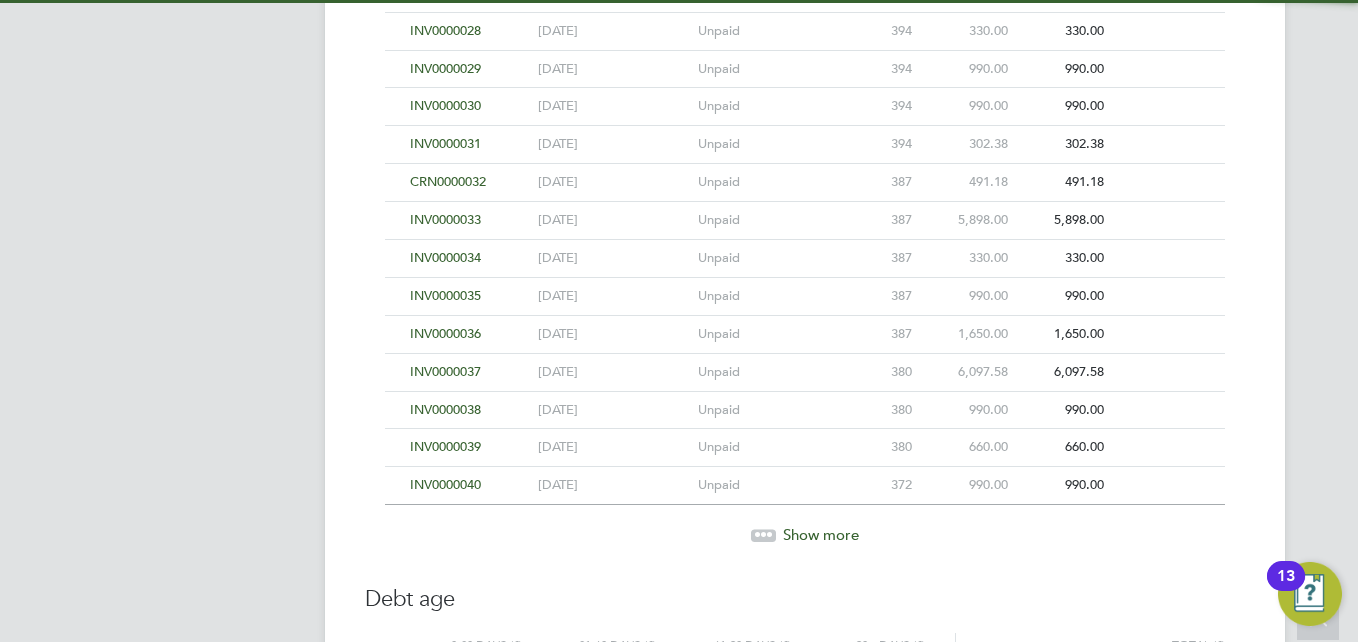 scroll, scrollTop: 1605, scrollLeft: 0, axis: vertical 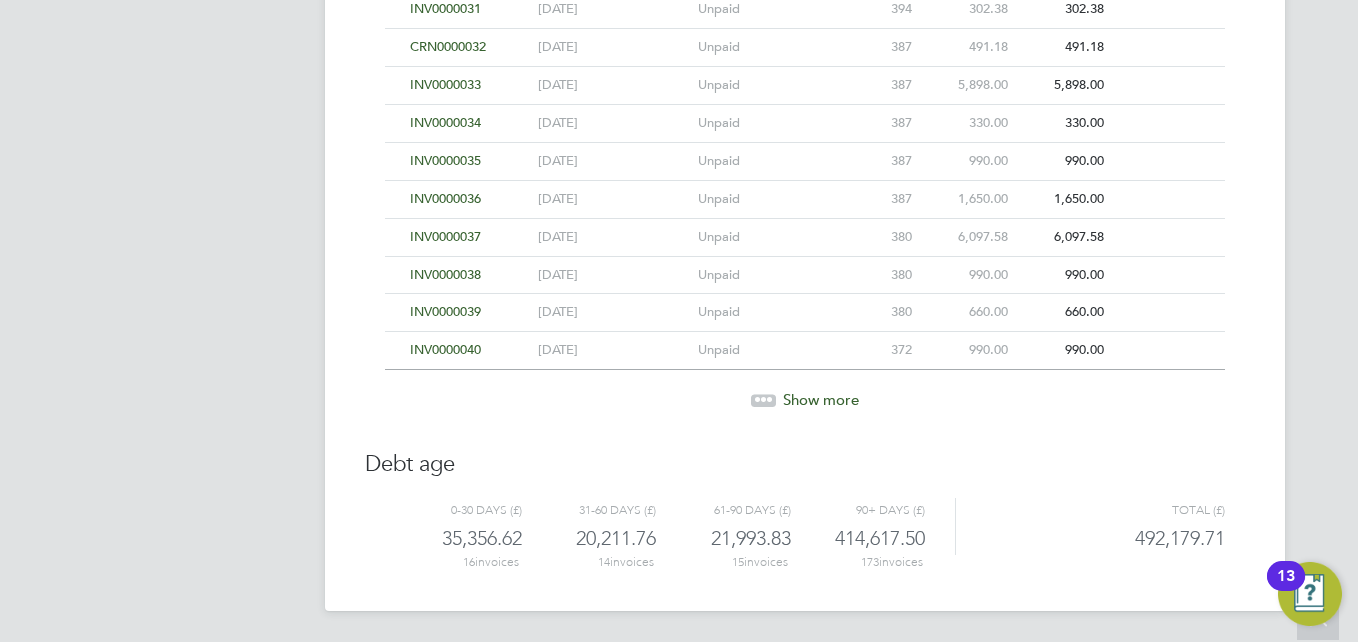 click 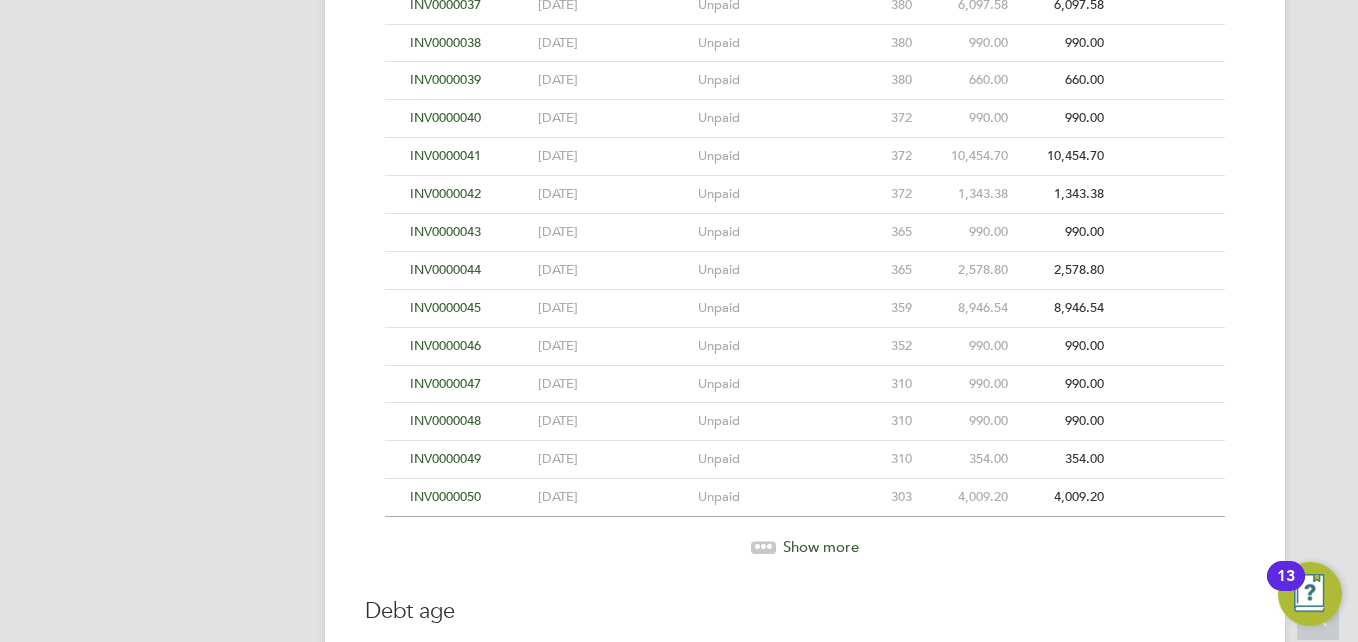 scroll, scrollTop: 1984, scrollLeft: 0, axis: vertical 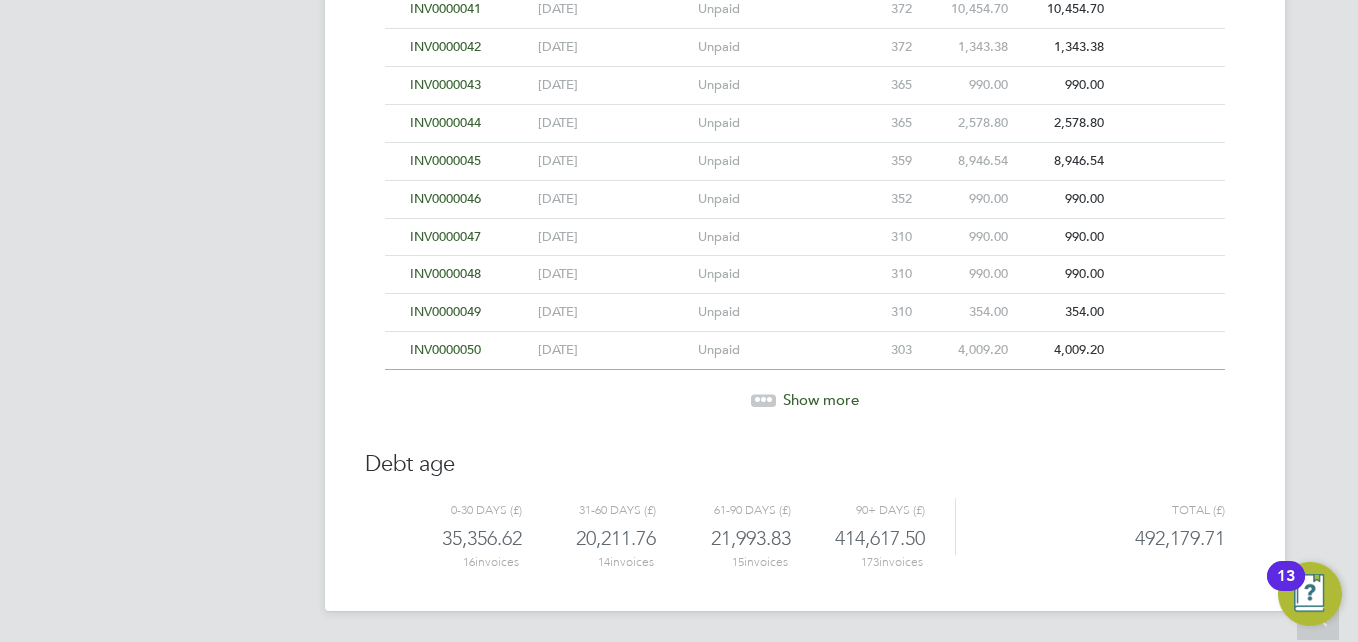 click 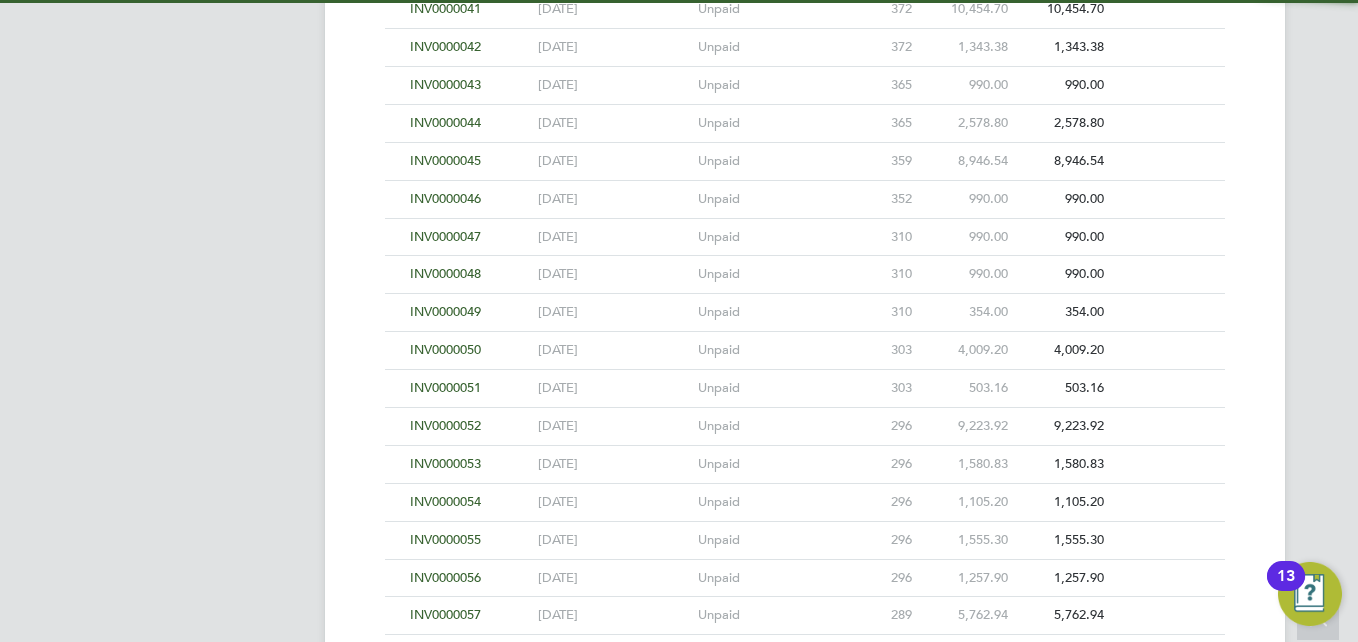 scroll, scrollTop: 2363, scrollLeft: 0, axis: vertical 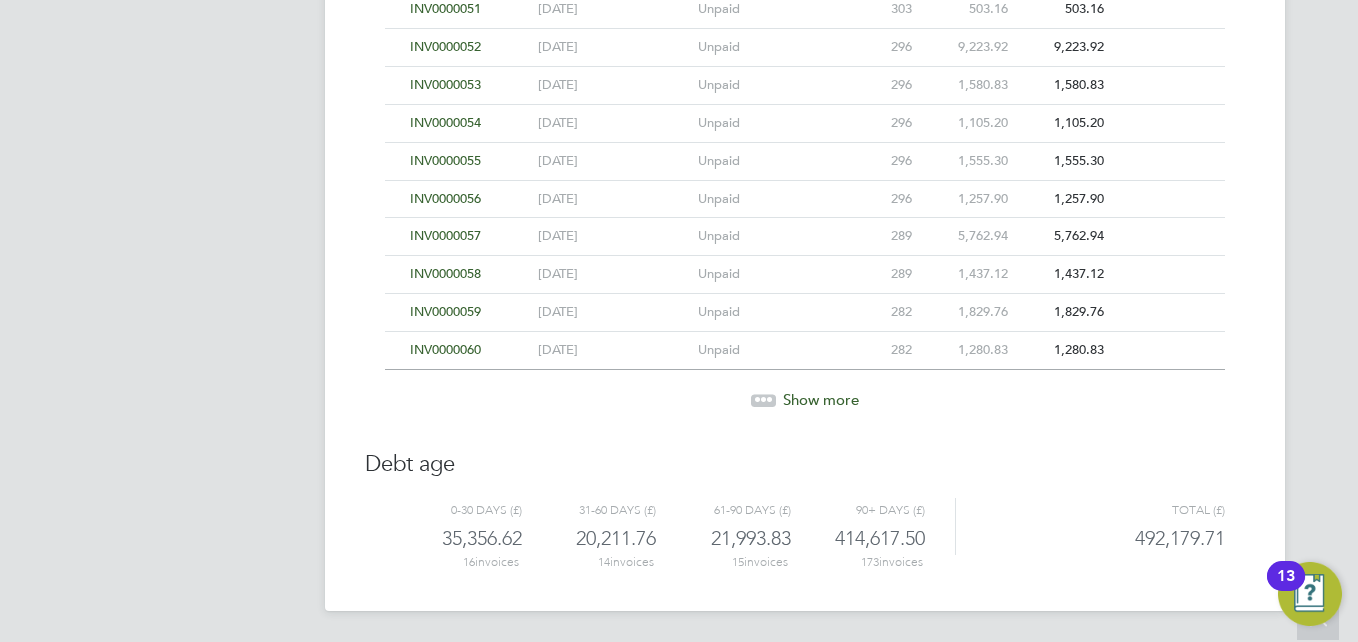 click 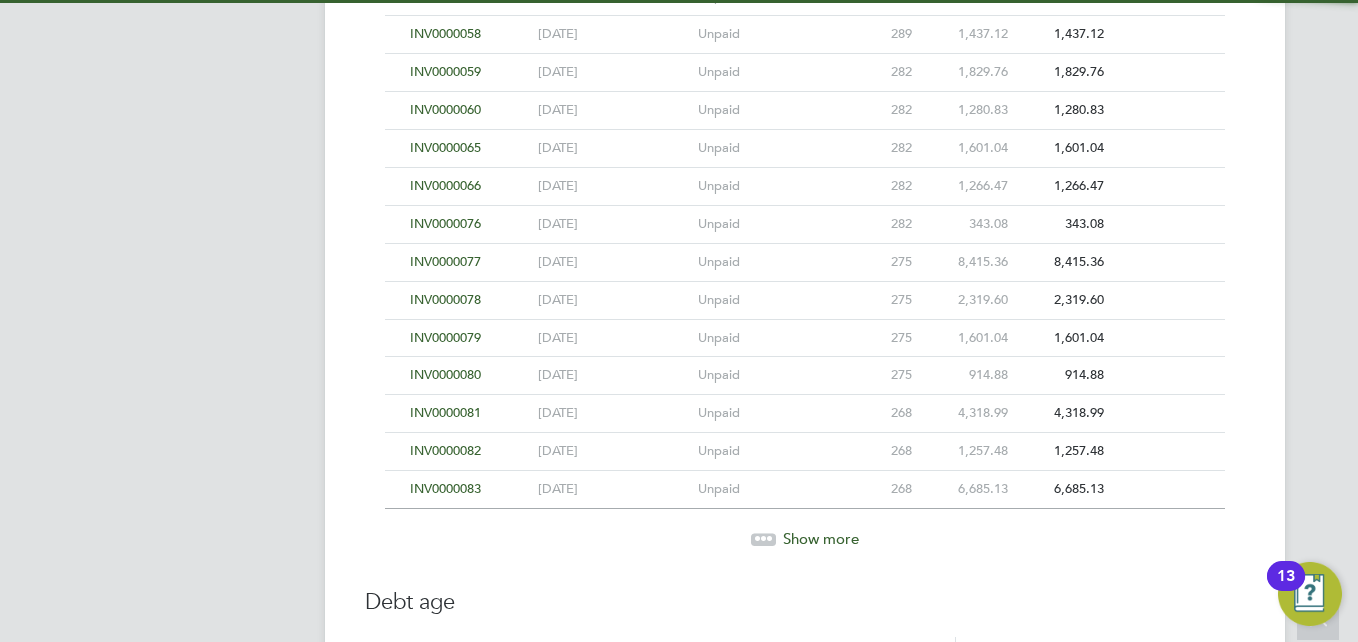 scroll, scrollTop: 2742, scrollLeft: 0, axis: vertical 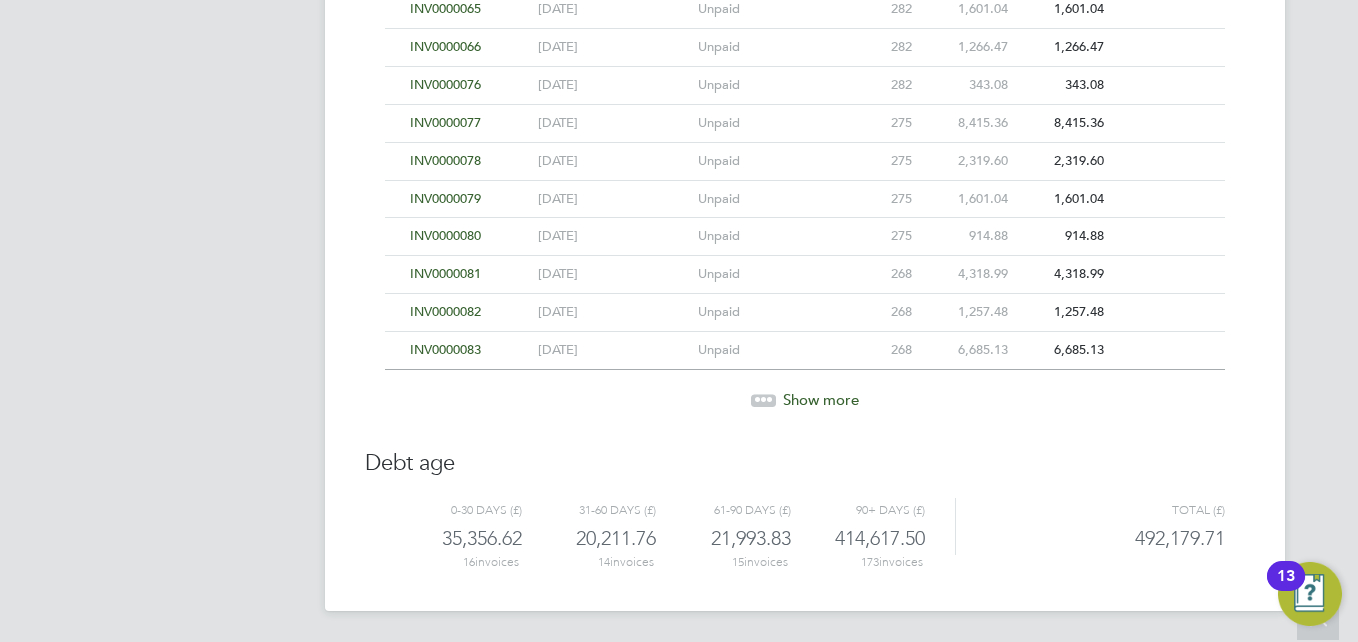 click 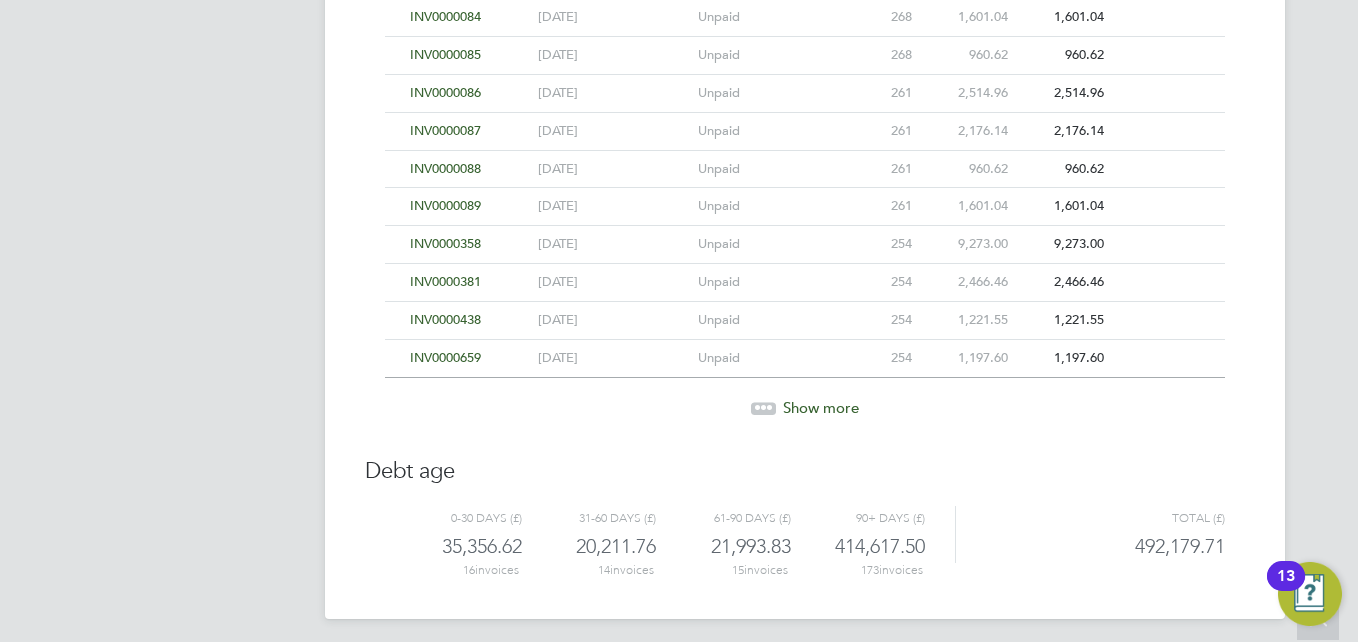 scroll, scrollTop: 3121, scrollLeft: 0, axis: vertical 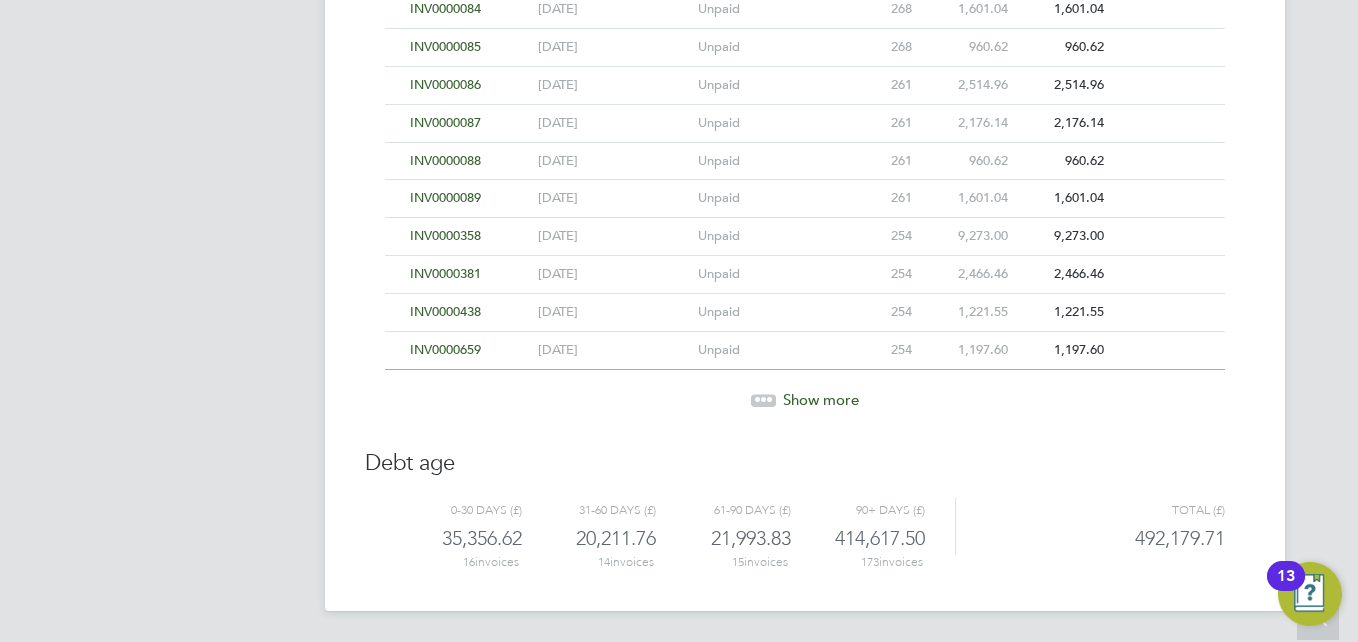click 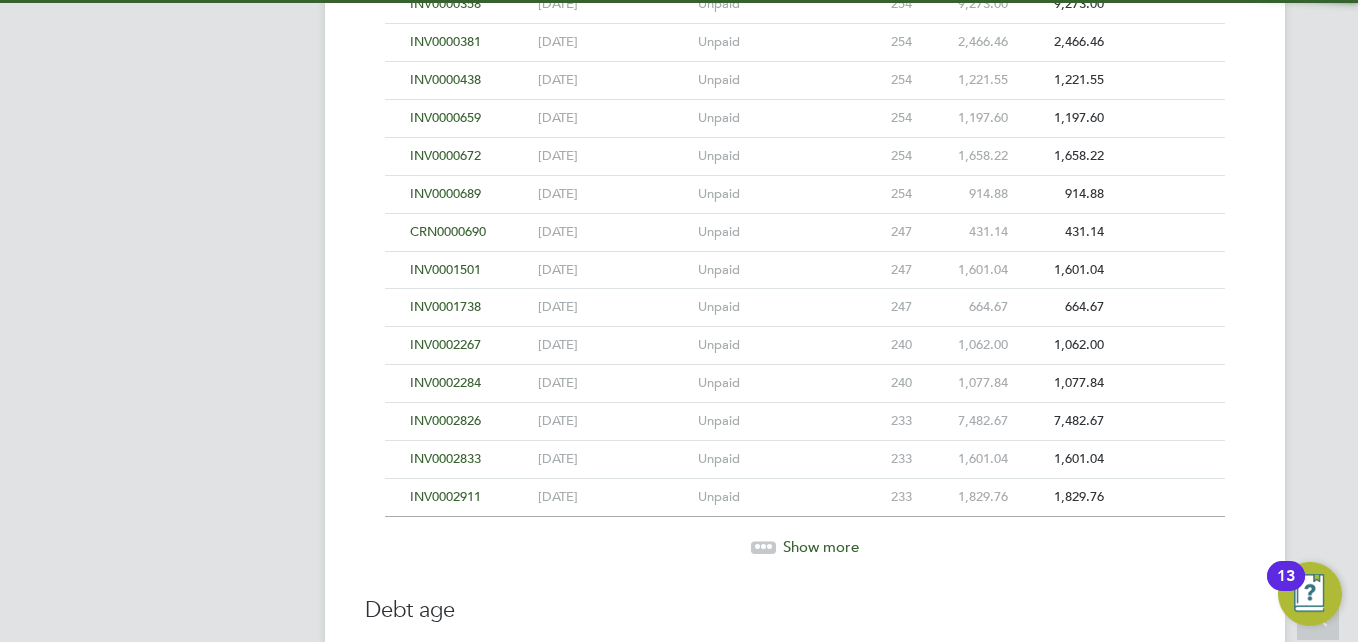 scroll, scrollTop: 3499, scrollLeft: 0, axis: vertical 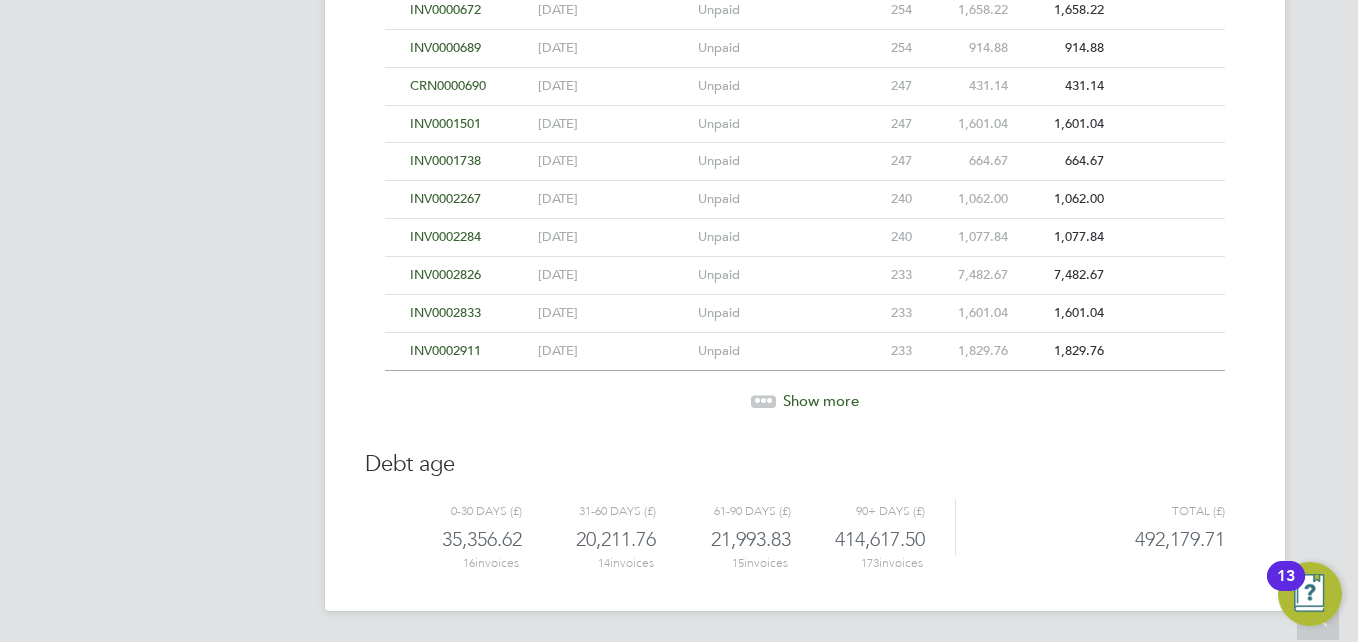 click 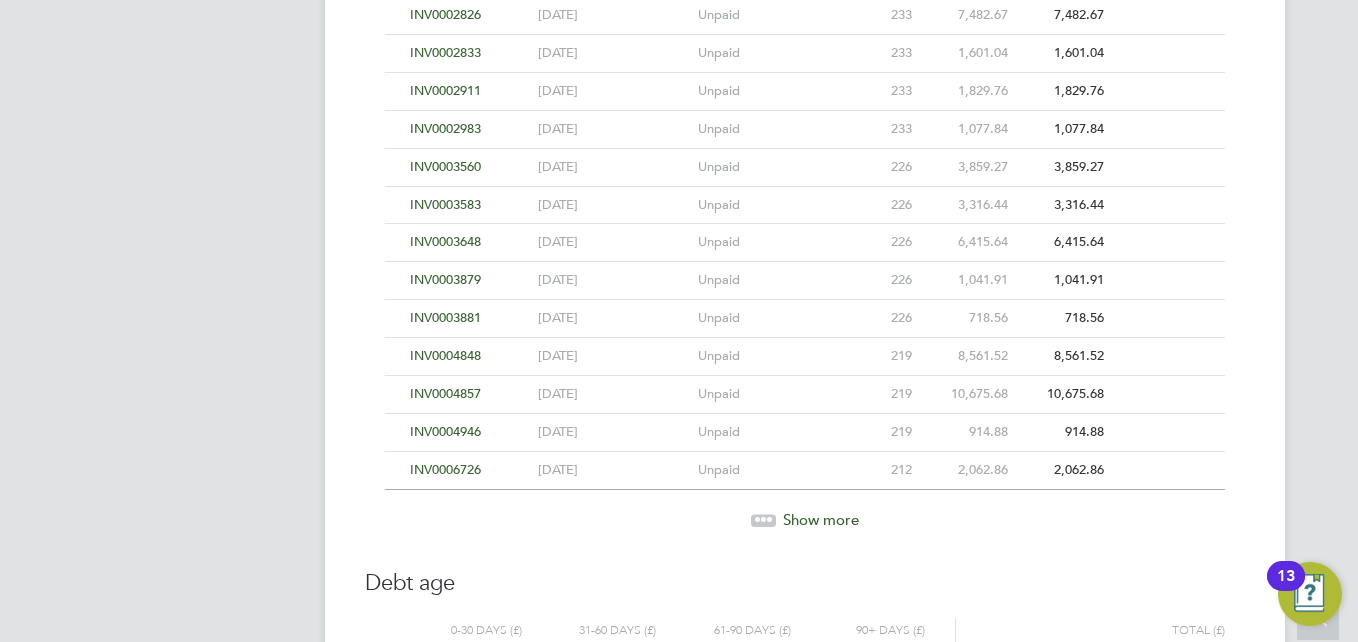 scroll, scrollTop: 3878, scrollLeft: 0, axis: vertical 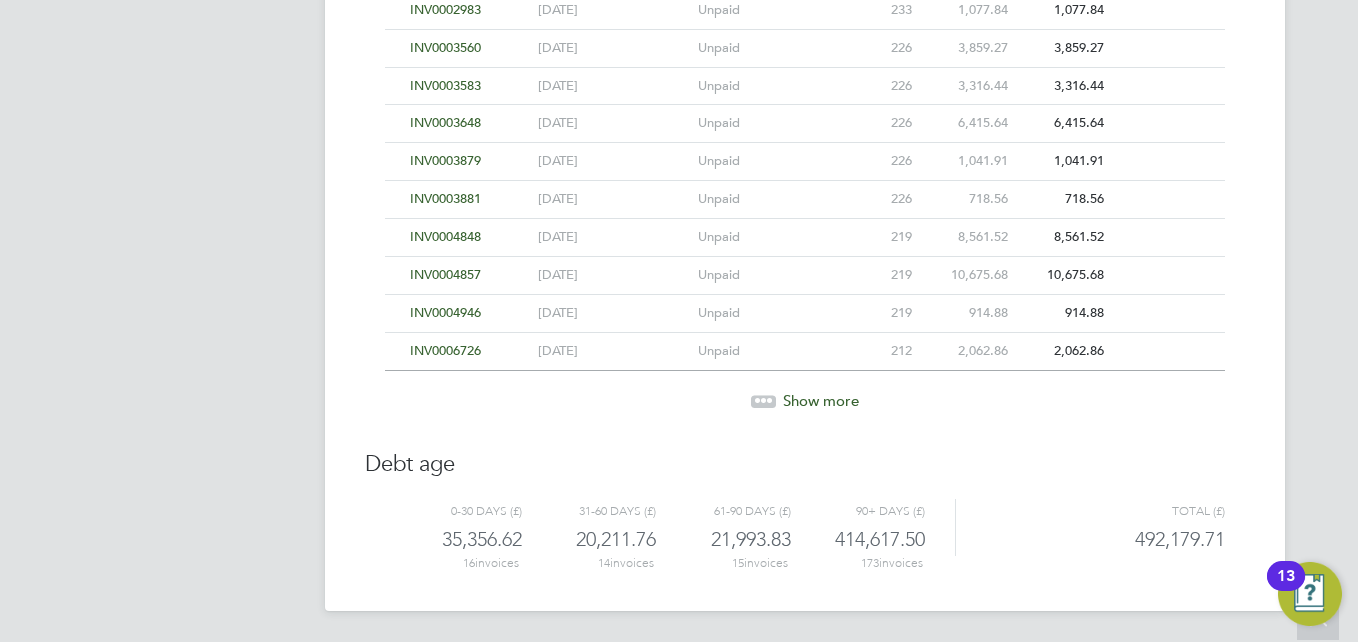 click 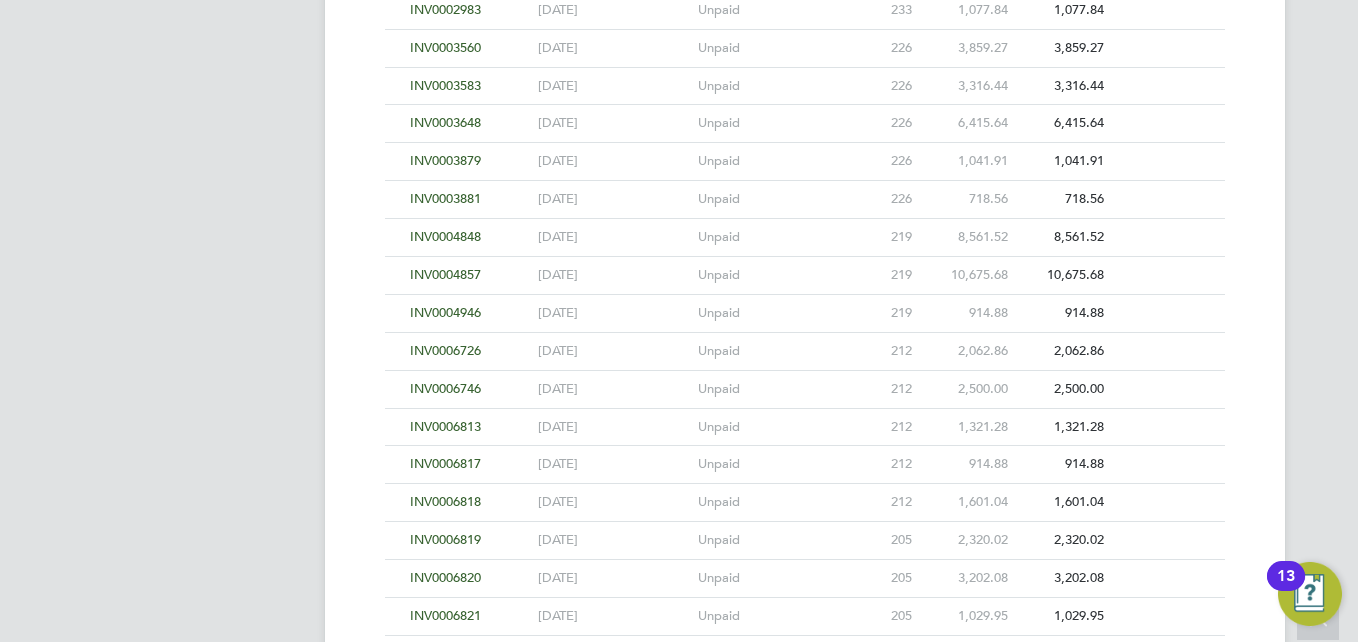 scroll, scrollTop: 4078, scrollLeft: 0, axis: vertical 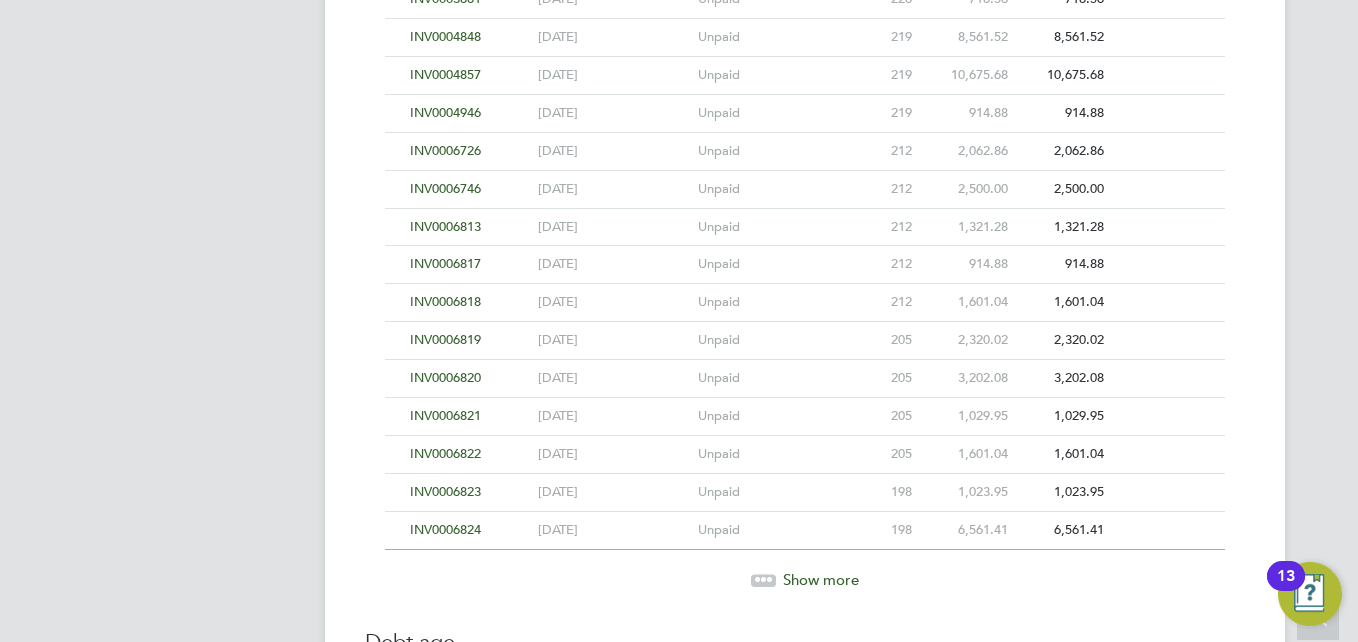 click 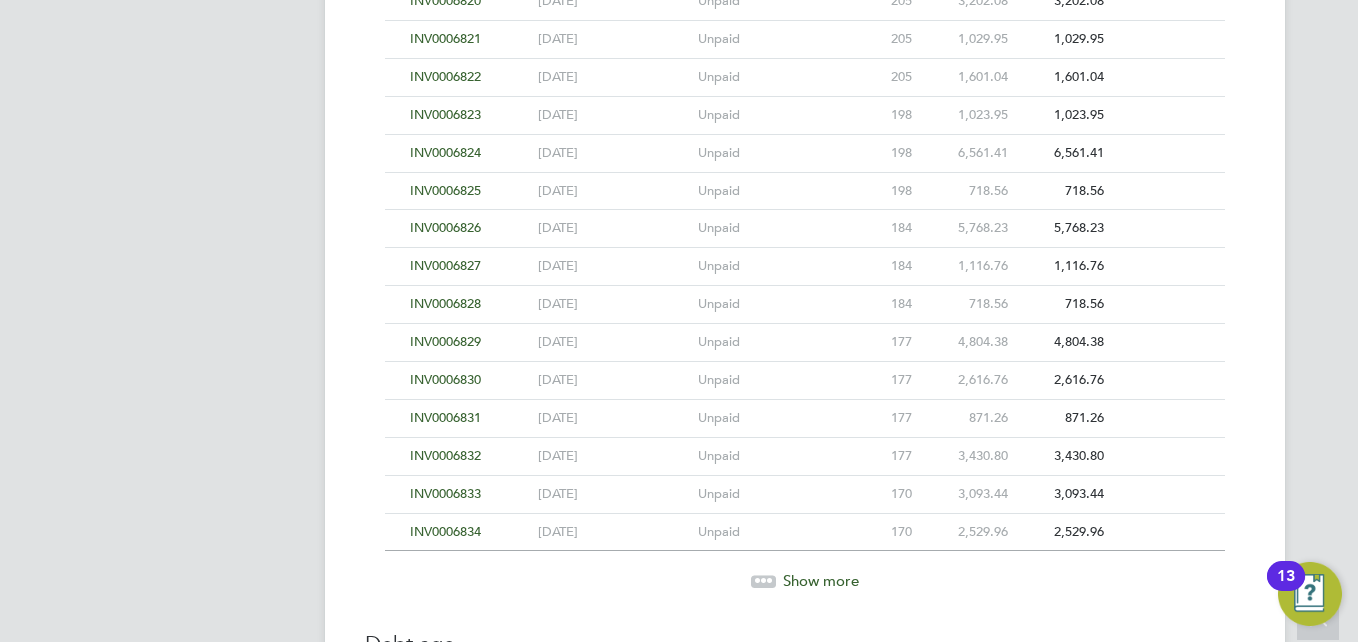 scroll, scrollTop: 4478, scrollLeft: 0, axis: vertical 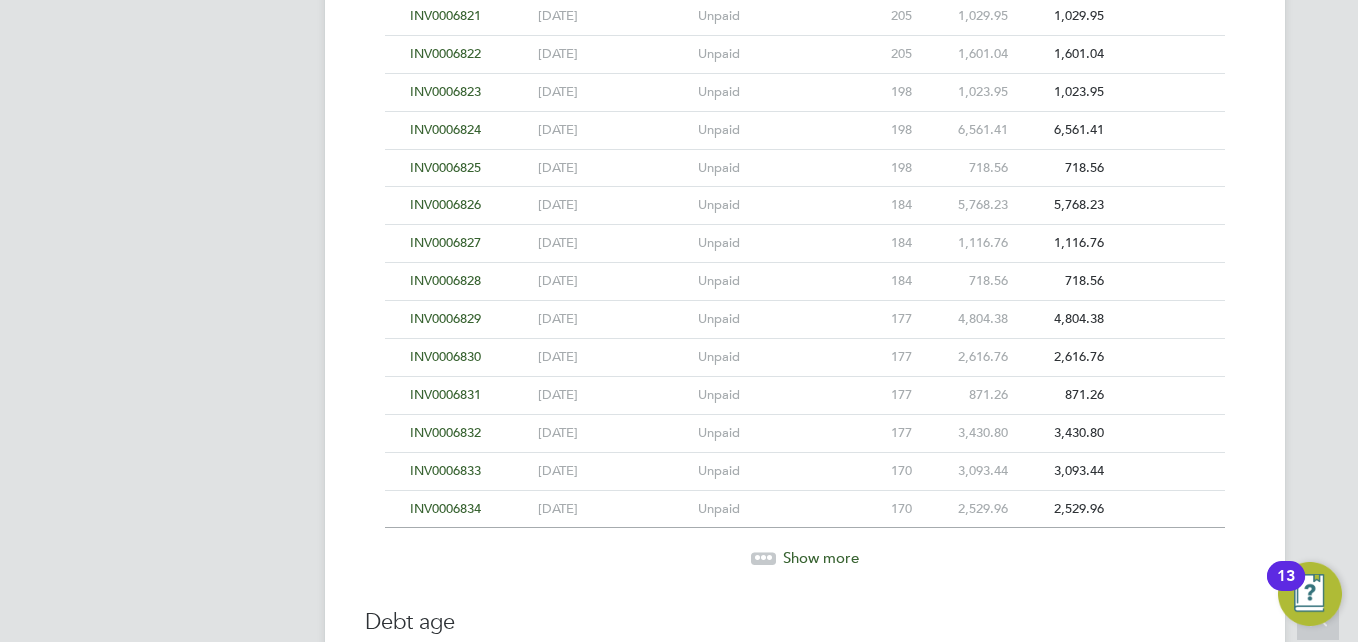 click on "INV0006829" 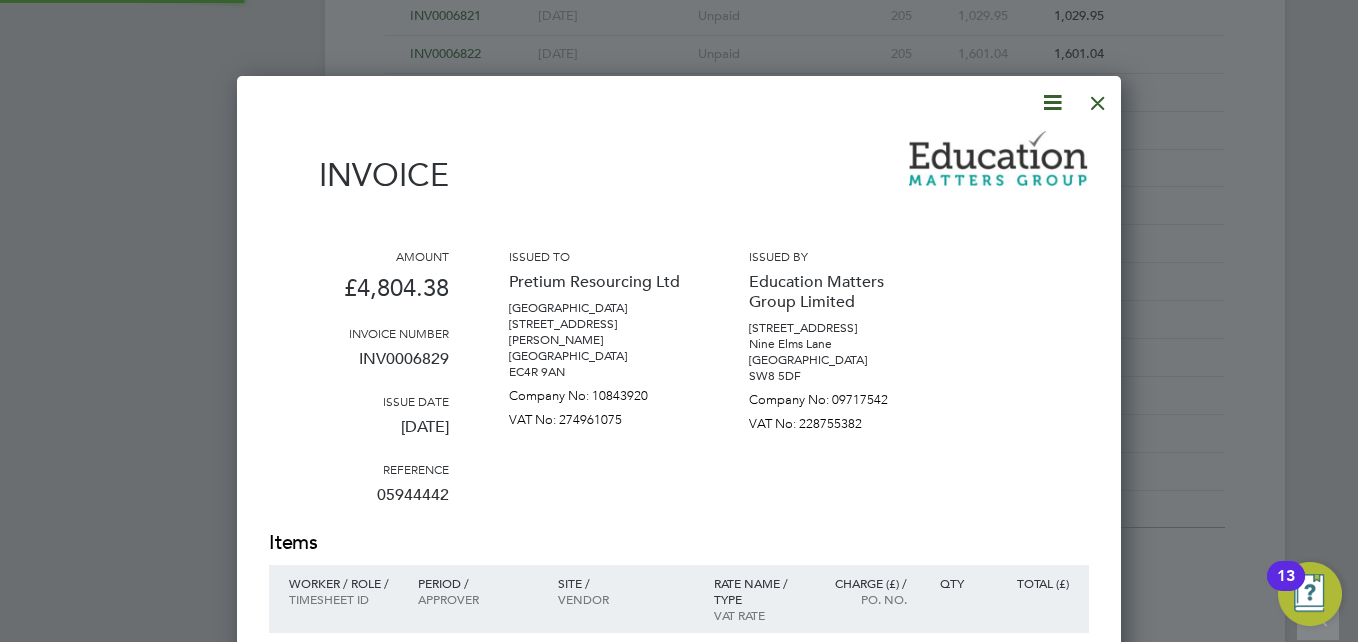 scroll, scrollTop: 10, scrollLeft: 10, axis: both 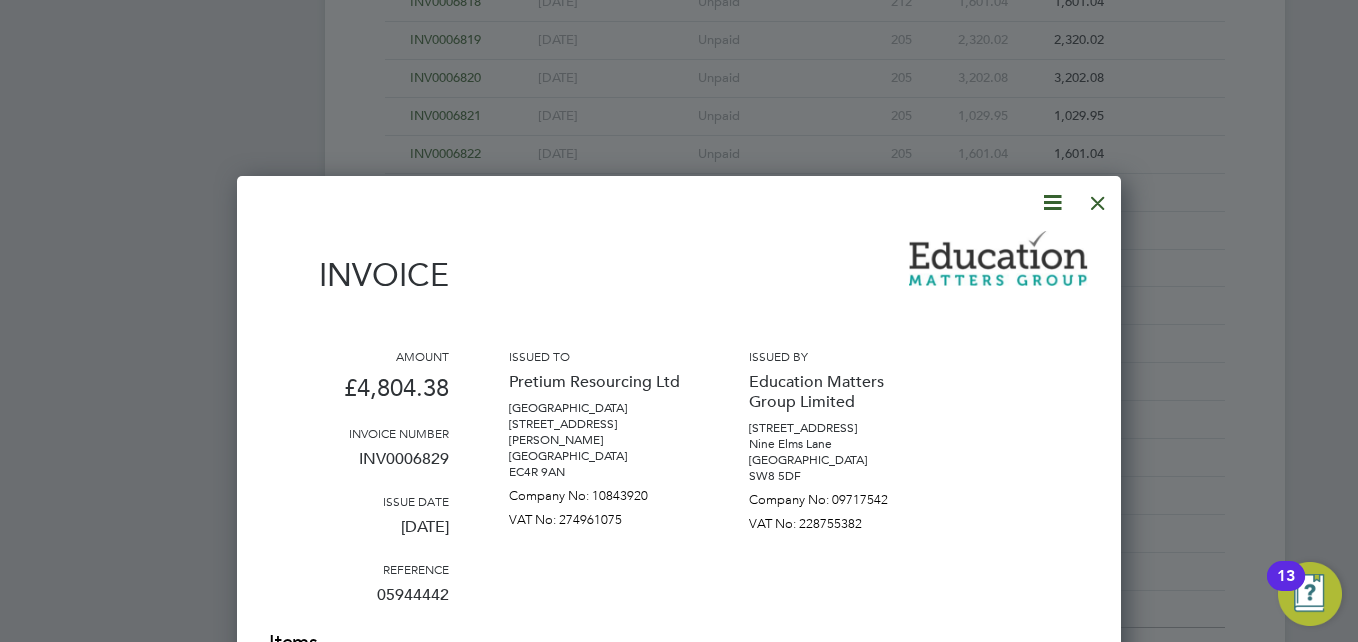 click at bounding box center (1098, 198) 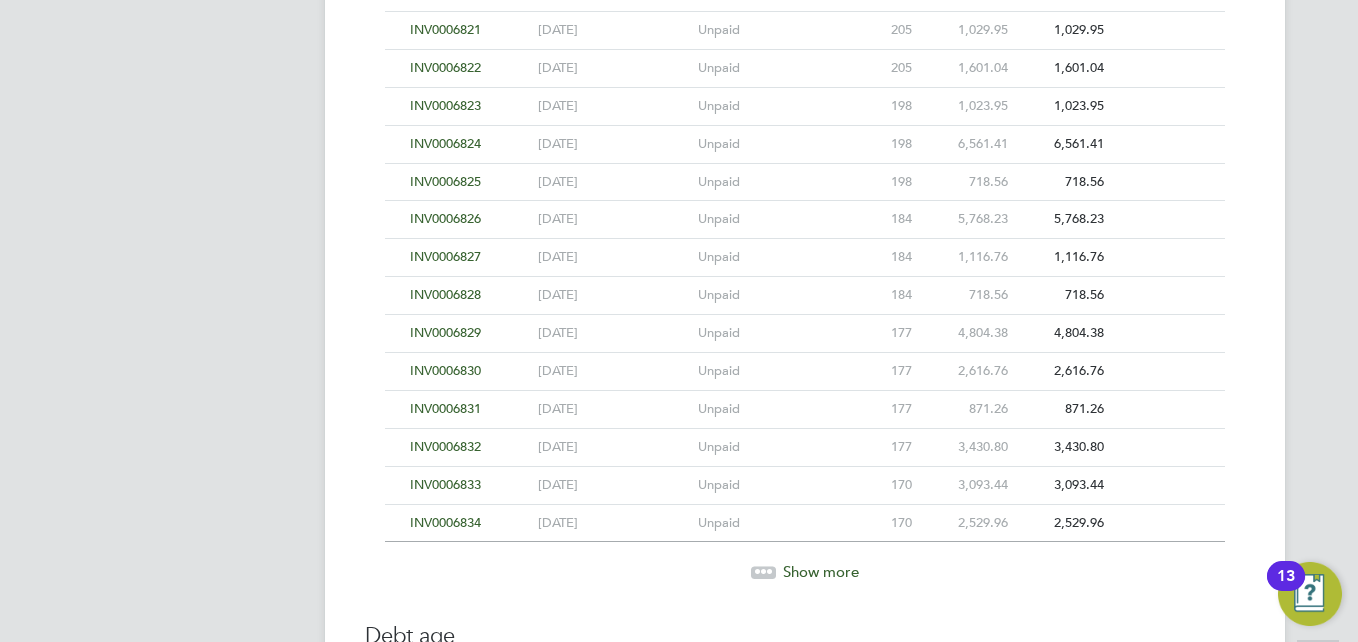 scroll, scrollTop: 4478, scrollLeft: 0, axis: vertical 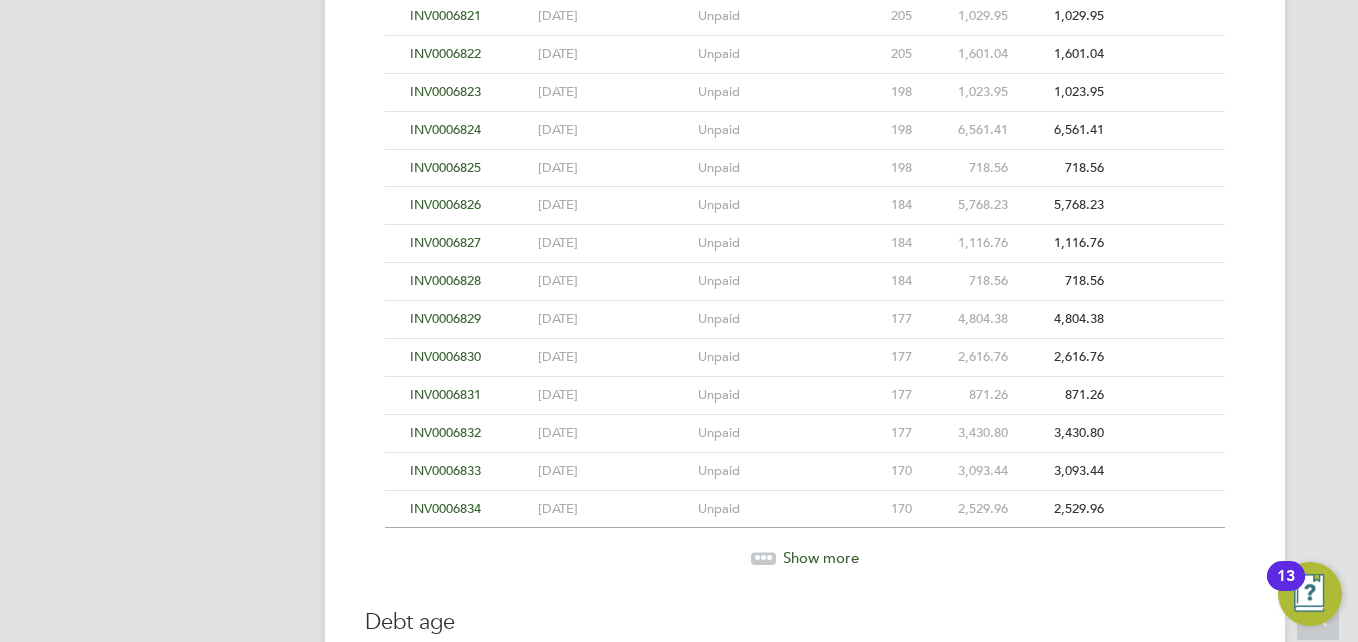 click on "INV0006830" 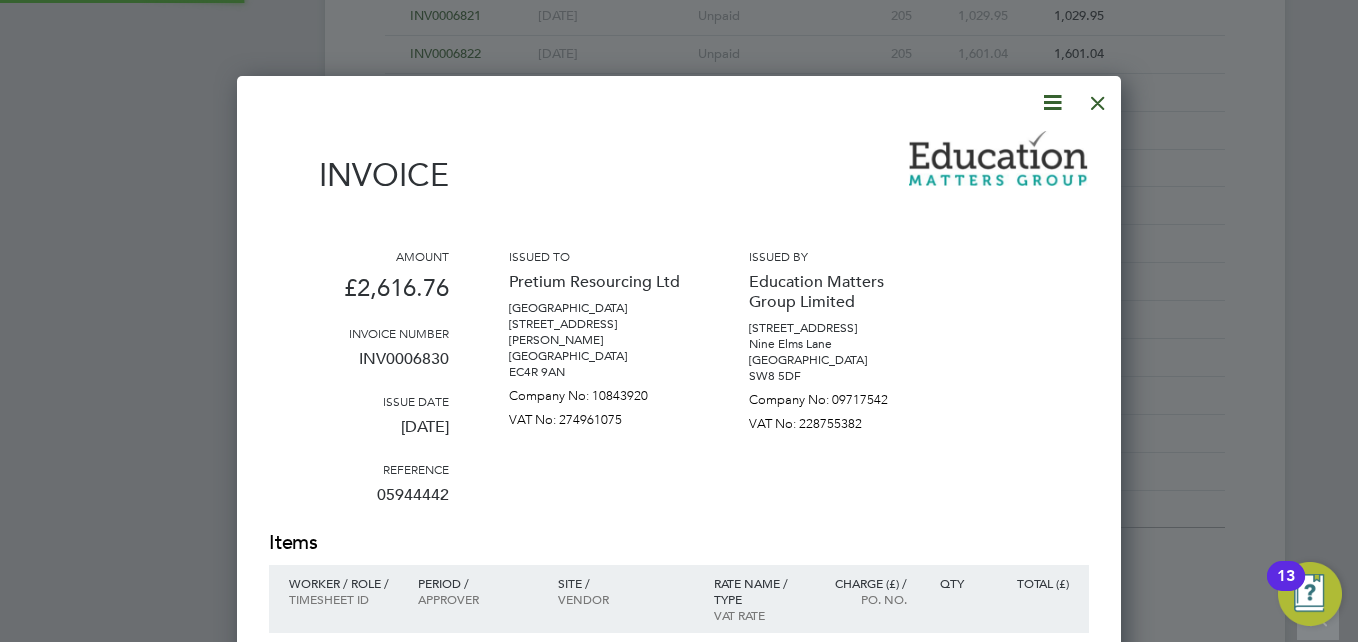scroll, scrollTop: 10, scrollLeft: 10, axis: both 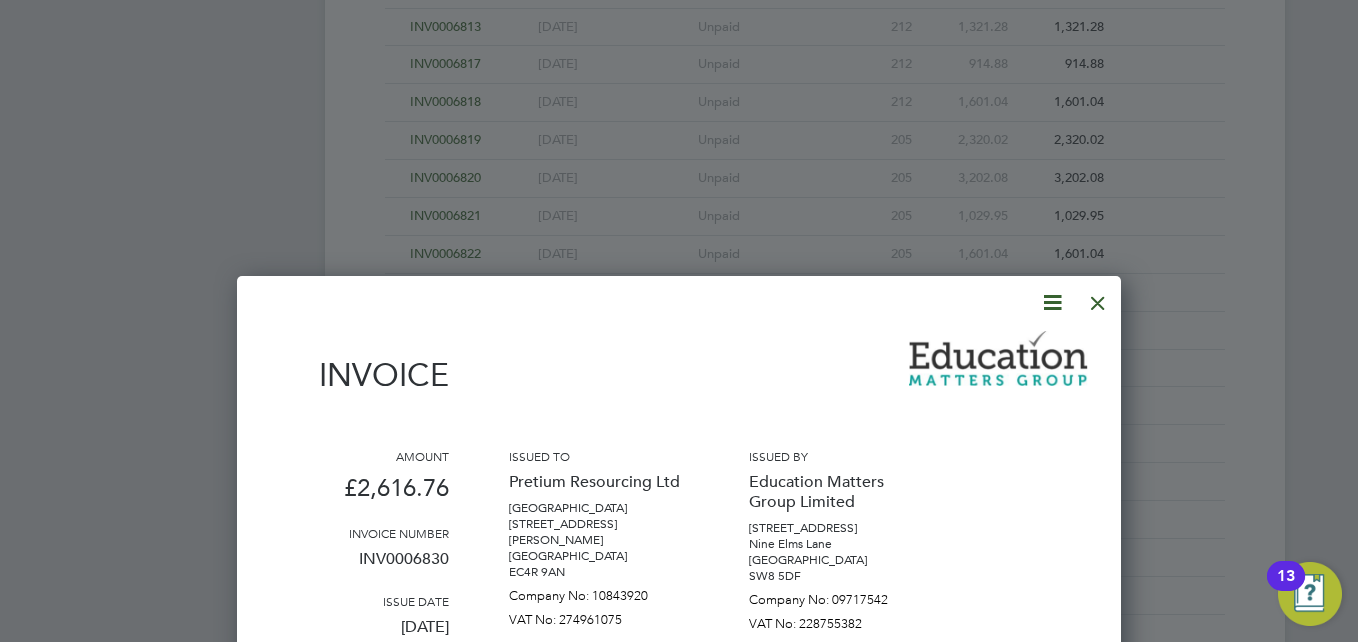 click at bounding box center [1098, 298] 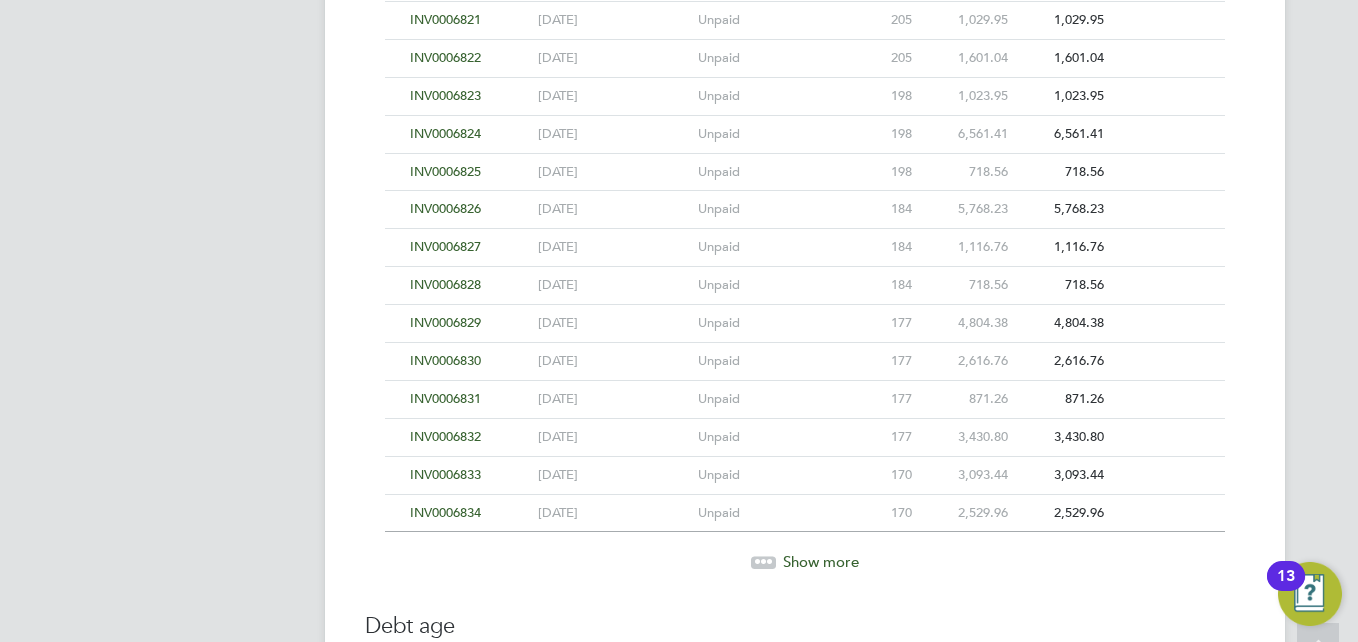 scroll, scrollTop: 4478, scrollLeft: 0, axis: vertical 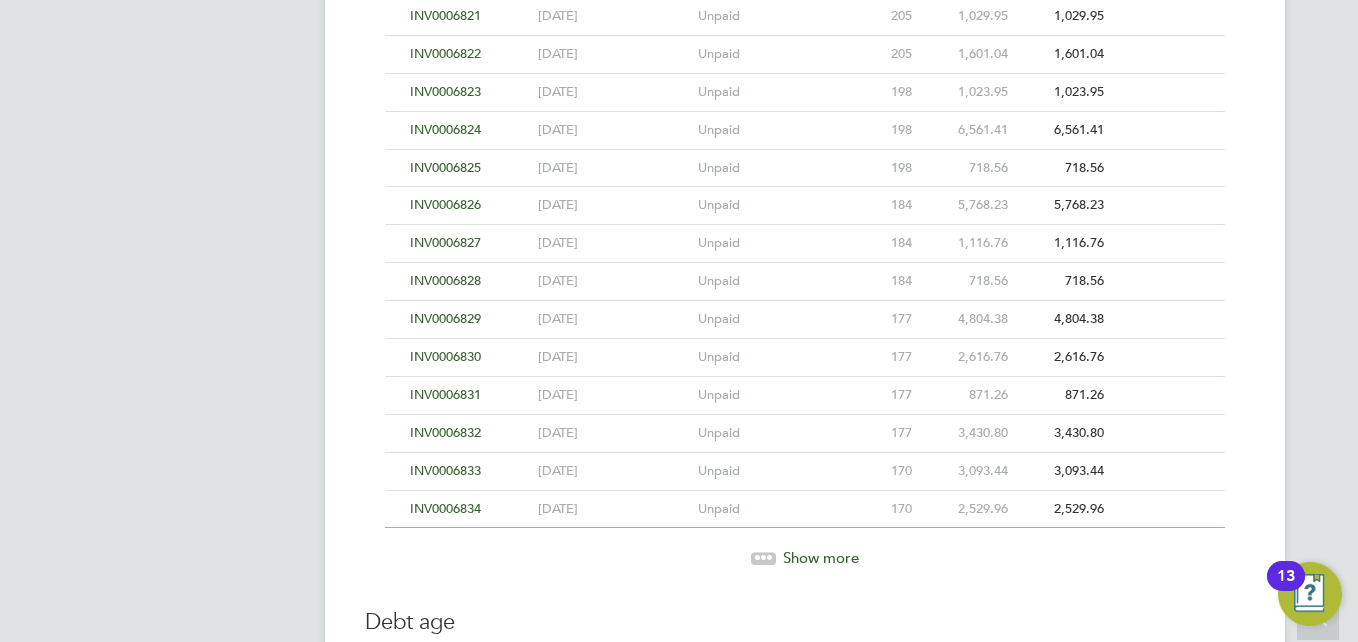 click on "INV0006831" 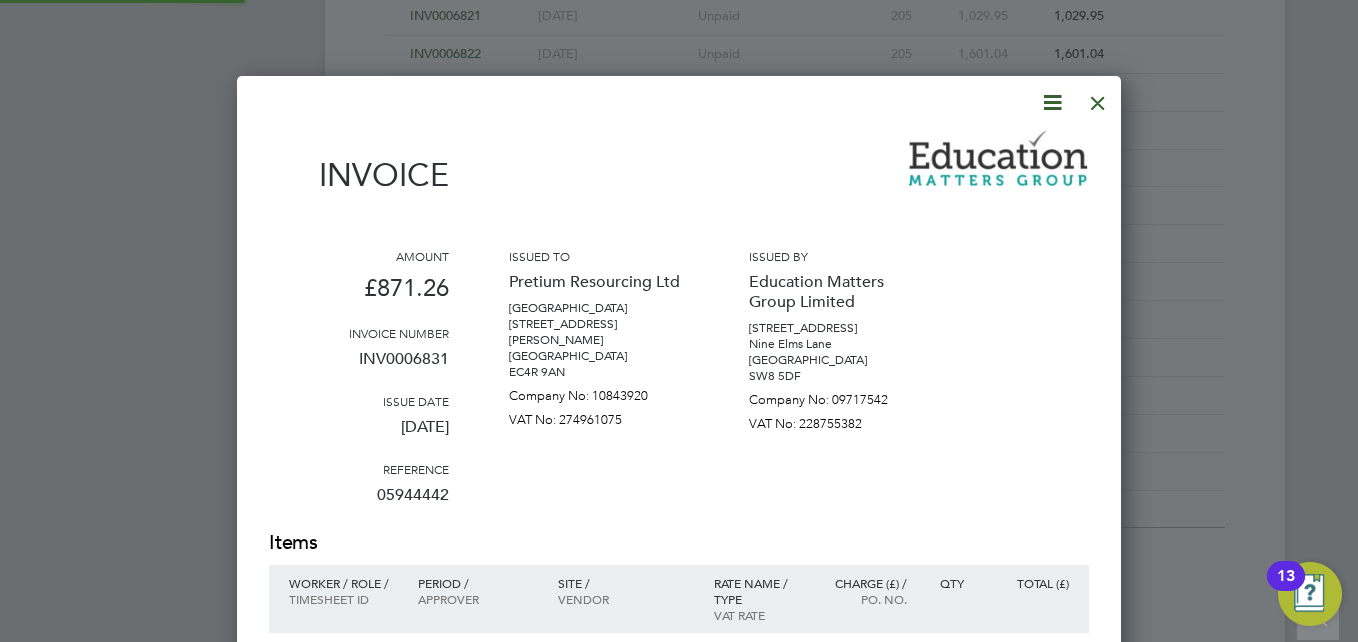 scroll, scrollTop: 10, scrollLeft: 10, axis: both 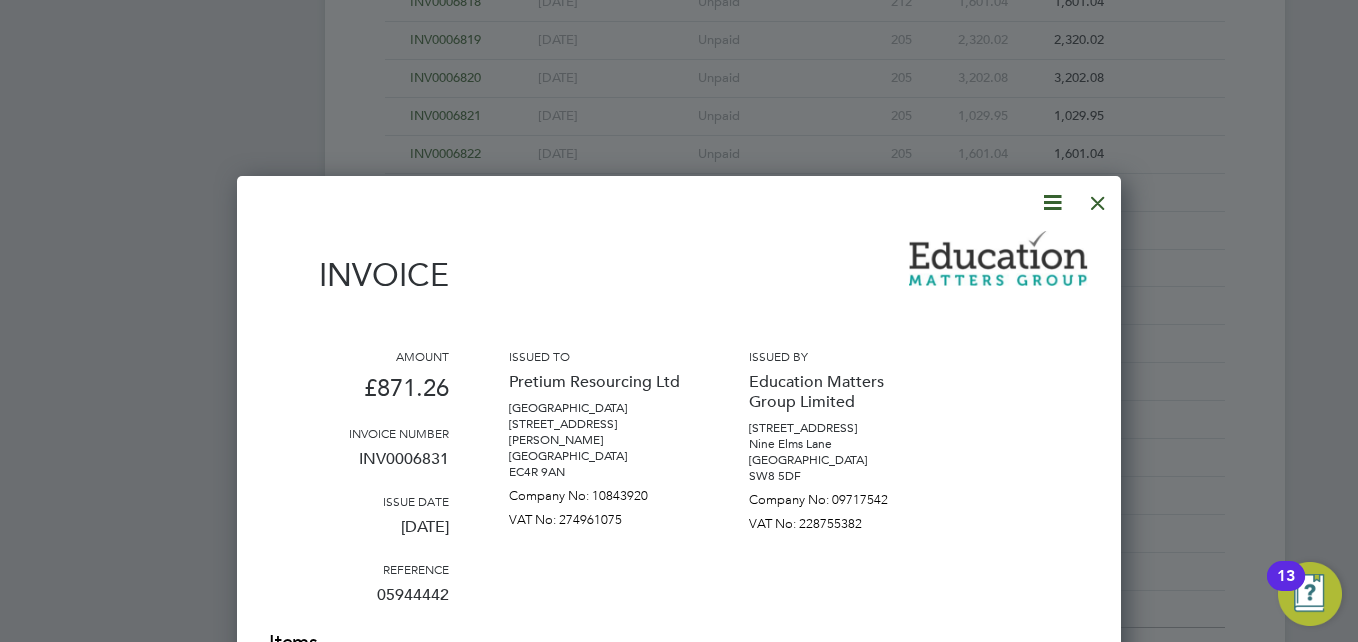 click at bounding box center [1098, 198] 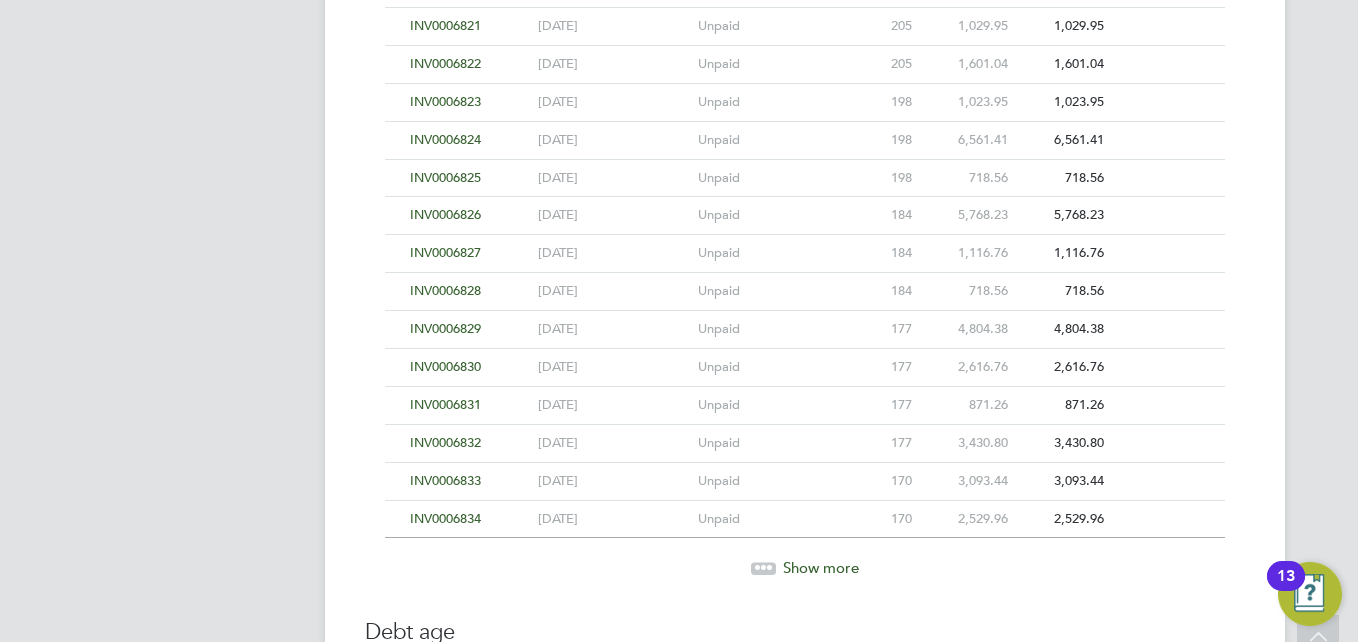 scroll, scrollTop: 4478, scrollLeft: 0, axis: vertical 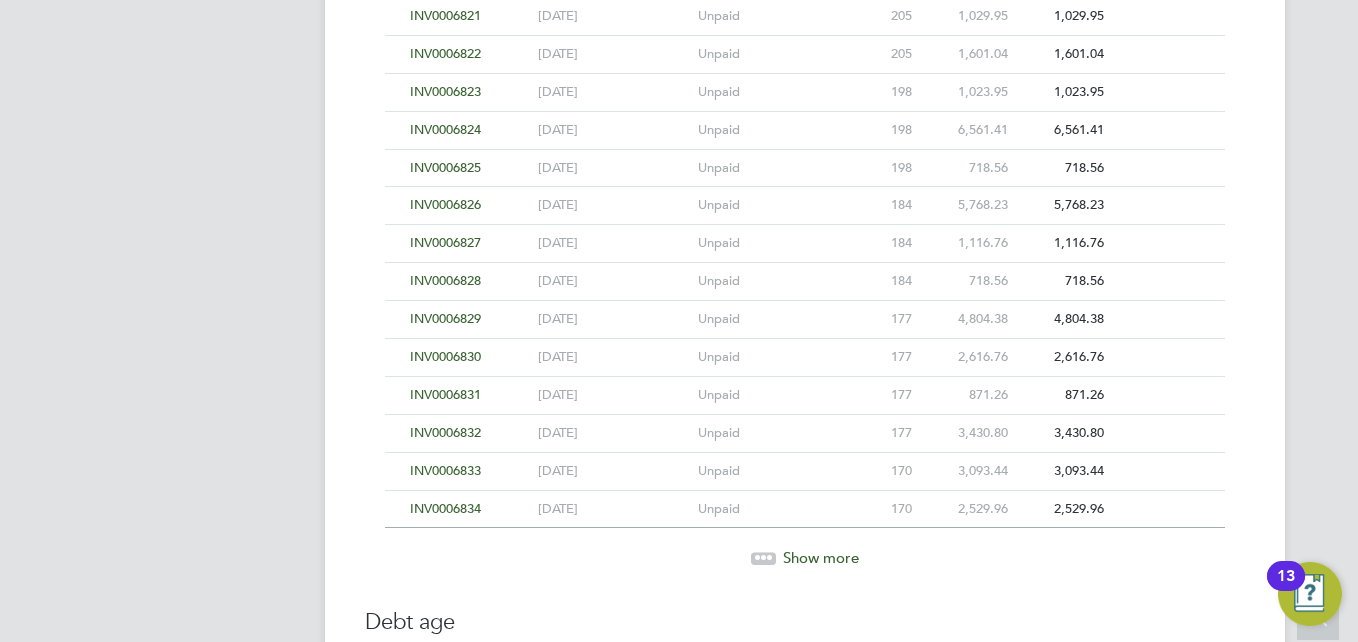 click on "Show more" 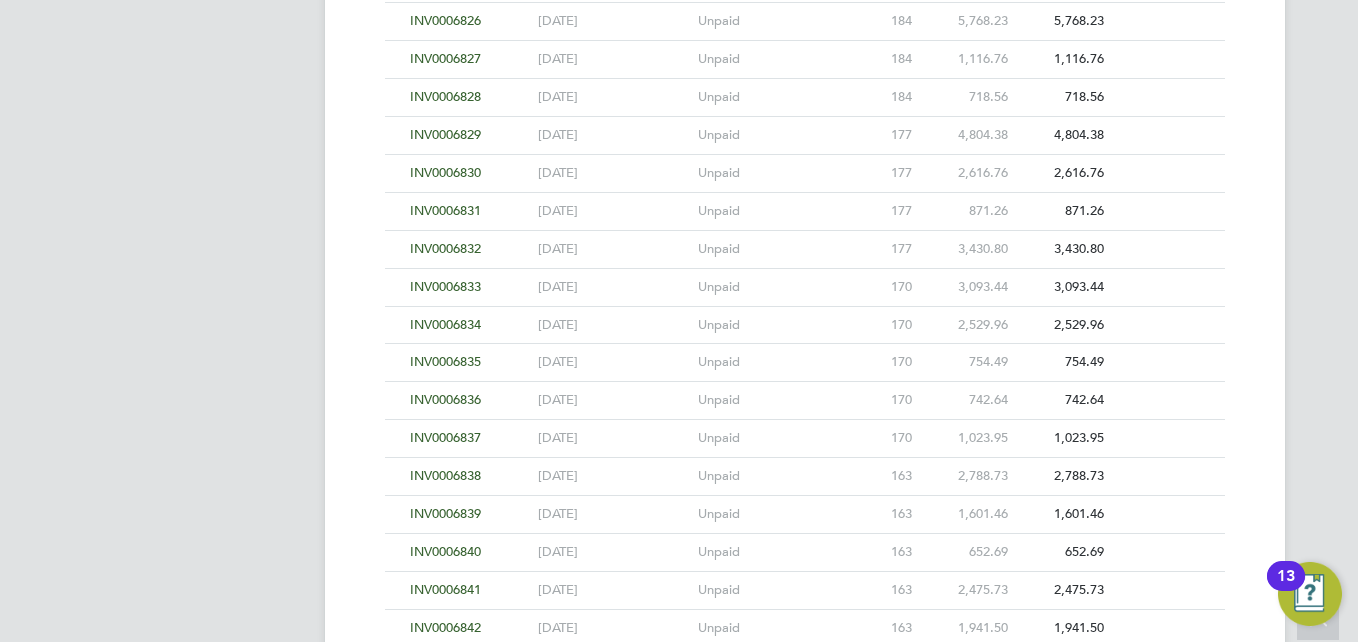 scroll, scrollTop: 4678, scrollLeft: 0, axis: vertical 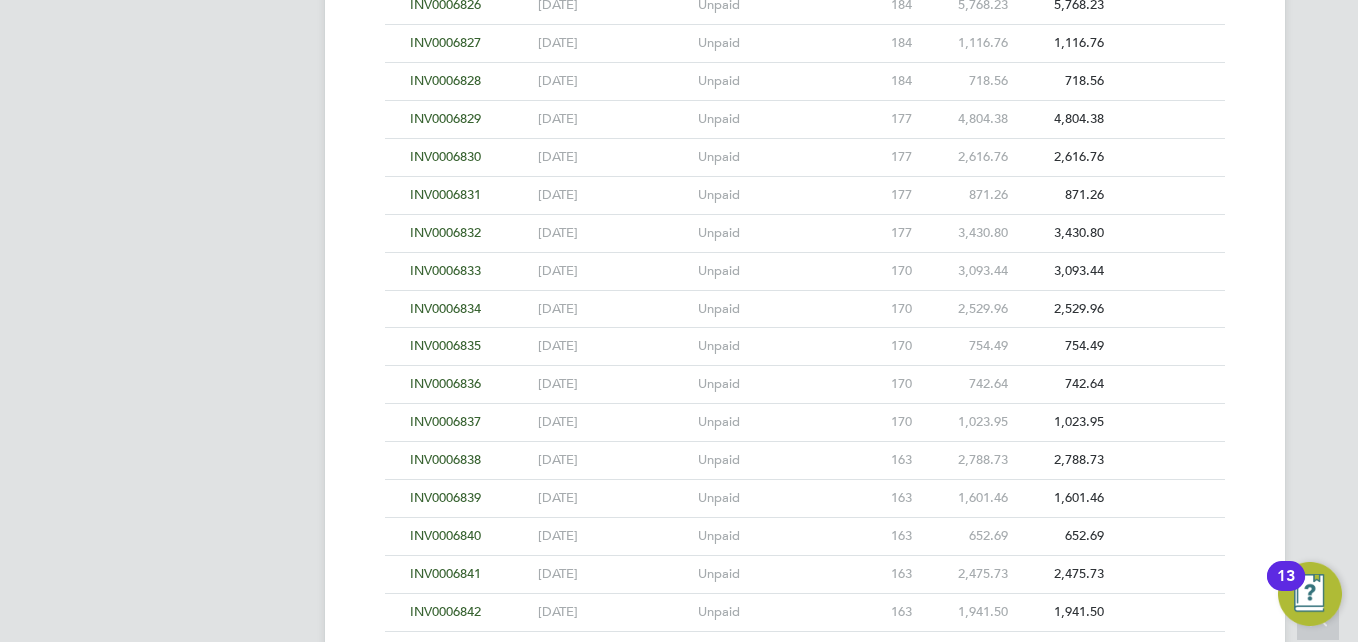 click on "INV0006832" 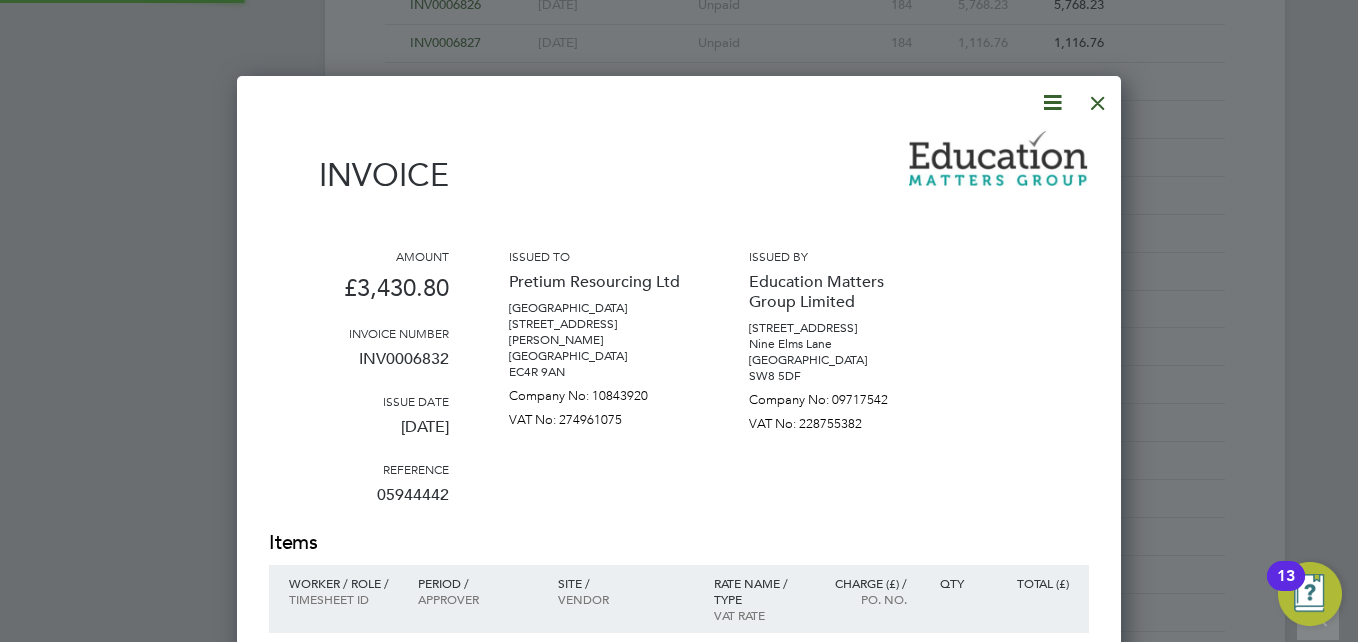 scroll, scrollTop: 10, scrollLeft: 10, axis: both 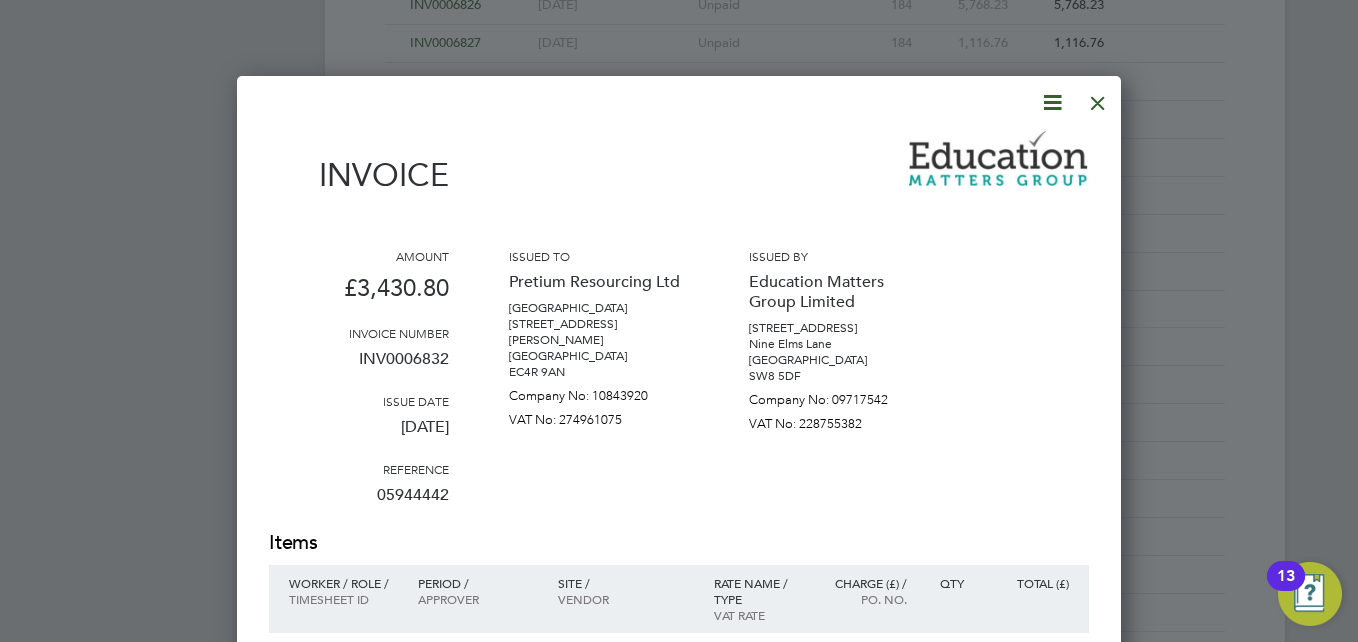 click at bounding box center (1098, 98) 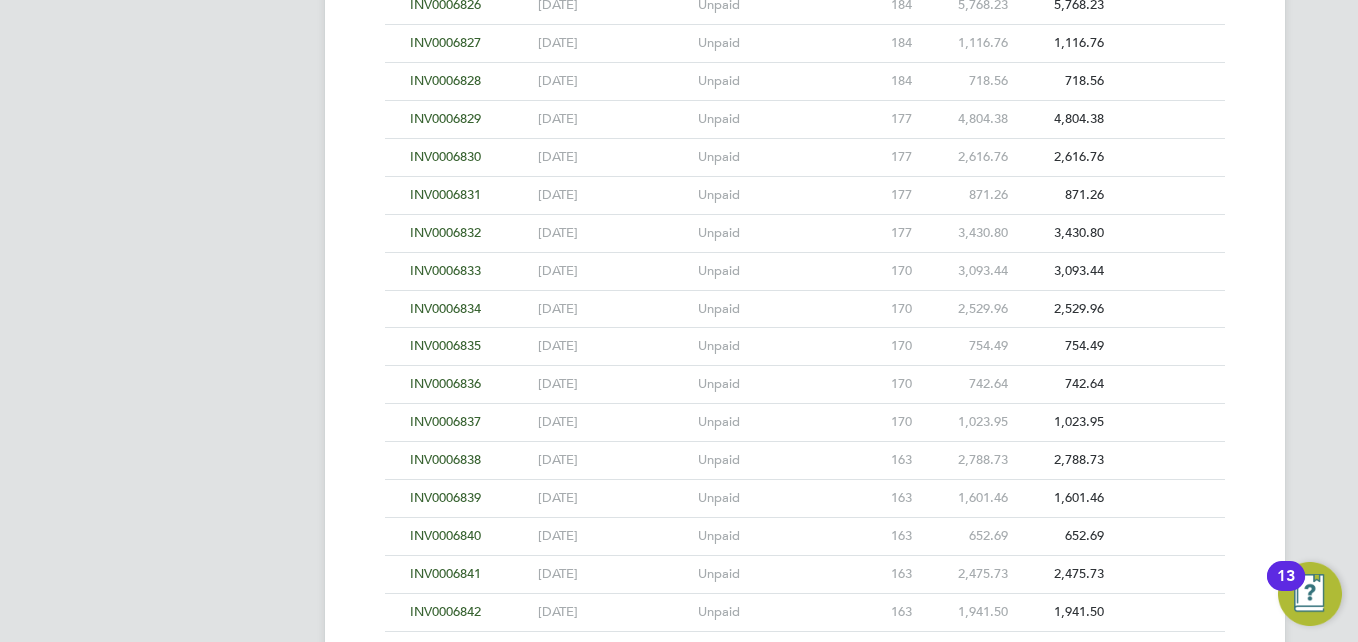 click on "INV0006832" 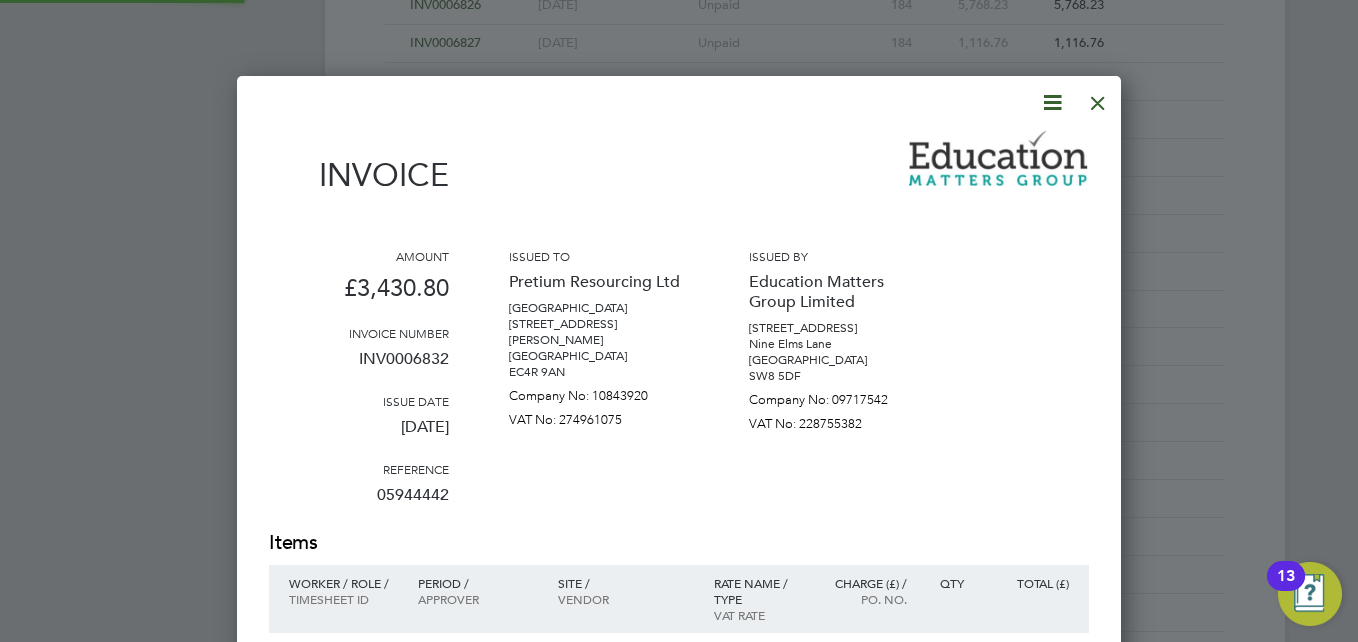scroll, scrollTop: 10, scrollLeft: 10, axis: both 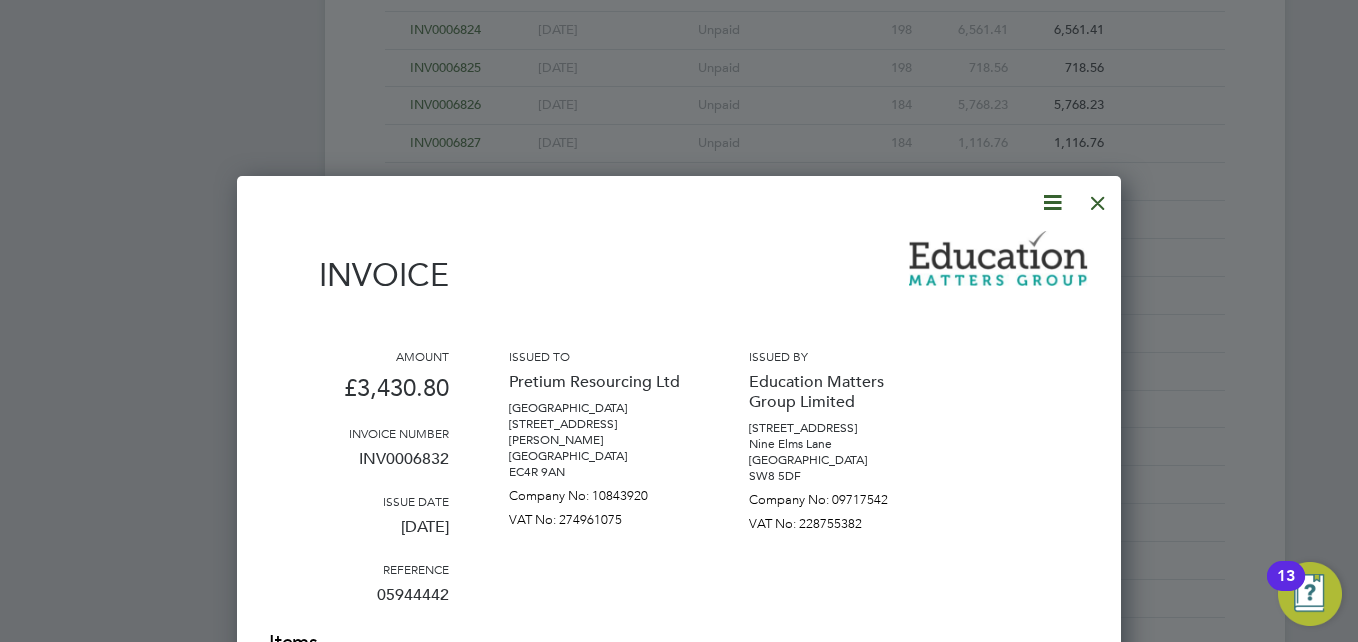 click at bounding box center [1098, 198] 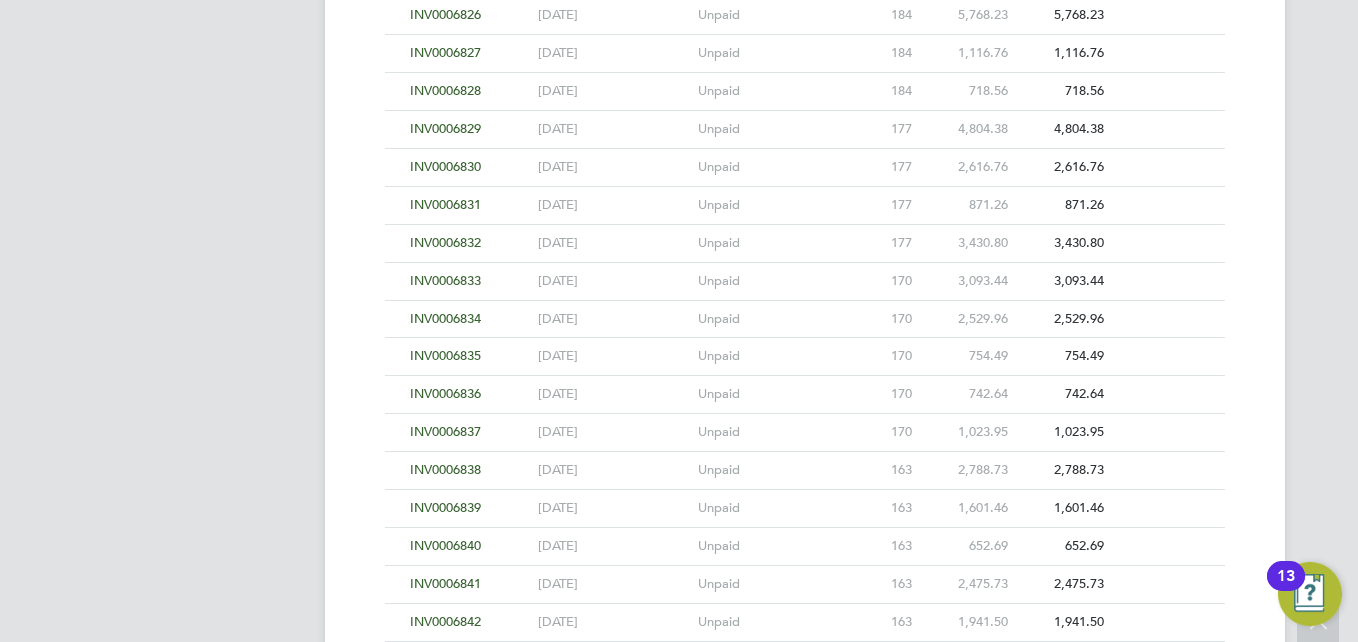 scroll, scrollTop: 4678, scrollLeft: 0, axis: vertical 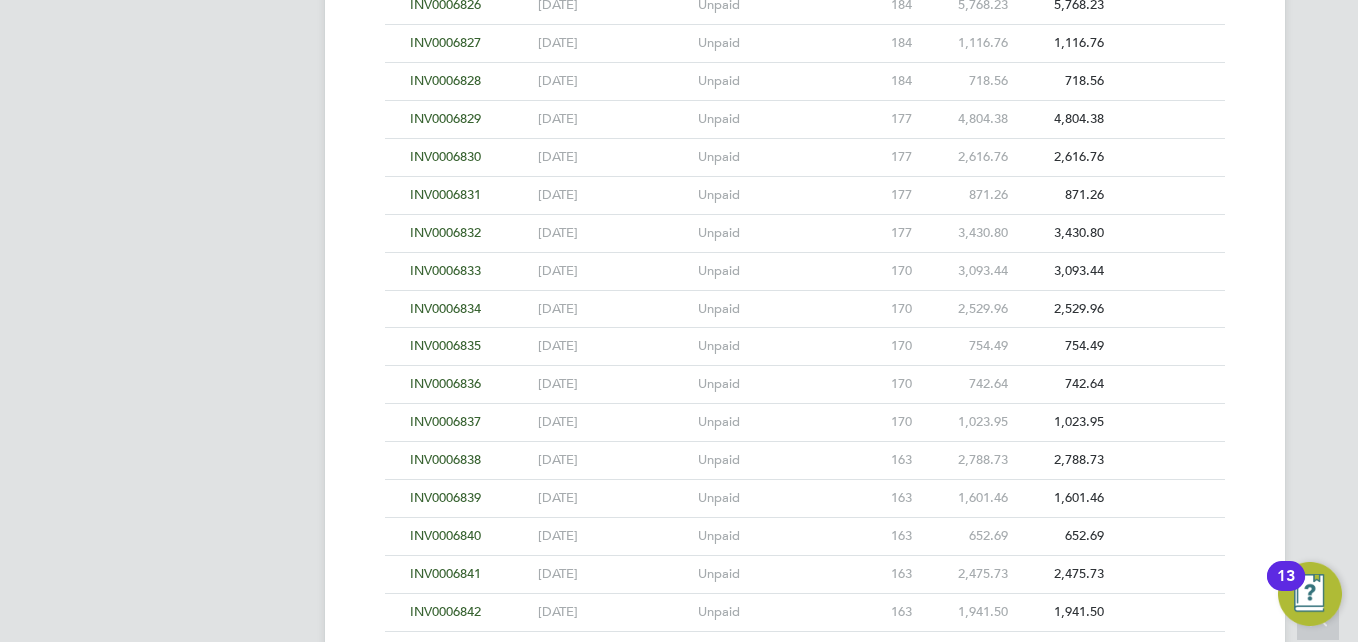 click on "INV0006833" 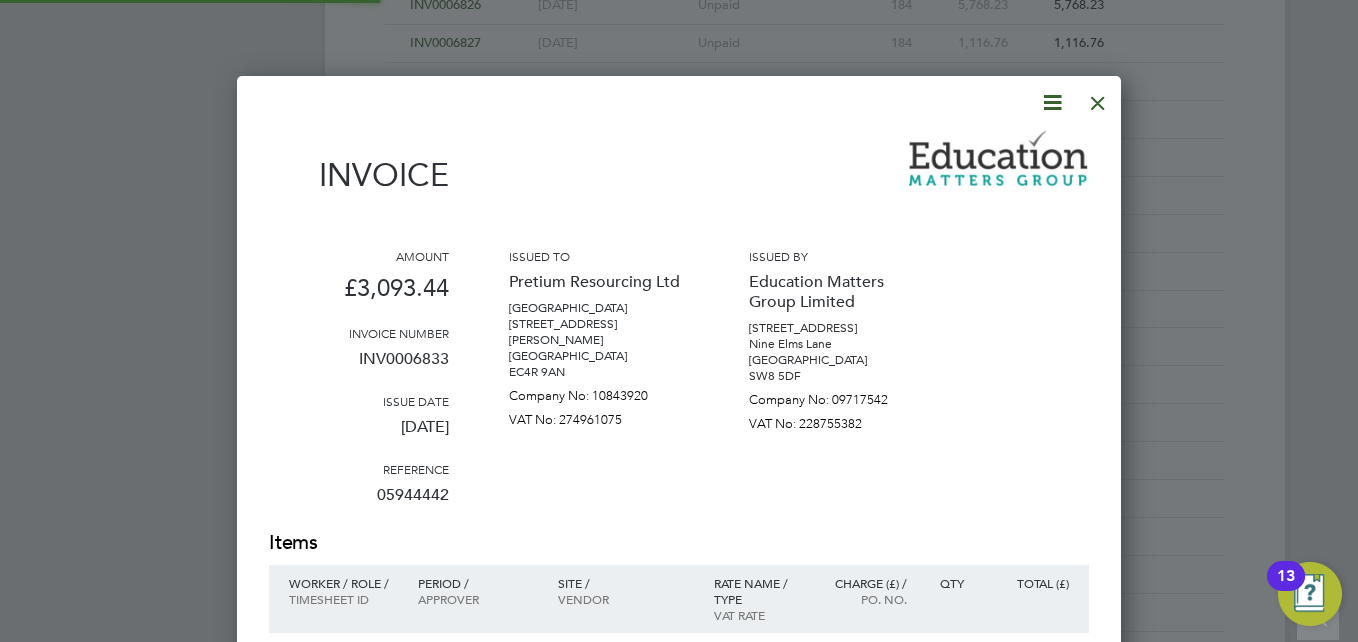 scroll, scrollTop: 10, scrollLeft: 10, axis: both 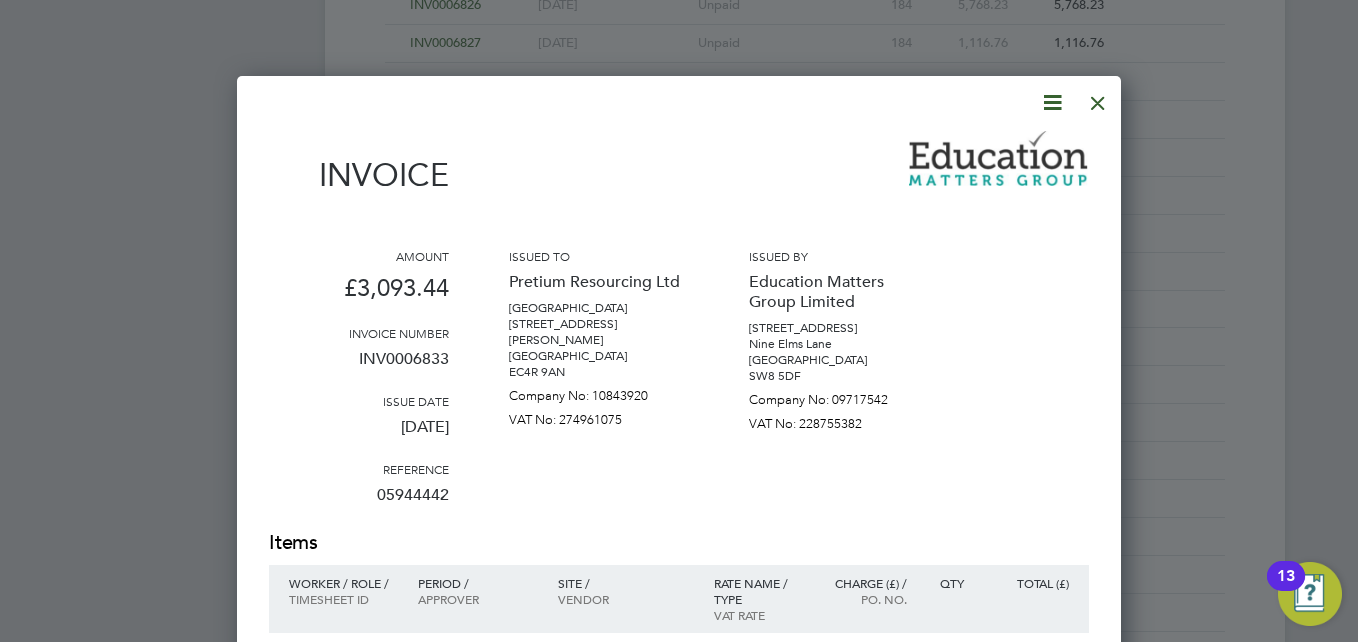 click at bounding box center [1098, 98] 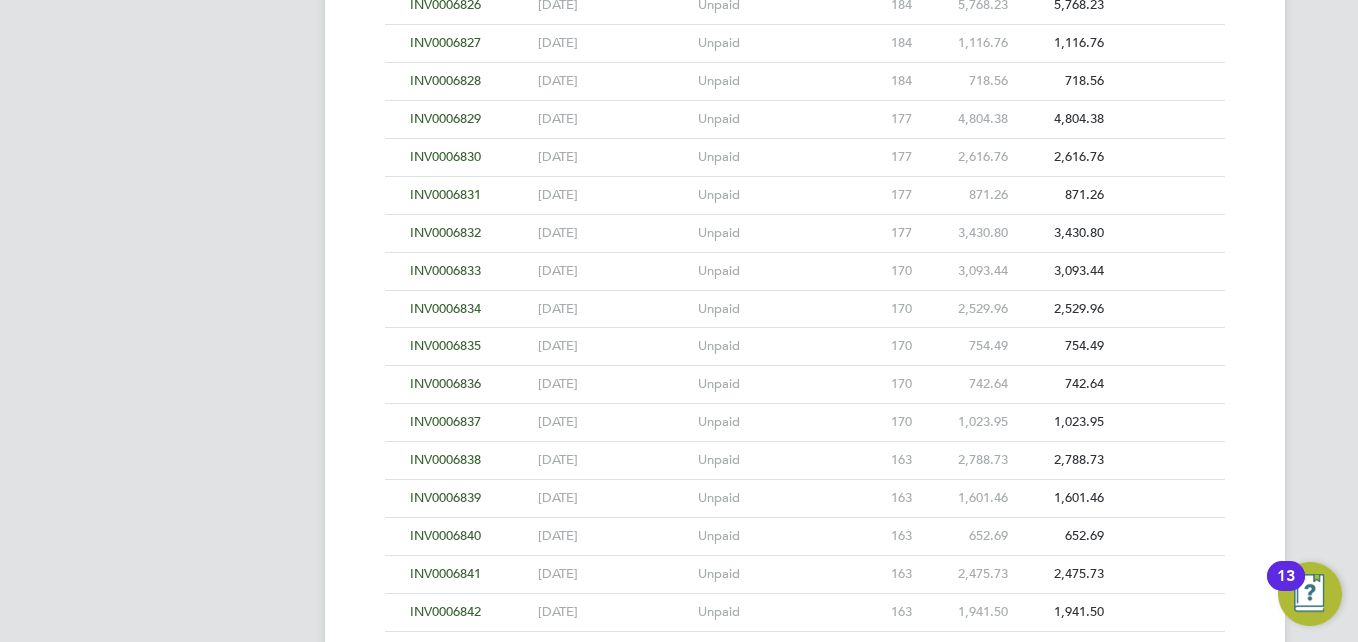 click on "INV0006834" 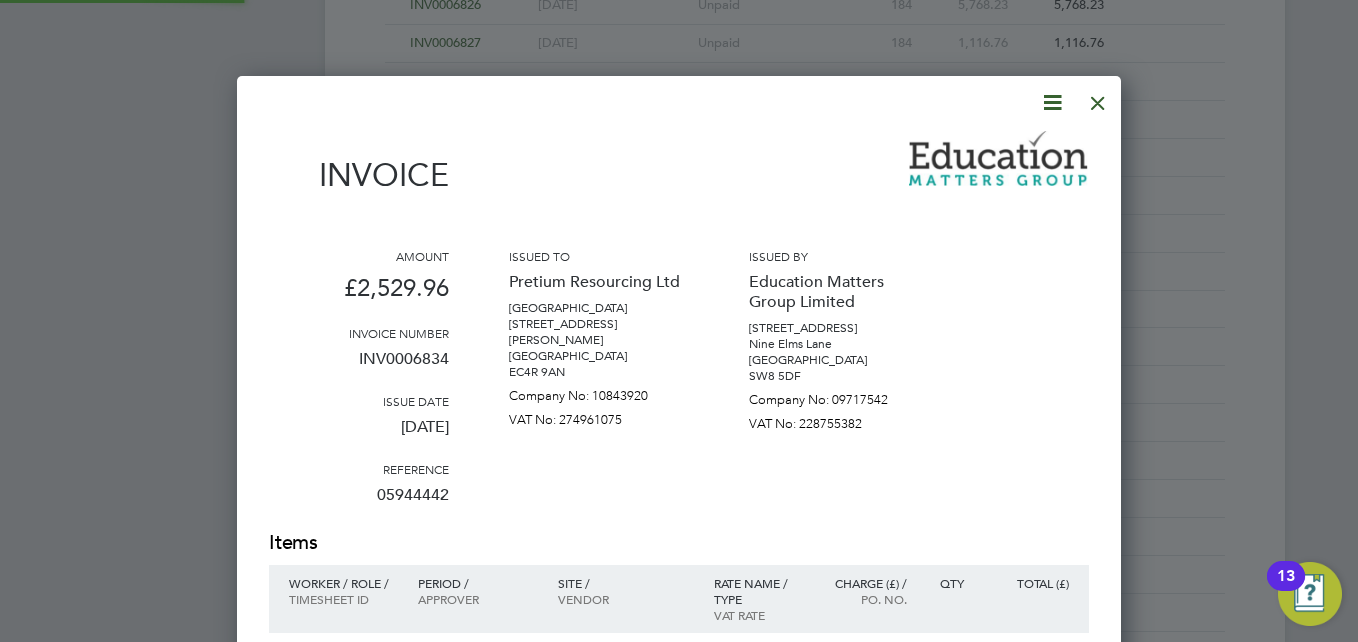 scroll, scrollTop: 10, scrollLeft: 10, axis: both 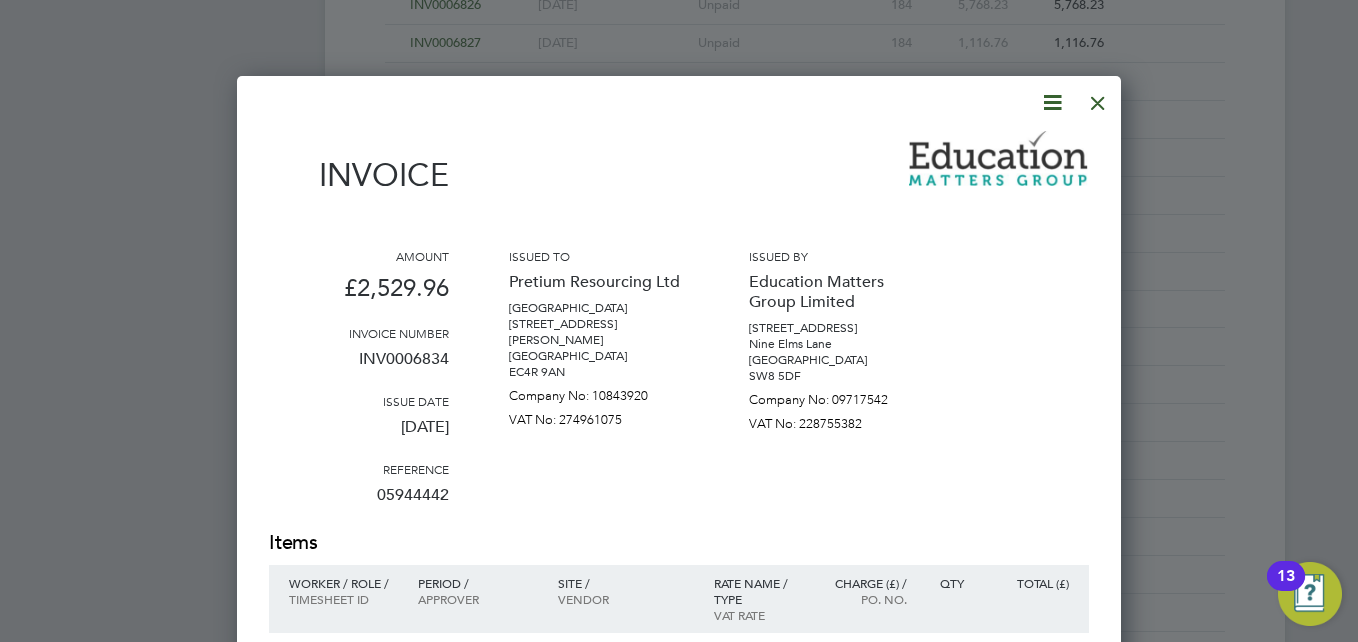 click at bounding box center [1098, 98] 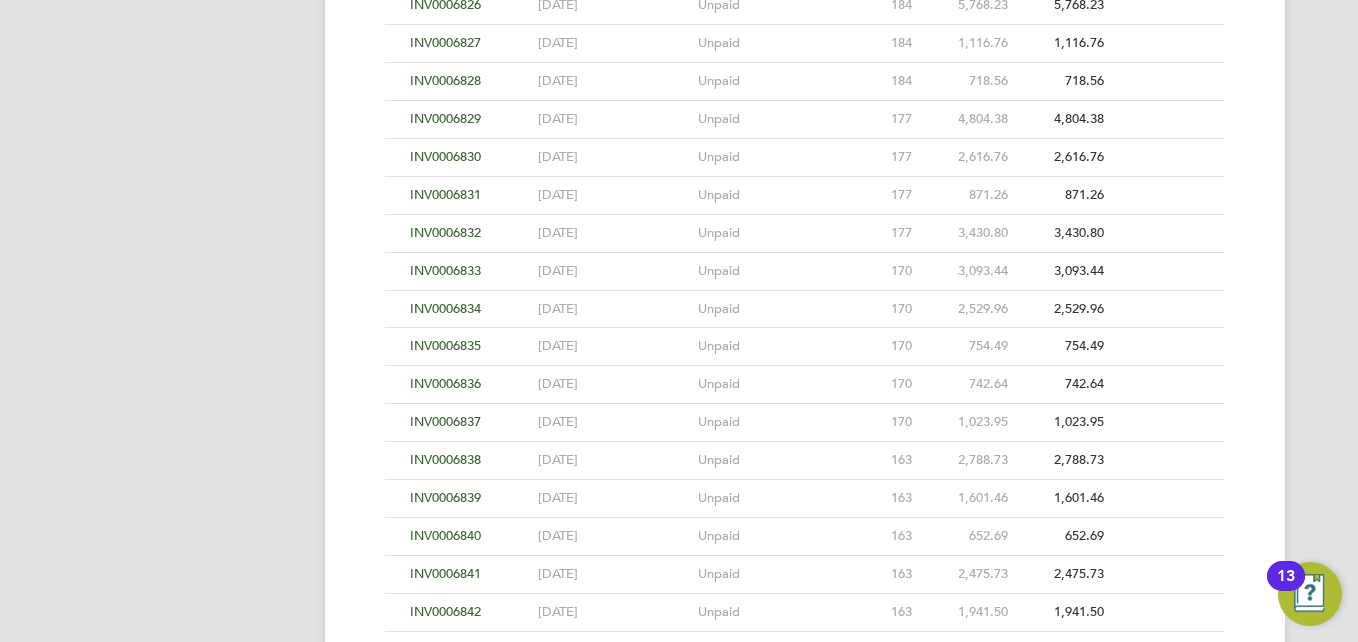 click on "INV0006835" 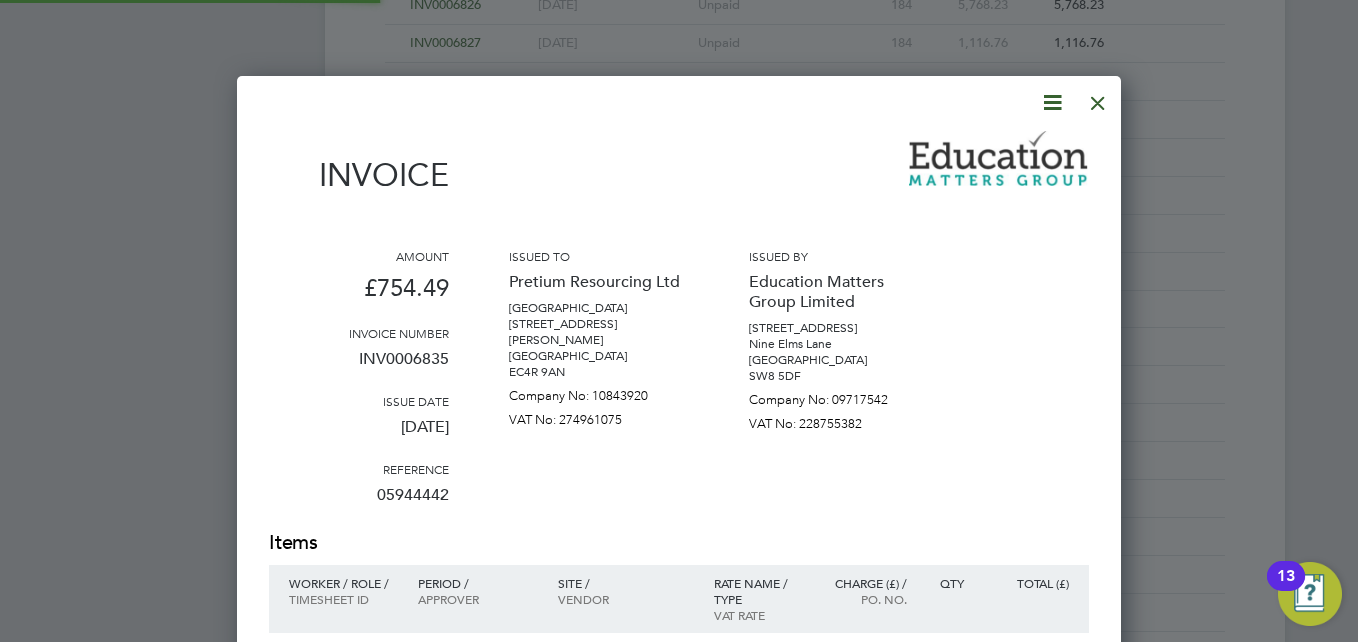scroll, scrollTop: 10, scrollLeft: 10, axis: both 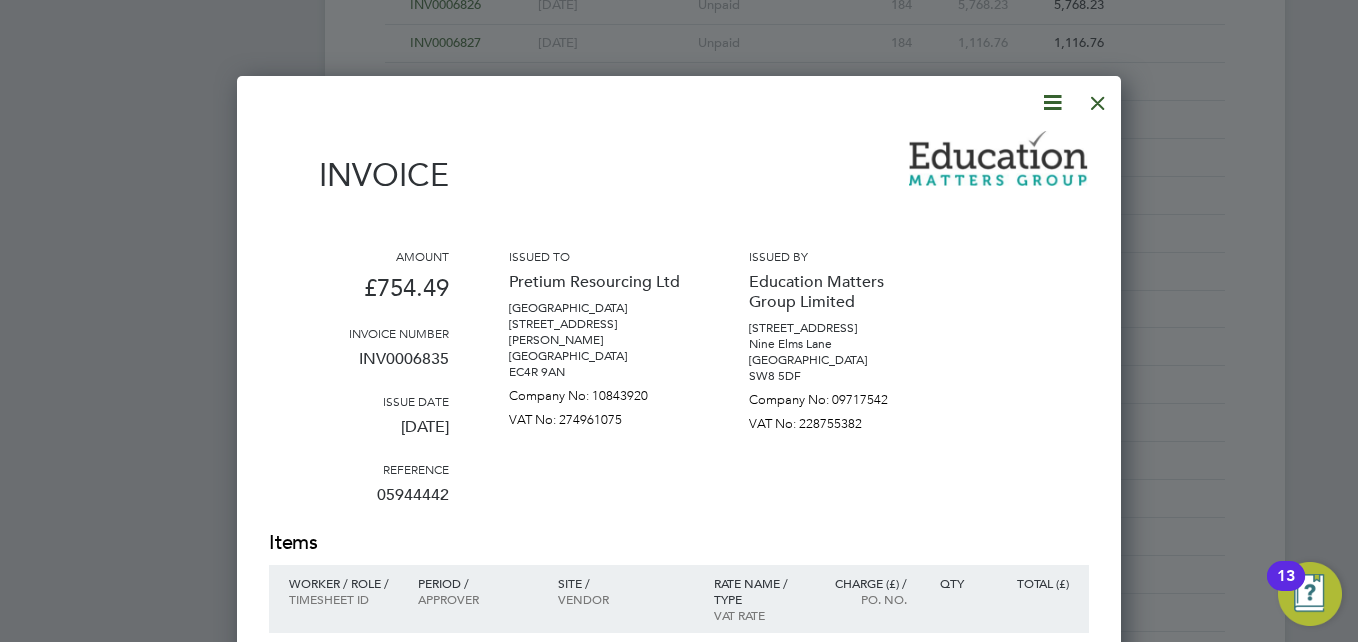 click at bounding box center (1098, 98) 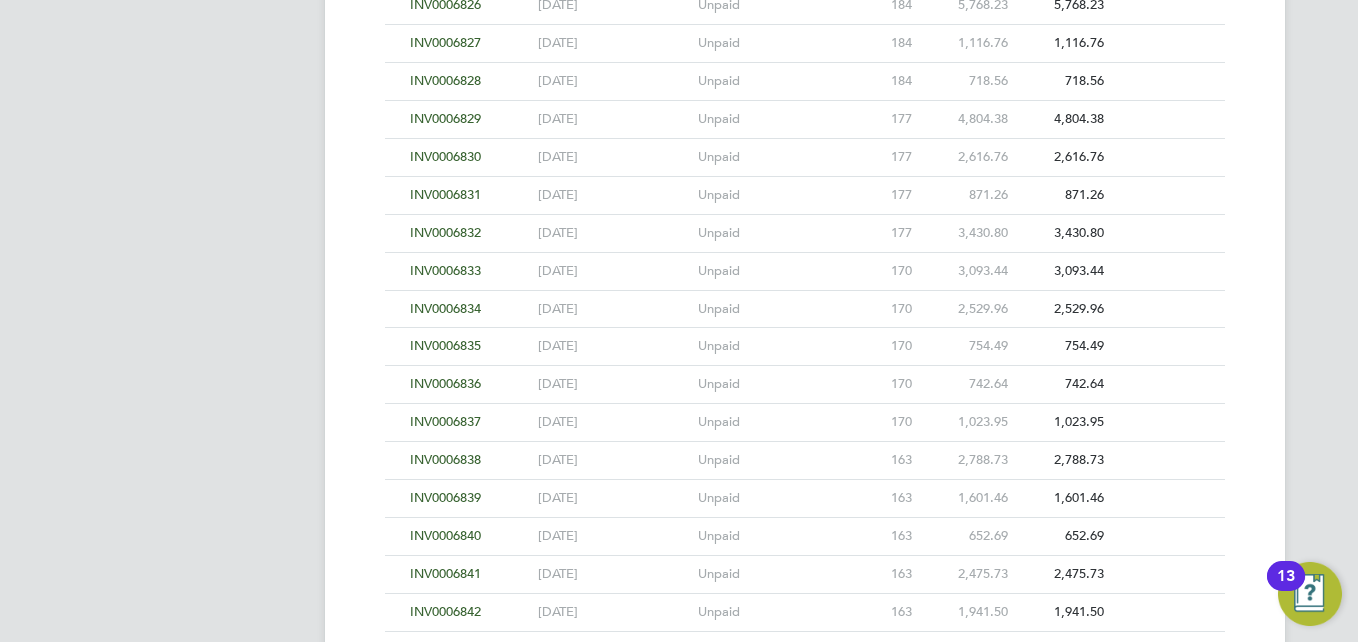 click on "INV0006836" 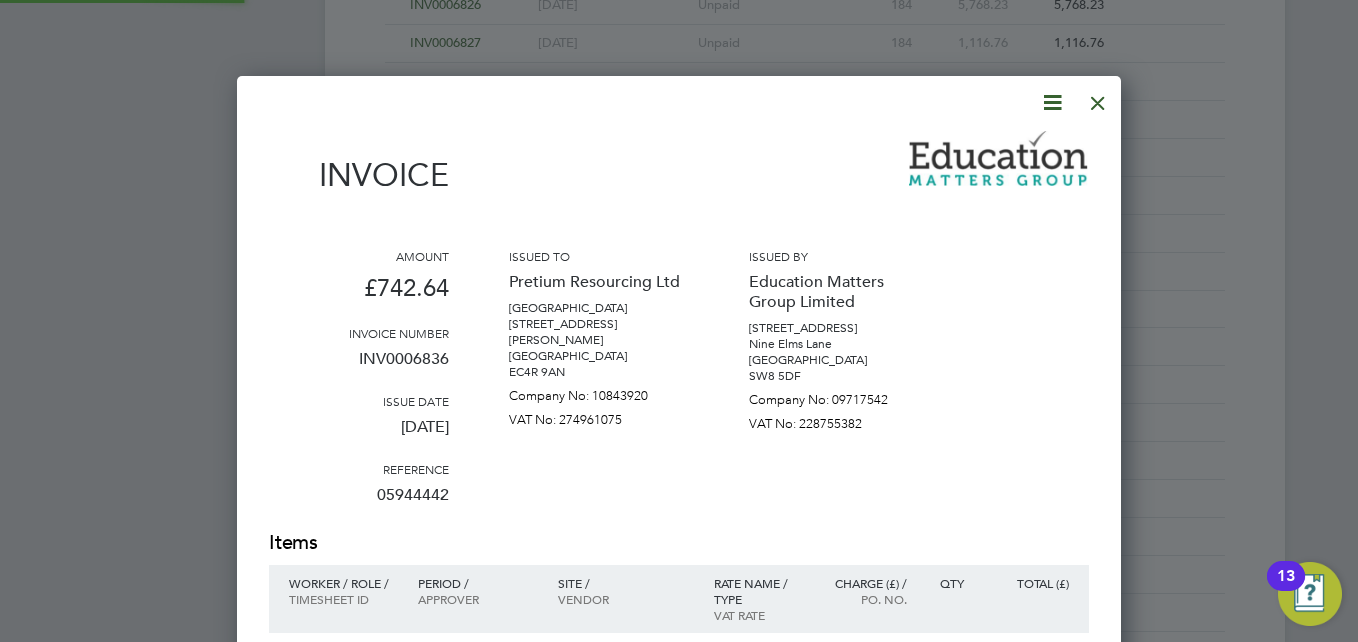 scroll, scrollTop: 10, scrollLeft: 10, axis: both 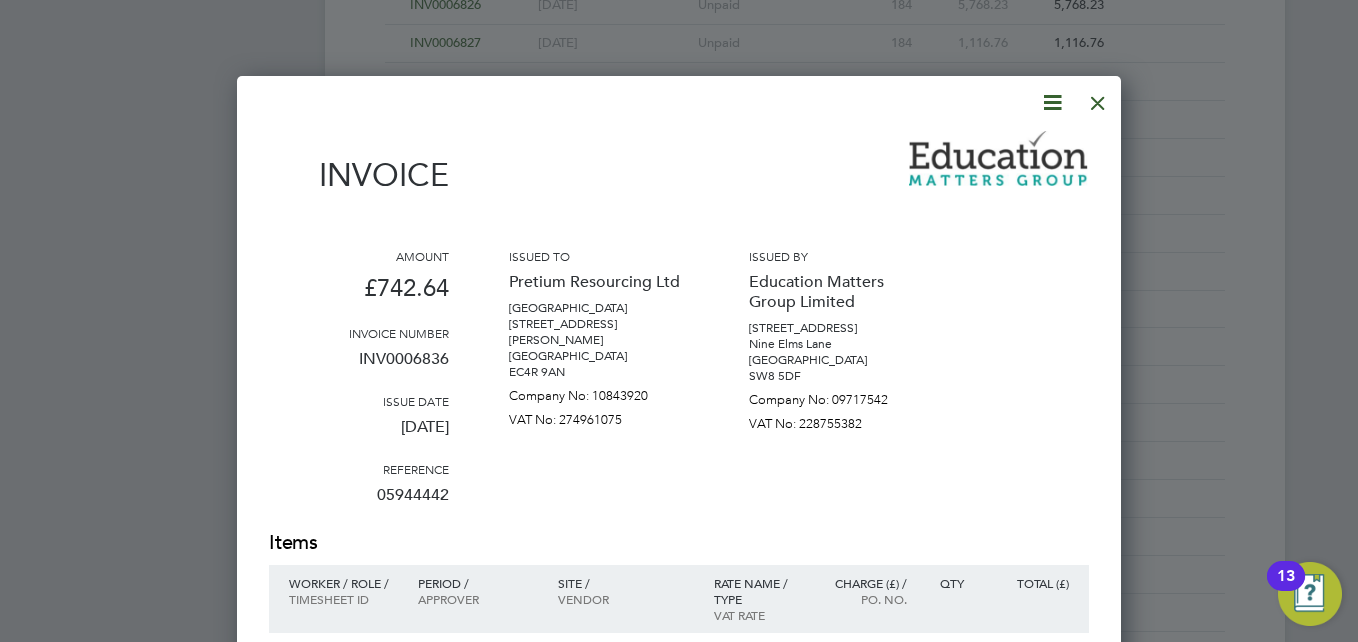 click at bounding box center (1098, 98) 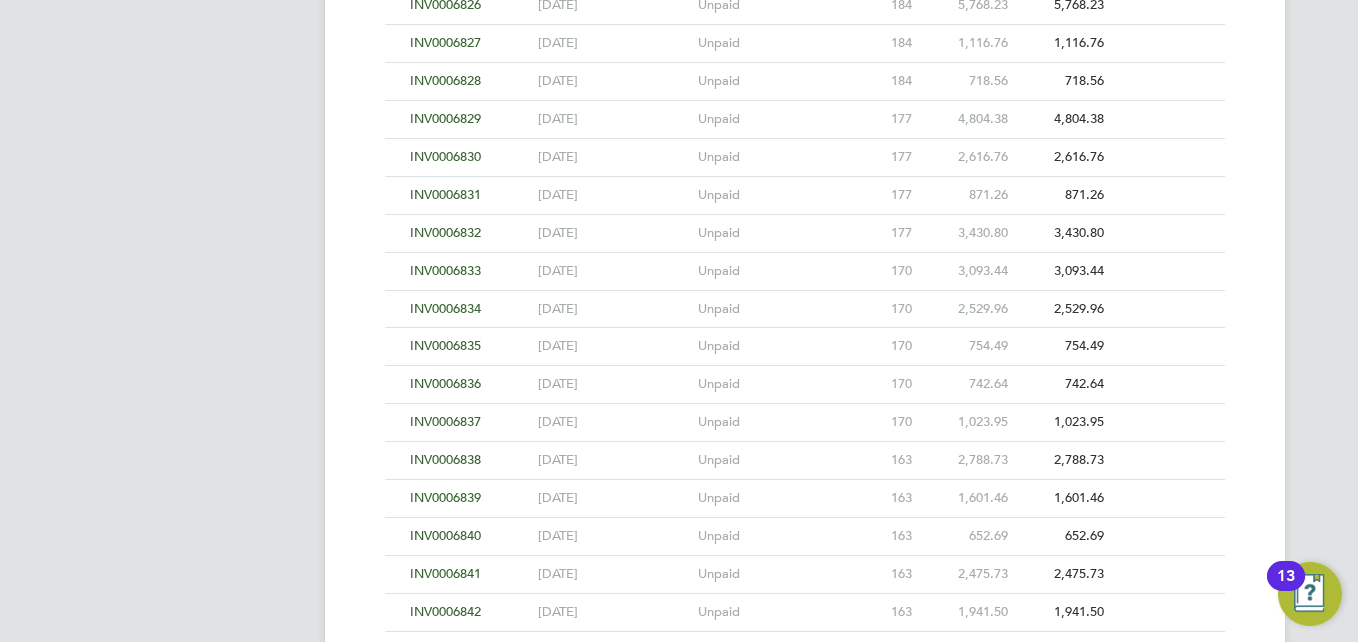 click on "INV0006837" 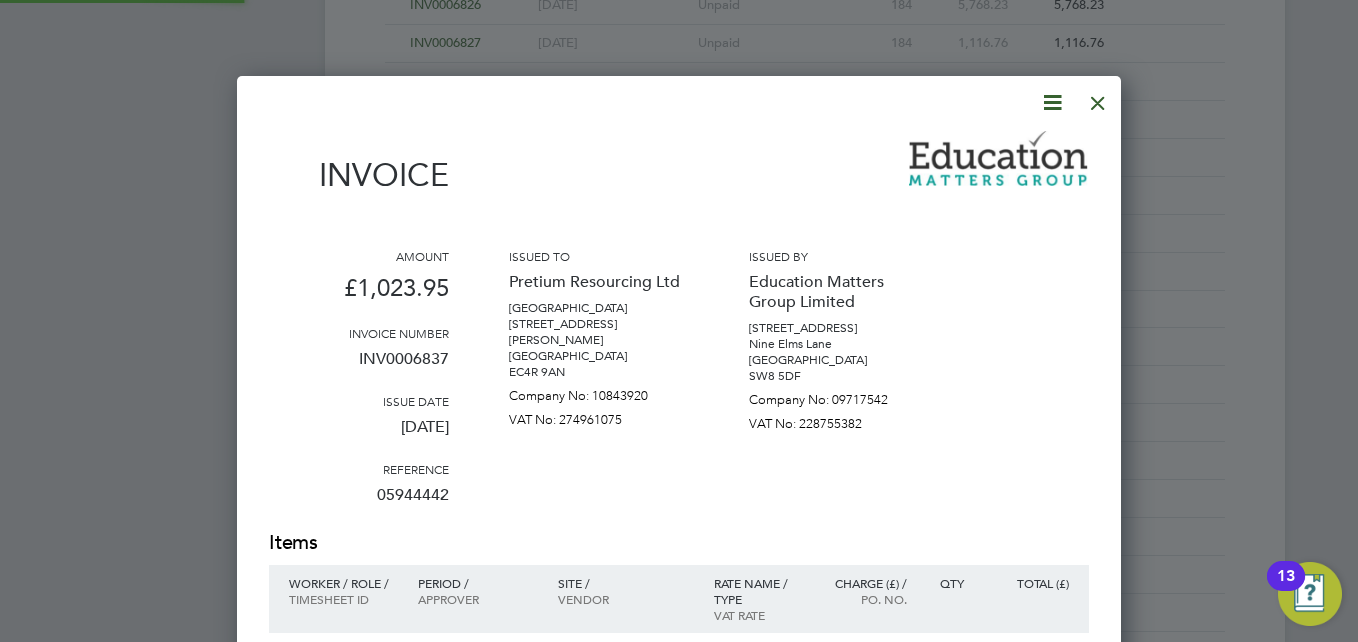 scroll, scrollTop: 10, scrollLeft: 10, axis: both 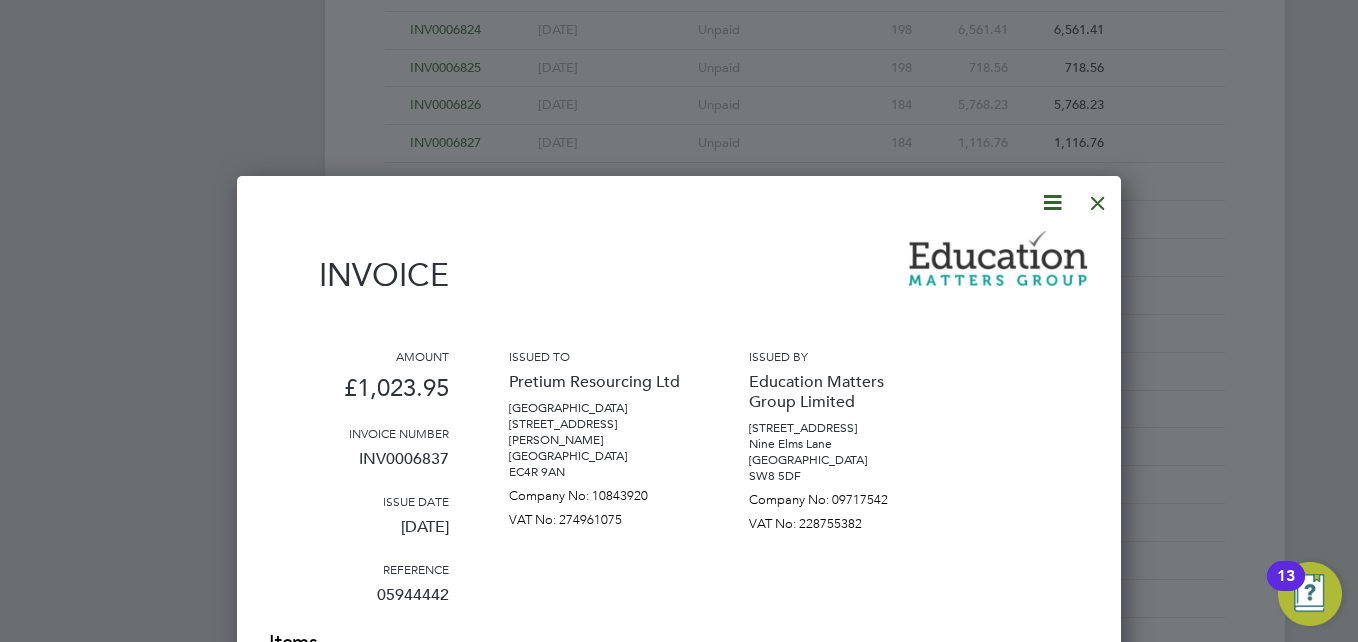 click at bounding box center (1098, 198) 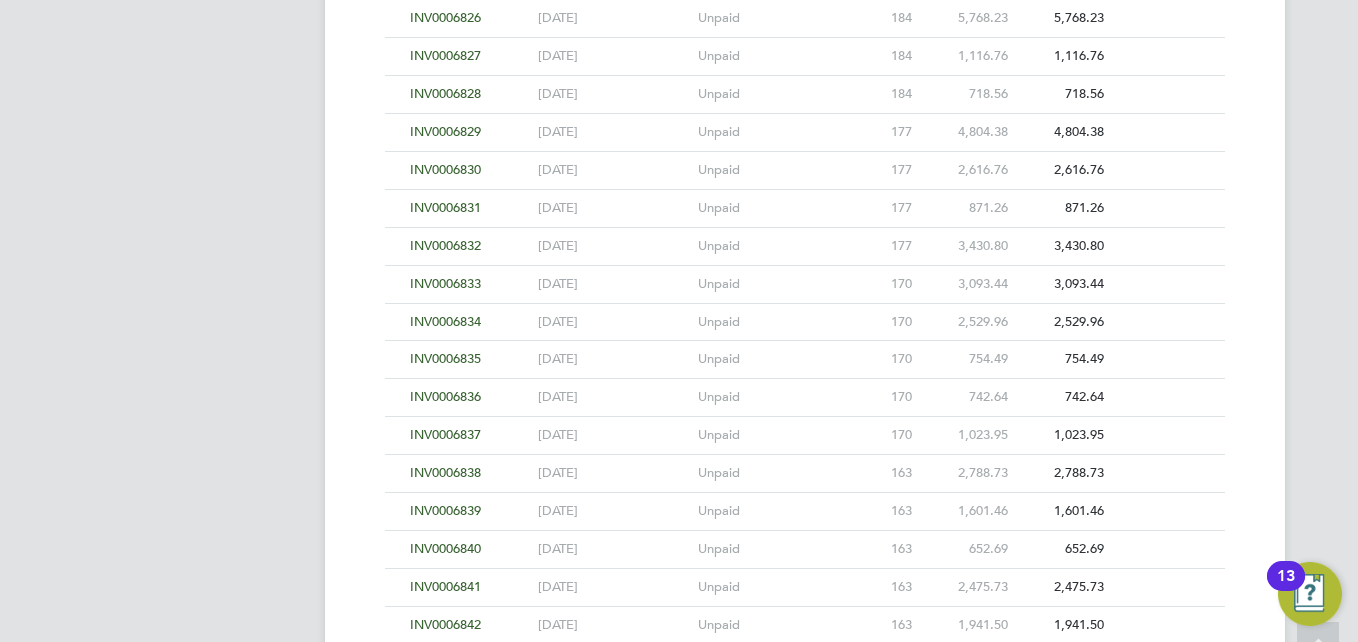 scroll, scrollTop: 4678, scrollLeft: 0, axis: vertical 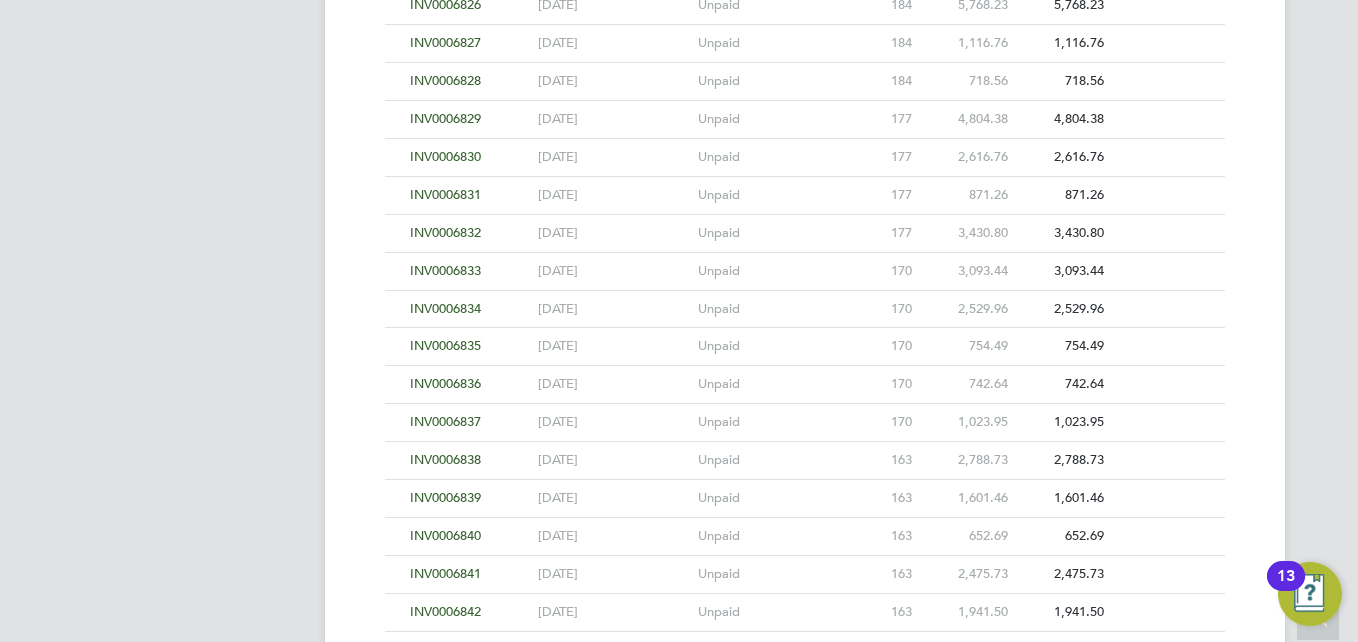 click on "INV0006838" 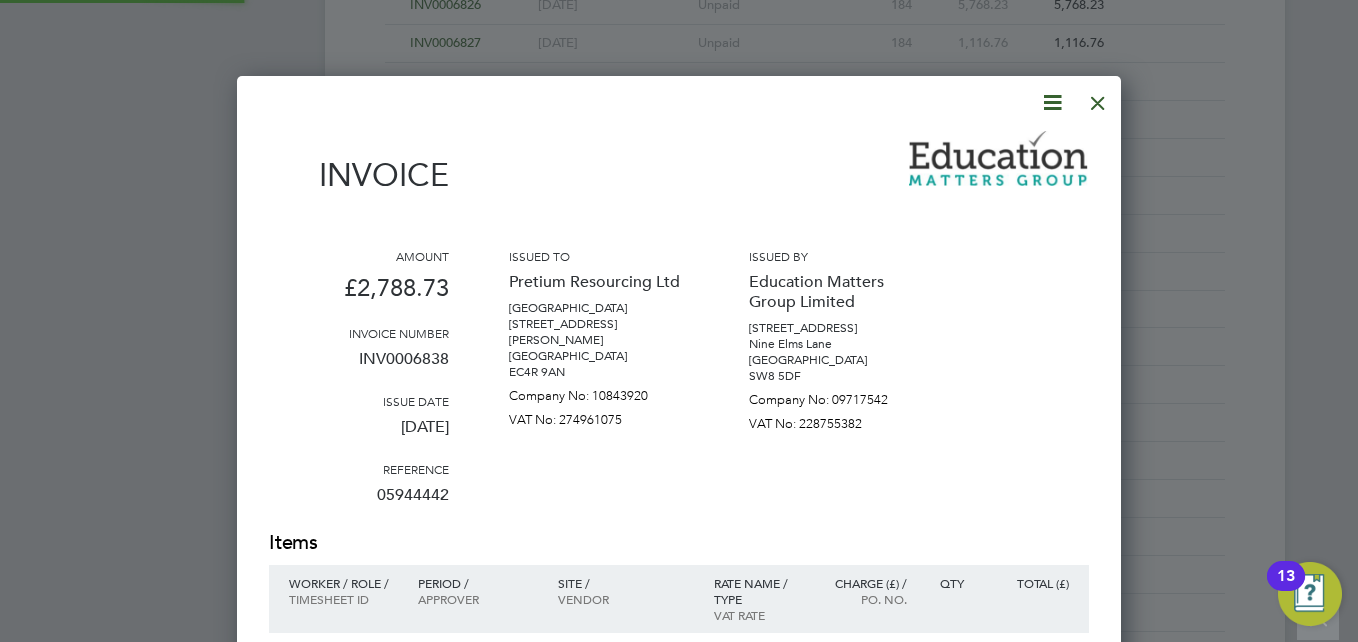 scroll, scrollTop: 10, scrollLeft: 10, axis: both 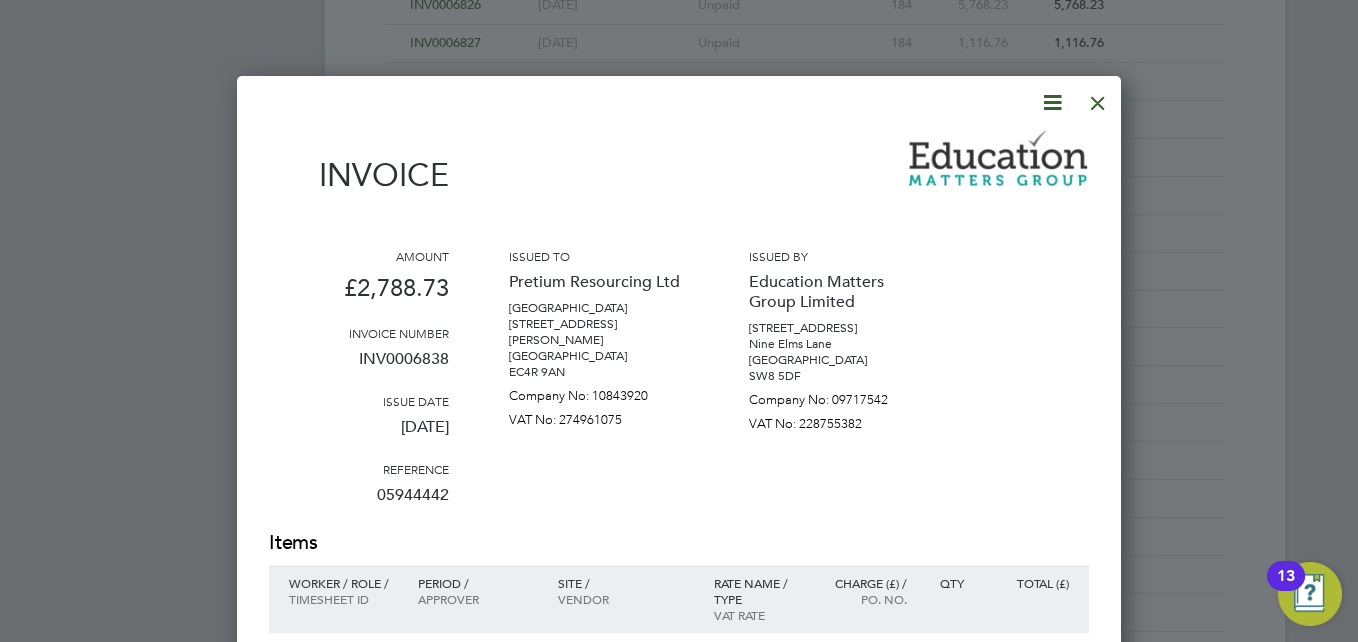 click at bounding box center [1098, 98] 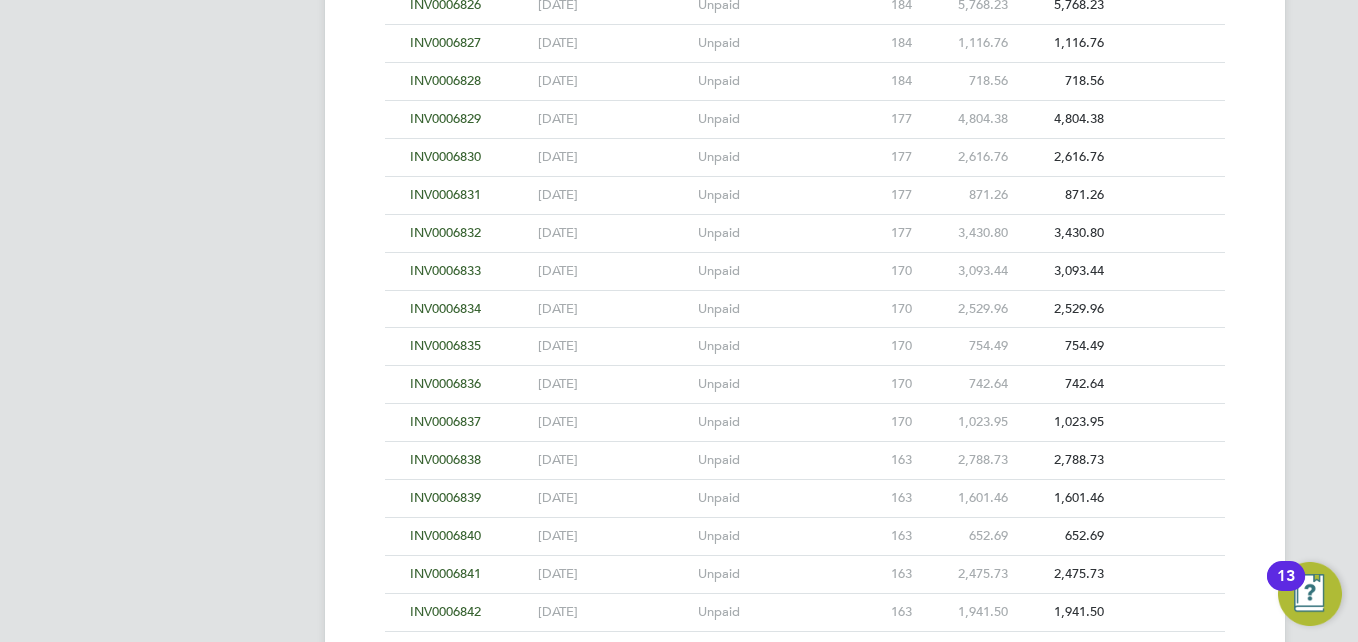 click on "INV0006839" 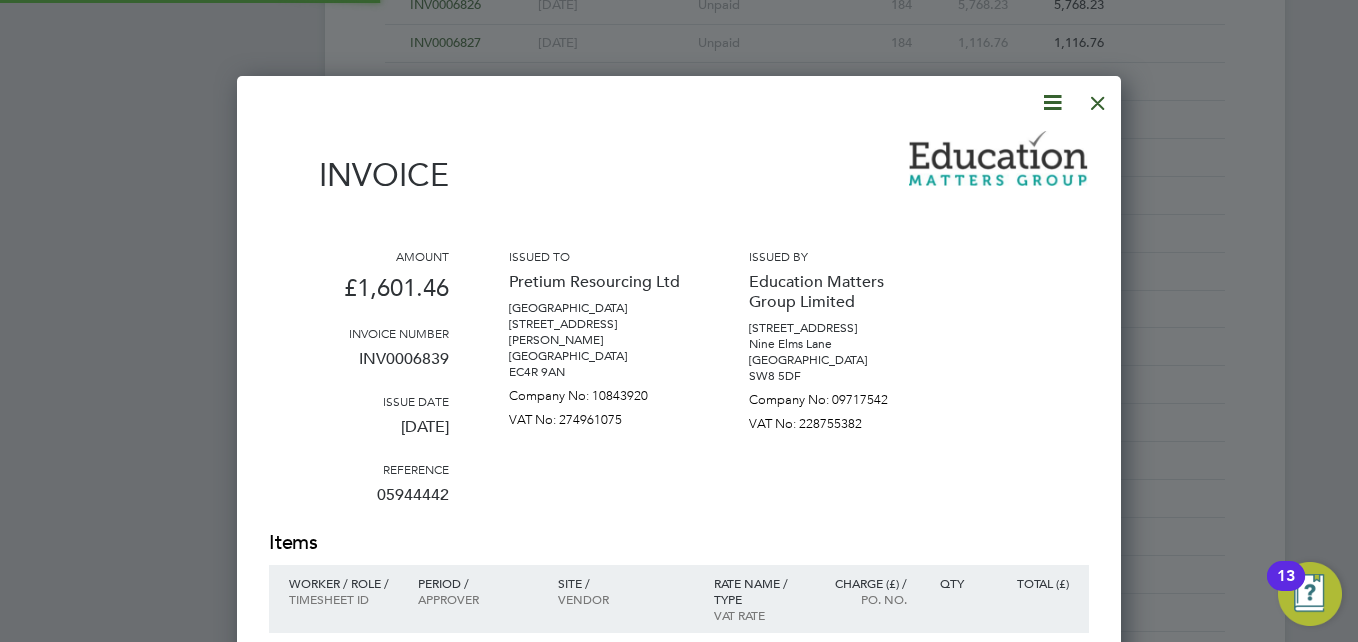 scroll, scrollTop: 10, scrollLeft: 10, axis: both 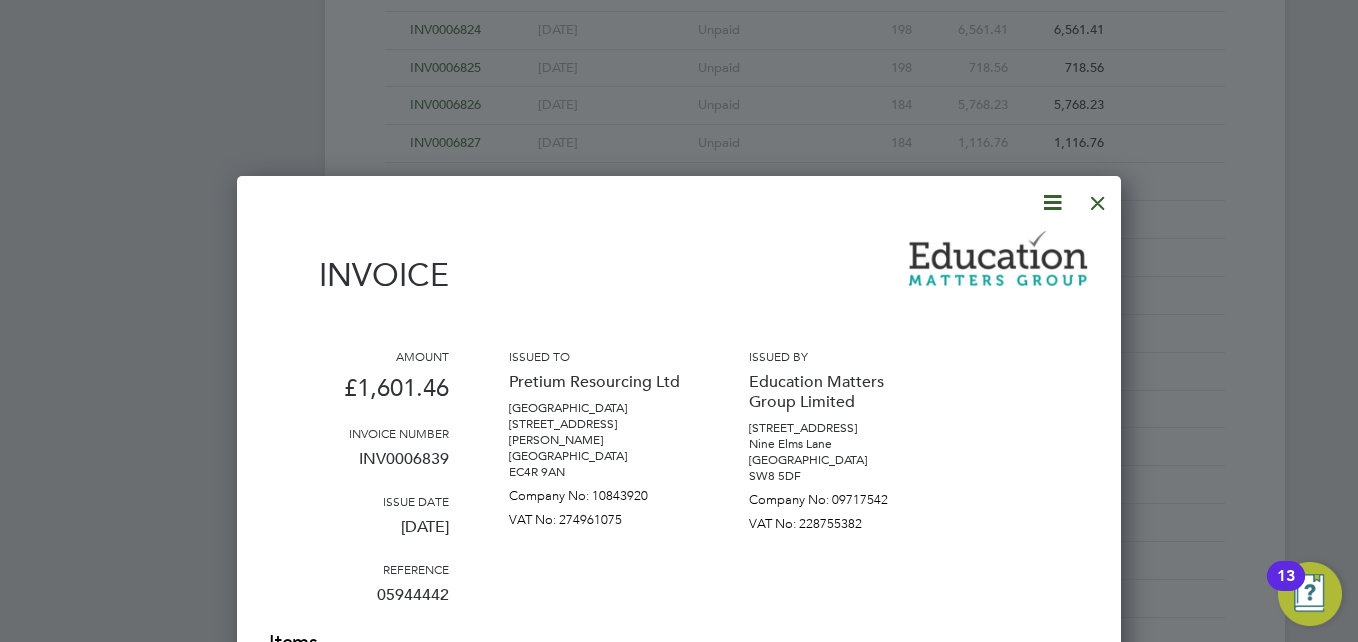 click at bounding box center [1098, 198] 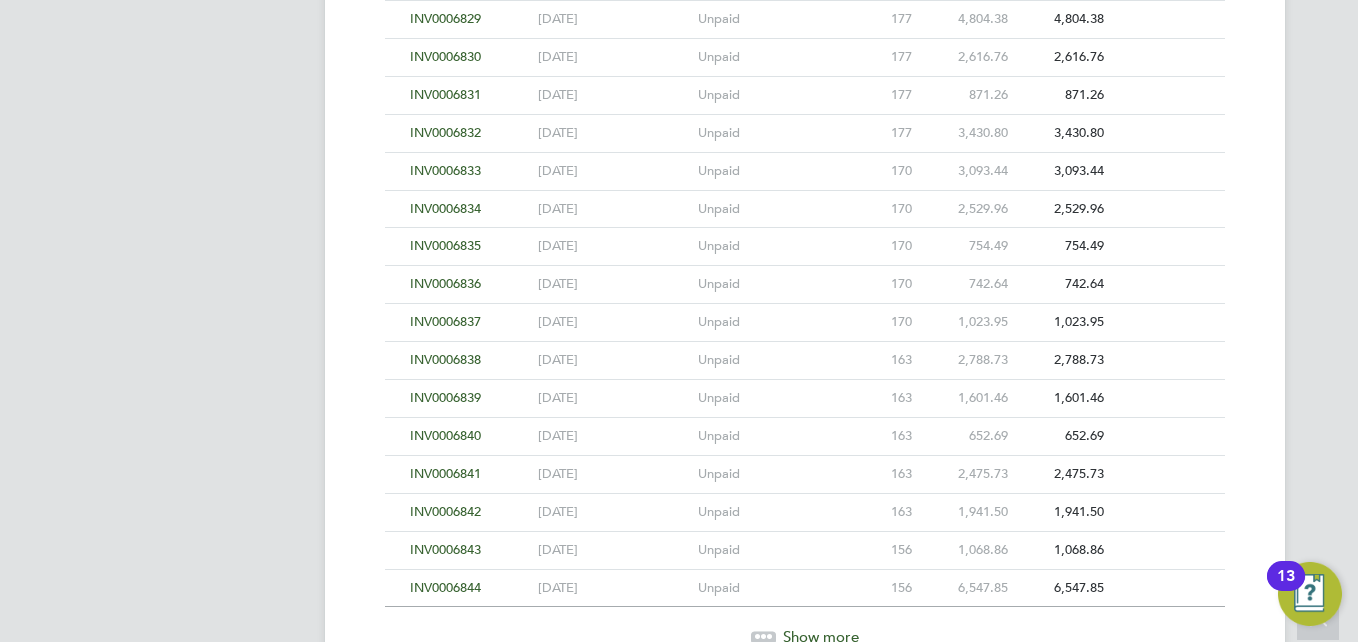 scroll, scrollTop: 4878, scrollLeft: 0, axis: vertical 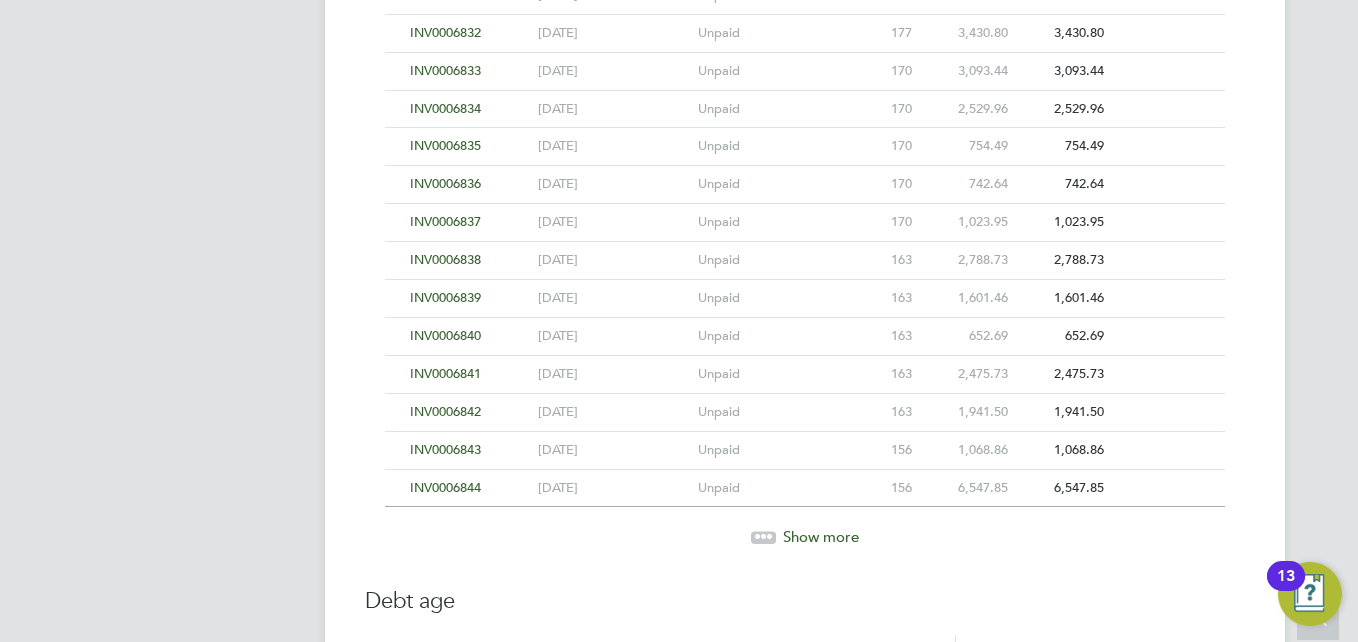 click on "INV0006840" 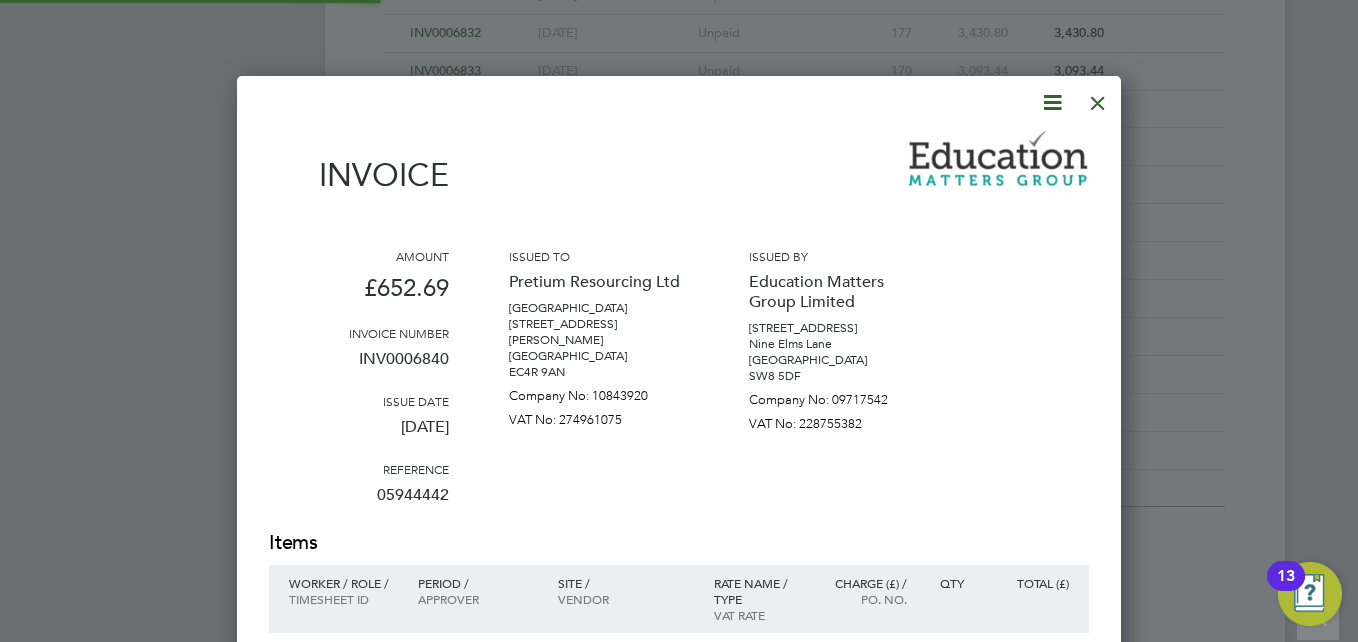 scroll, scrollTop: 10, scrollLeft: 10, axis: both 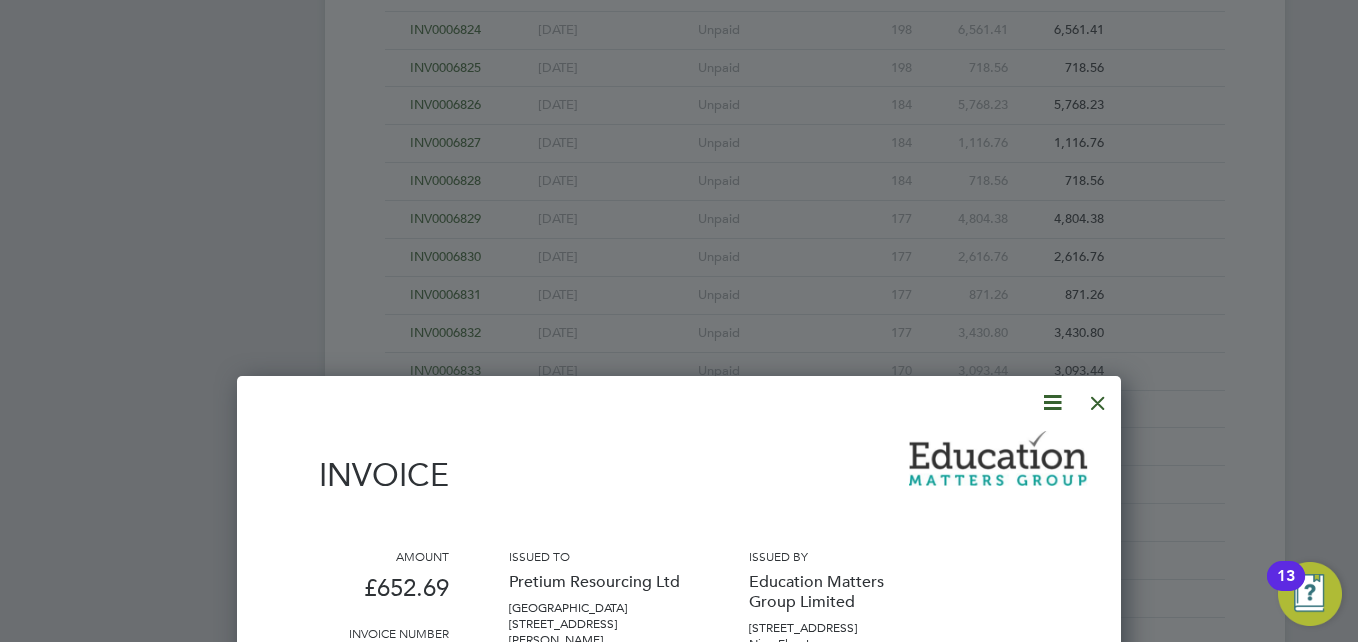 click at bounding box center (1098, 398) 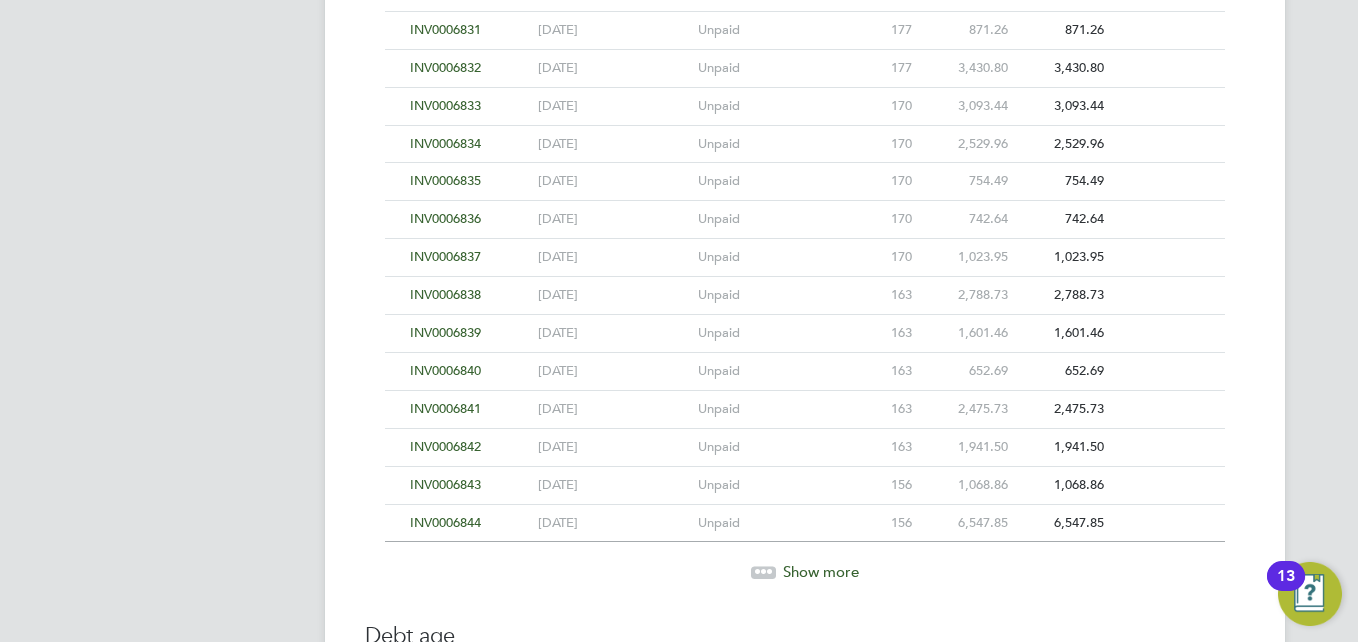 scroll, scrollTop: 4878, scrollLeft: 0, axis: vertical 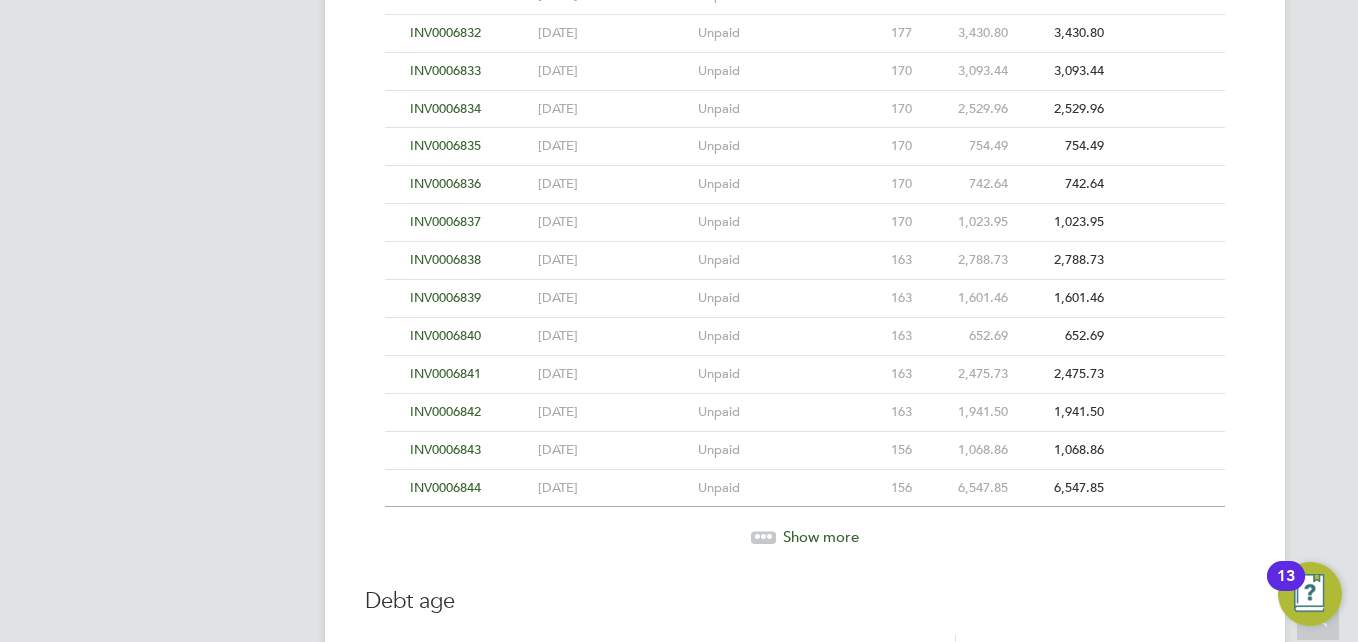 click on "INV0006841" 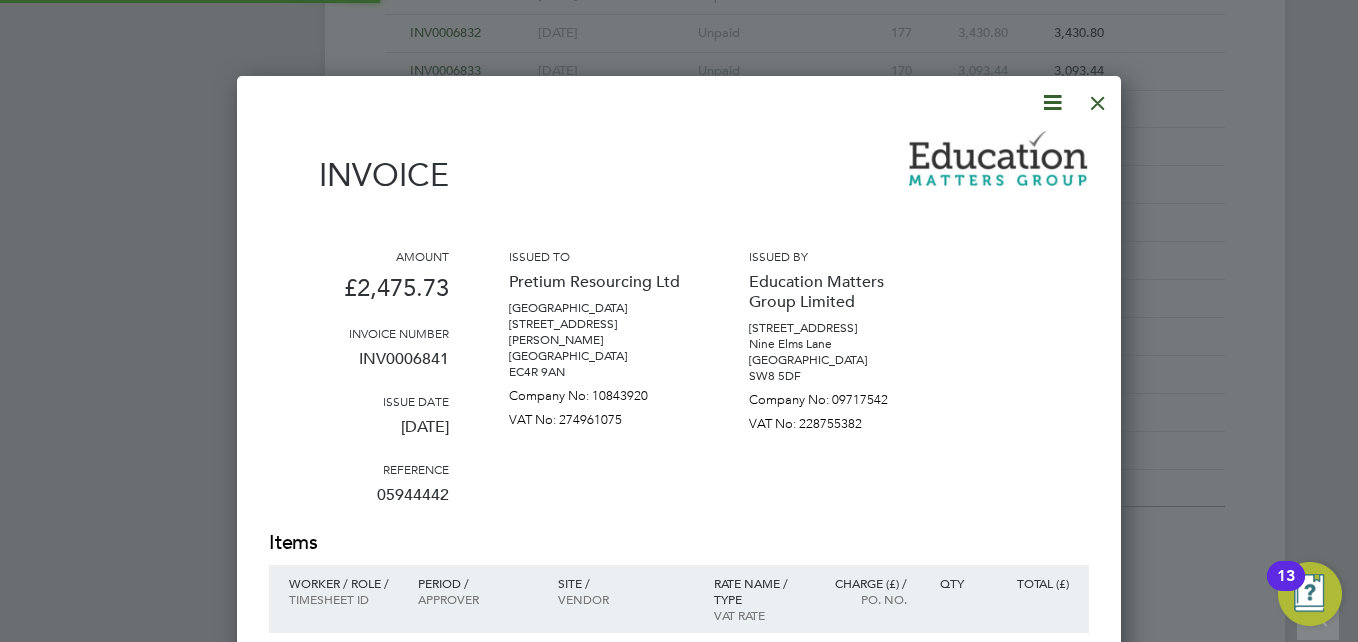 scroll, scrollTop: 10, scrollLeft: 10, axis: both 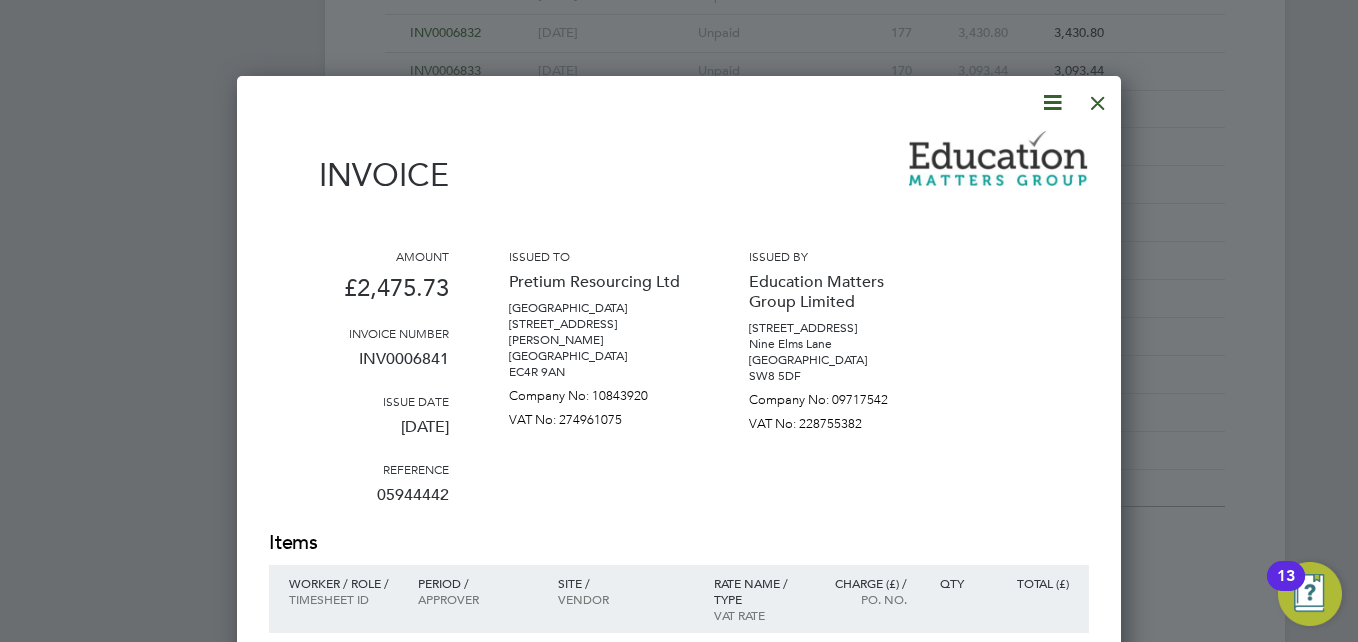 click at bounding box center (1098, 98) 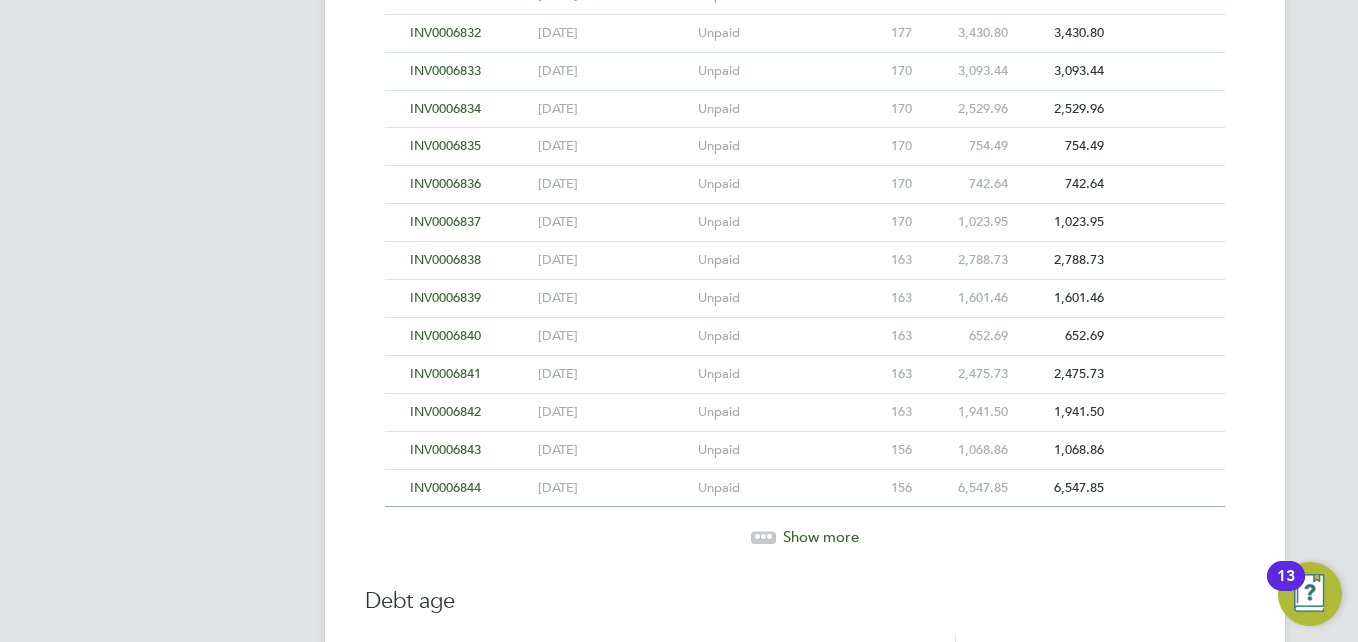 click on "INV0006842" 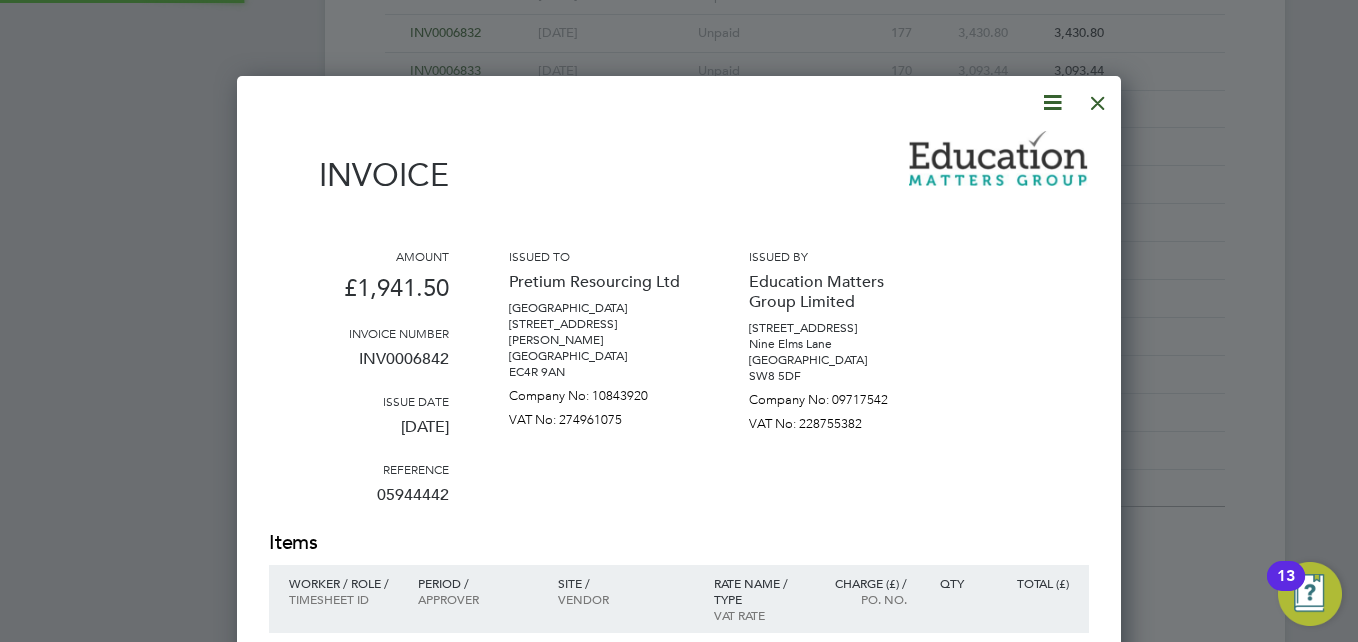scroll, scrollTop: 10, scrollLeft: 10, axis: both 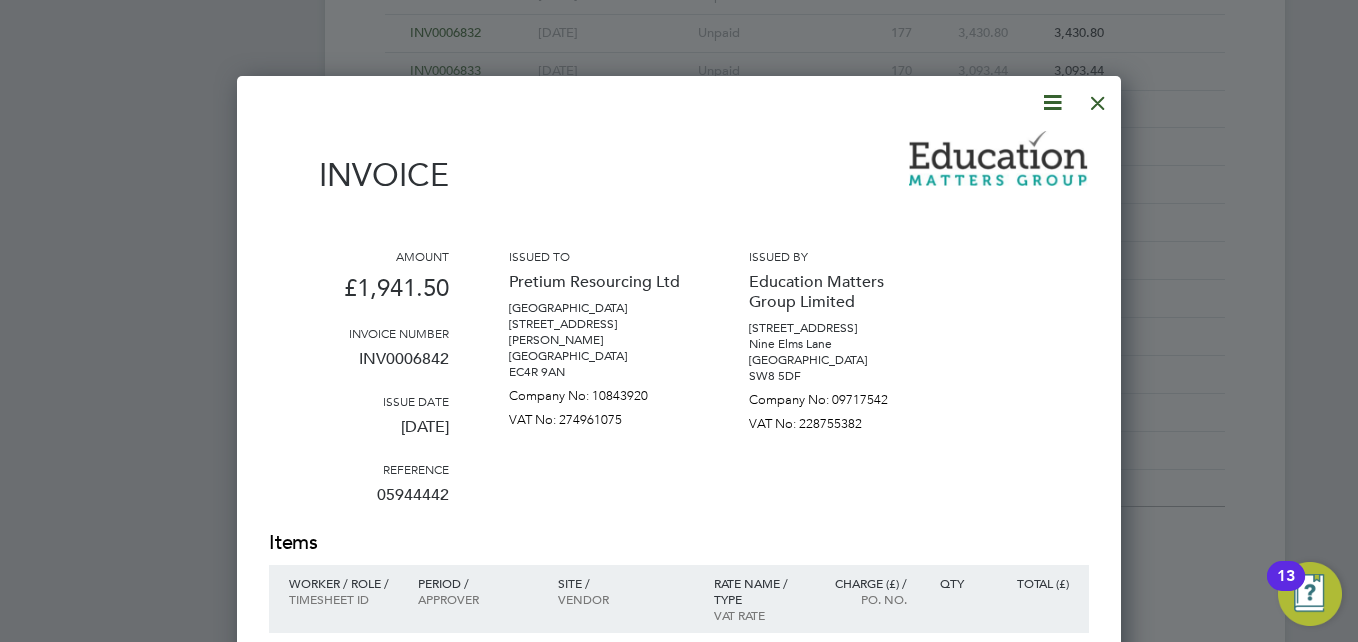 click at bounding box center [1098, 98] 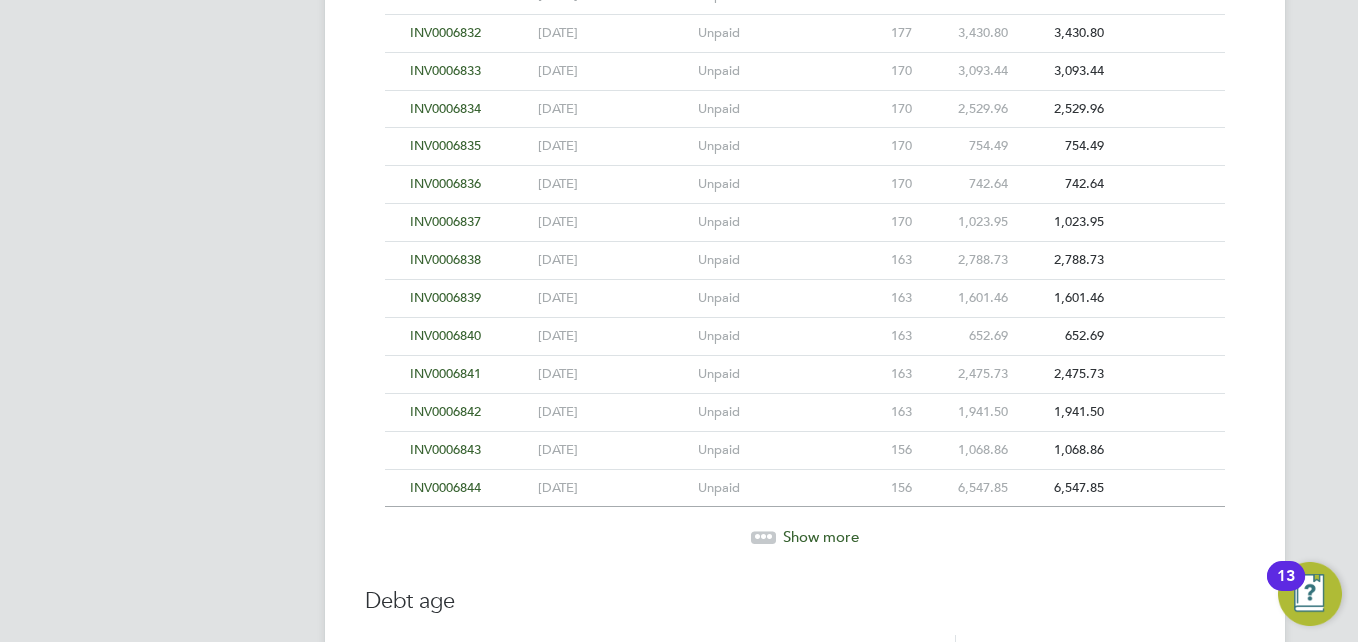click on "INV0006843" 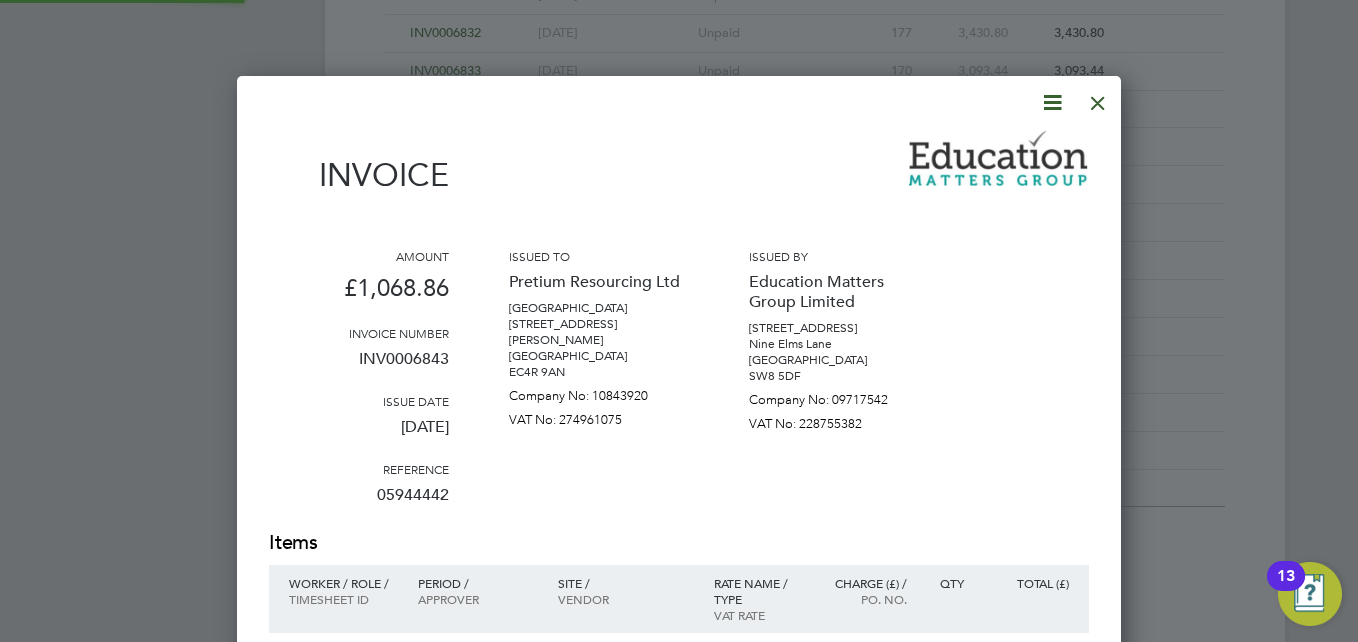 scroll, scrollTop: 10, scrollLeft: 10, axis: both 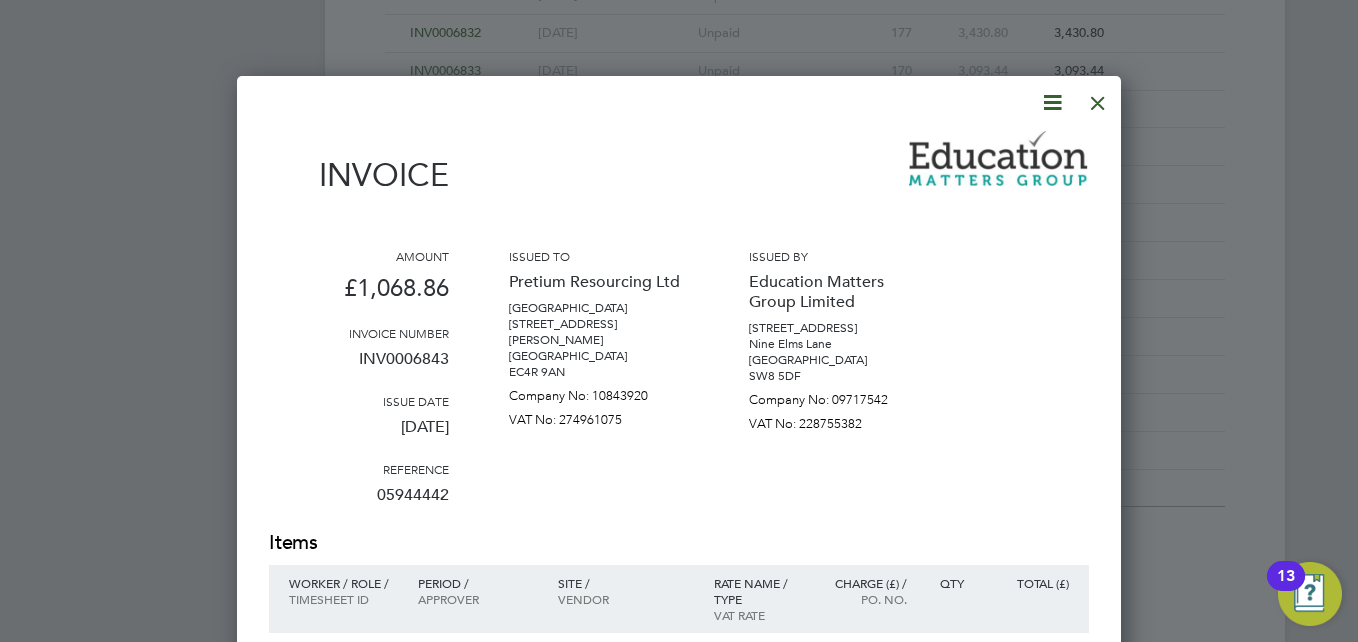 click at bounding box center [1098, 98] 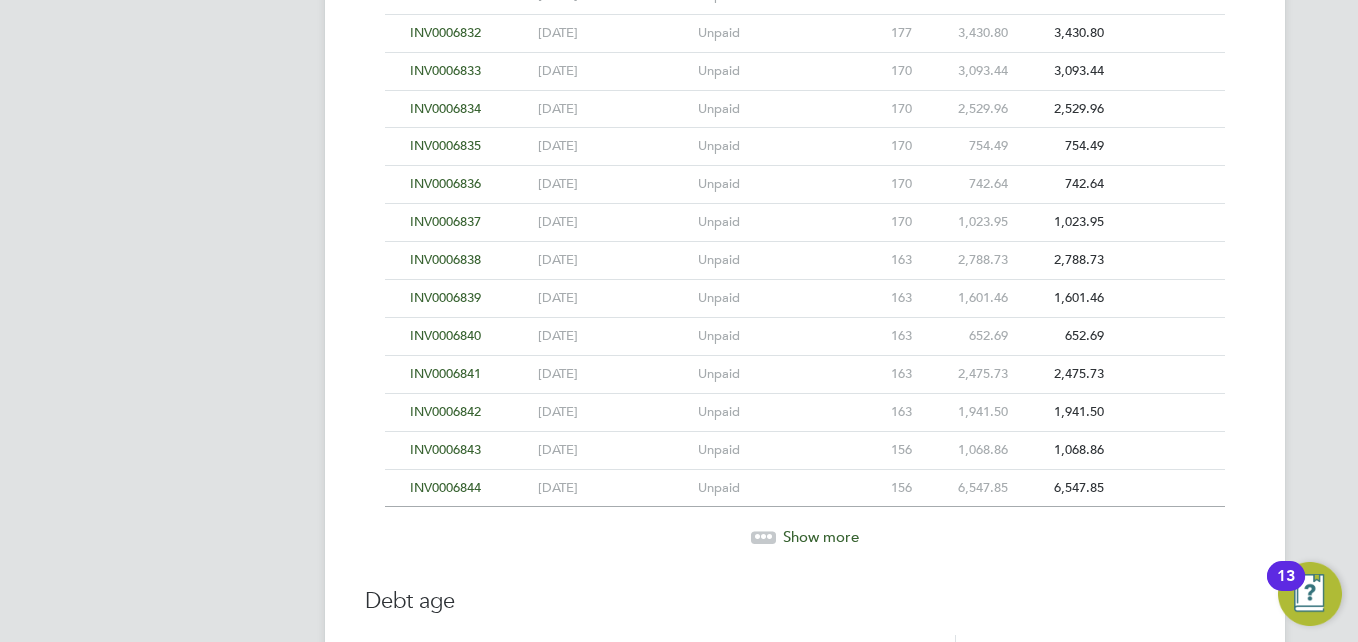 click on "INV0006844" 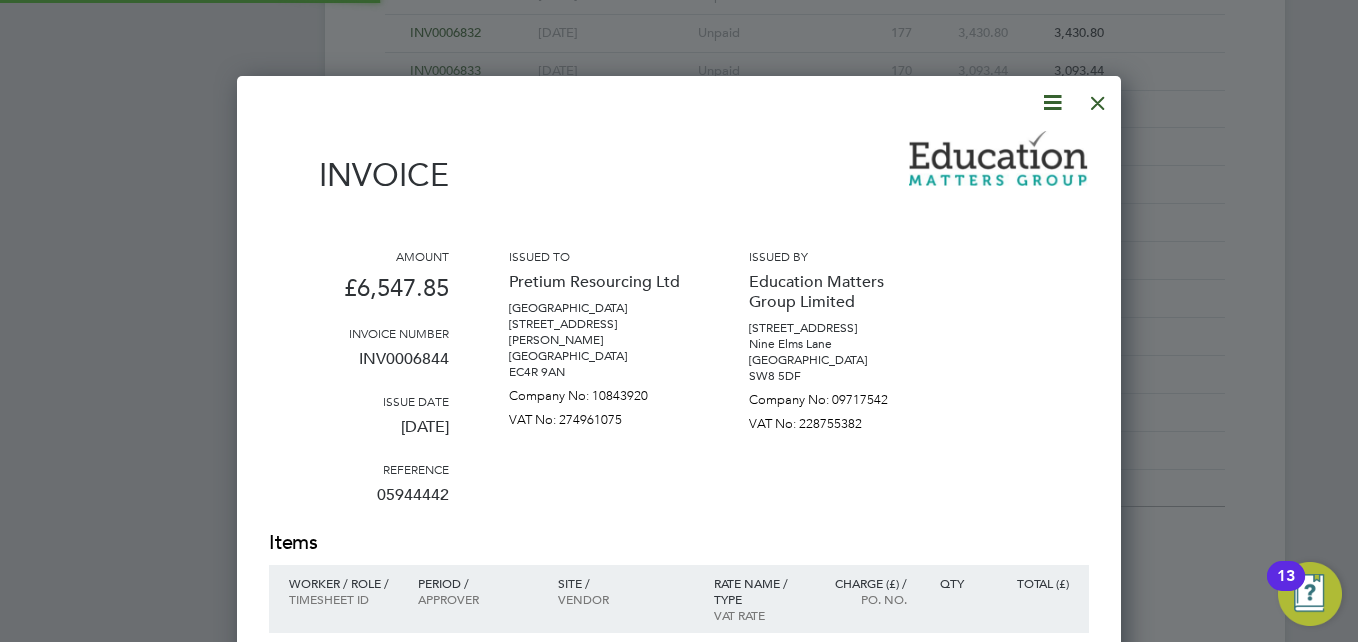 scroll, scrollTop: 10, scrollLeft: 10, axis: both 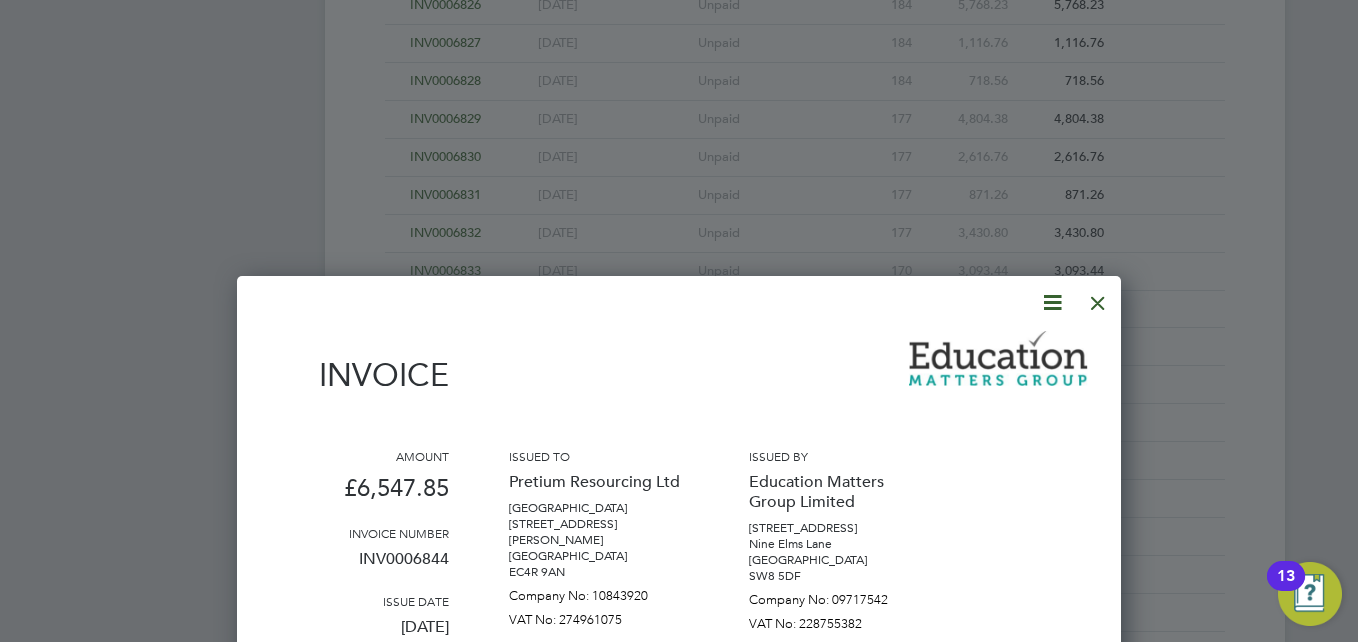 click at bounding box center (1098, 298) 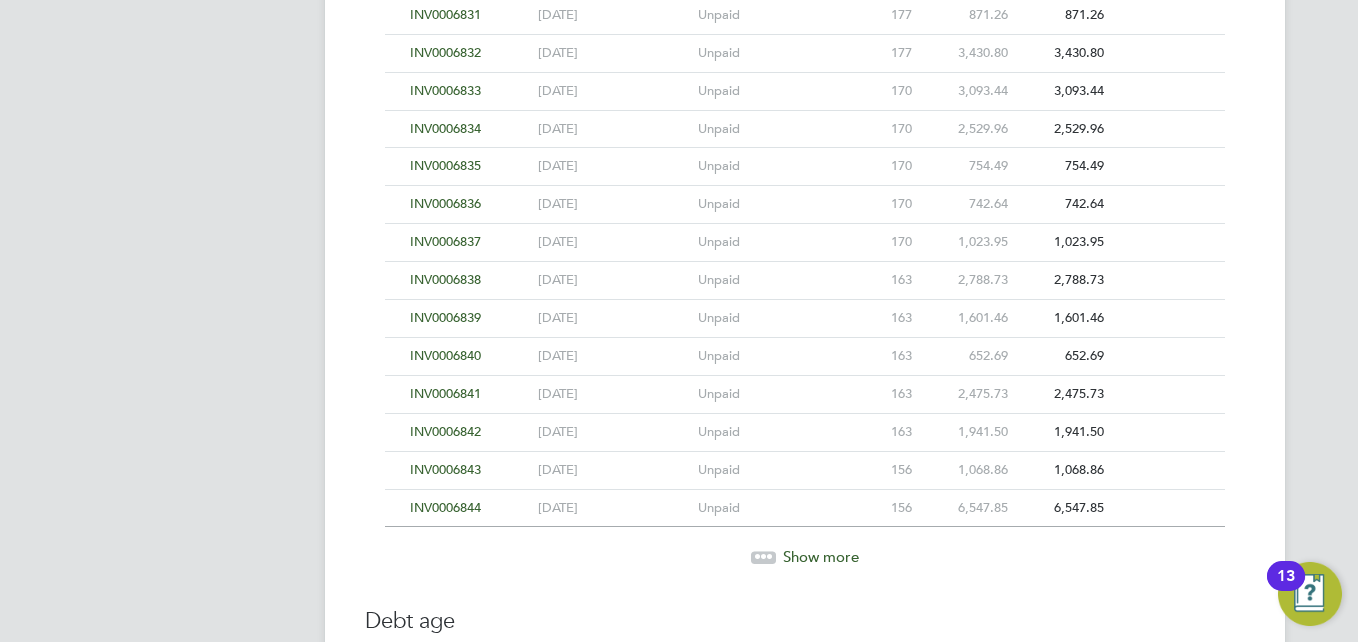 scroll, scrollTop: 4878, scrollLeft: 0, axis: vertical 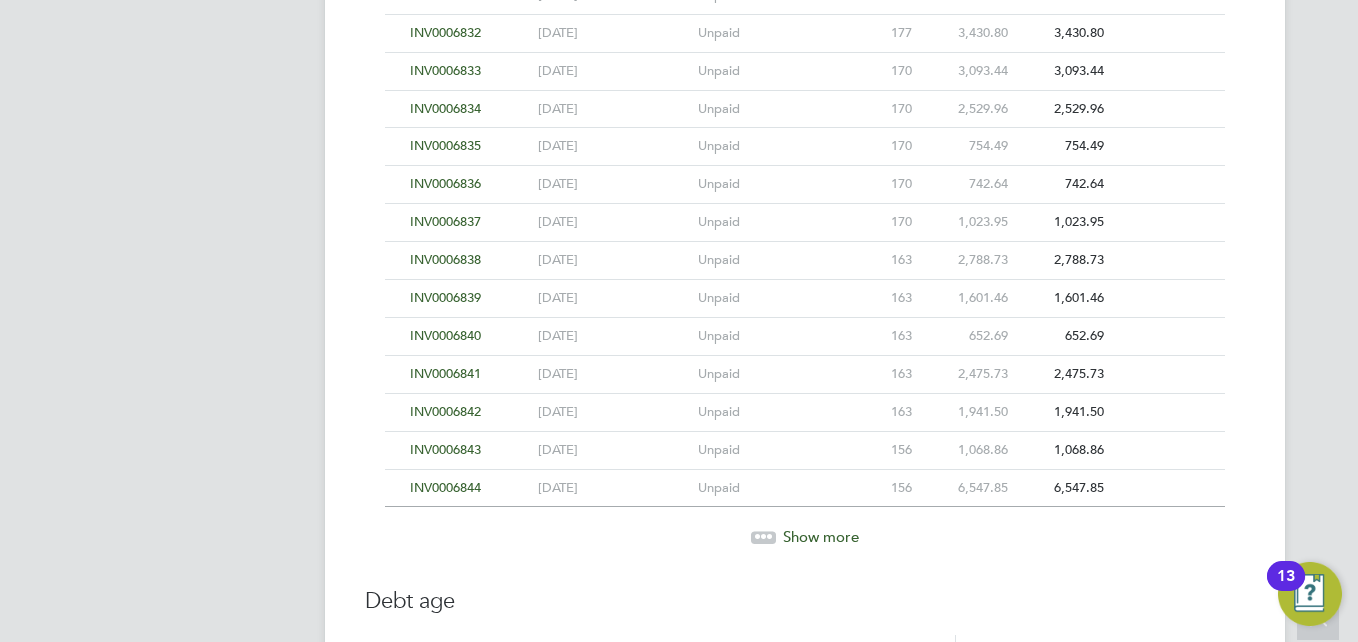 click 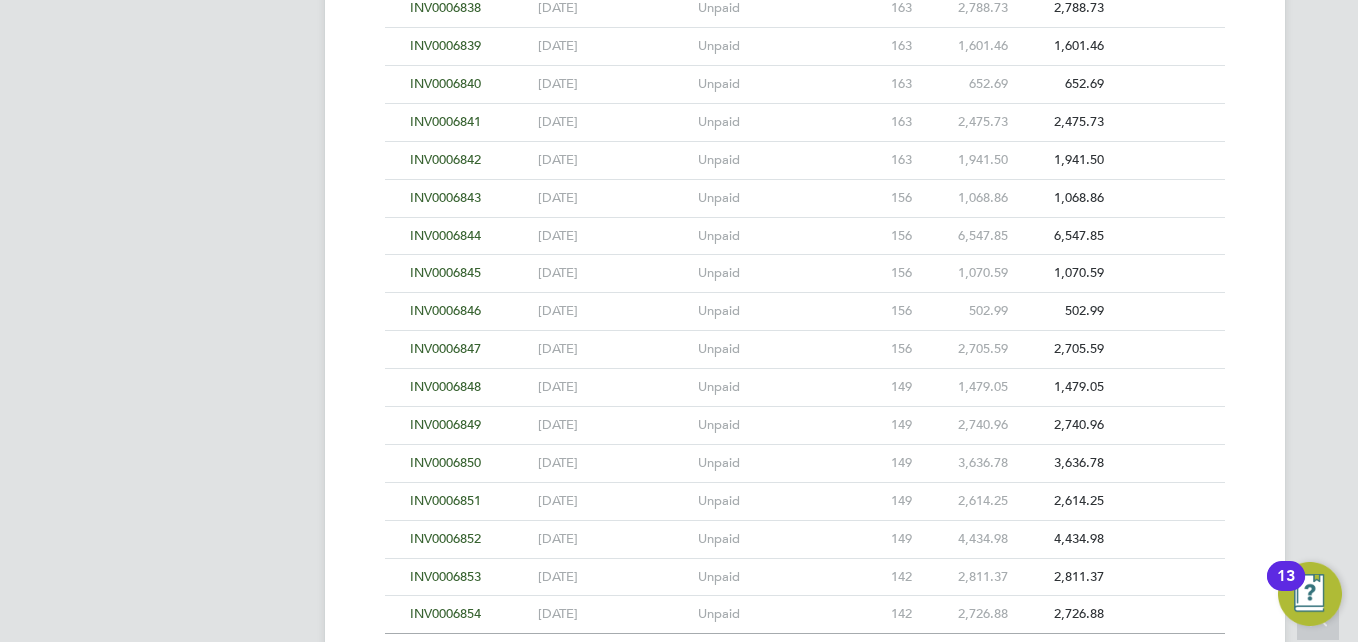 scroll, scrollTop: 5178, scrollLeft: 0, axis: vertical 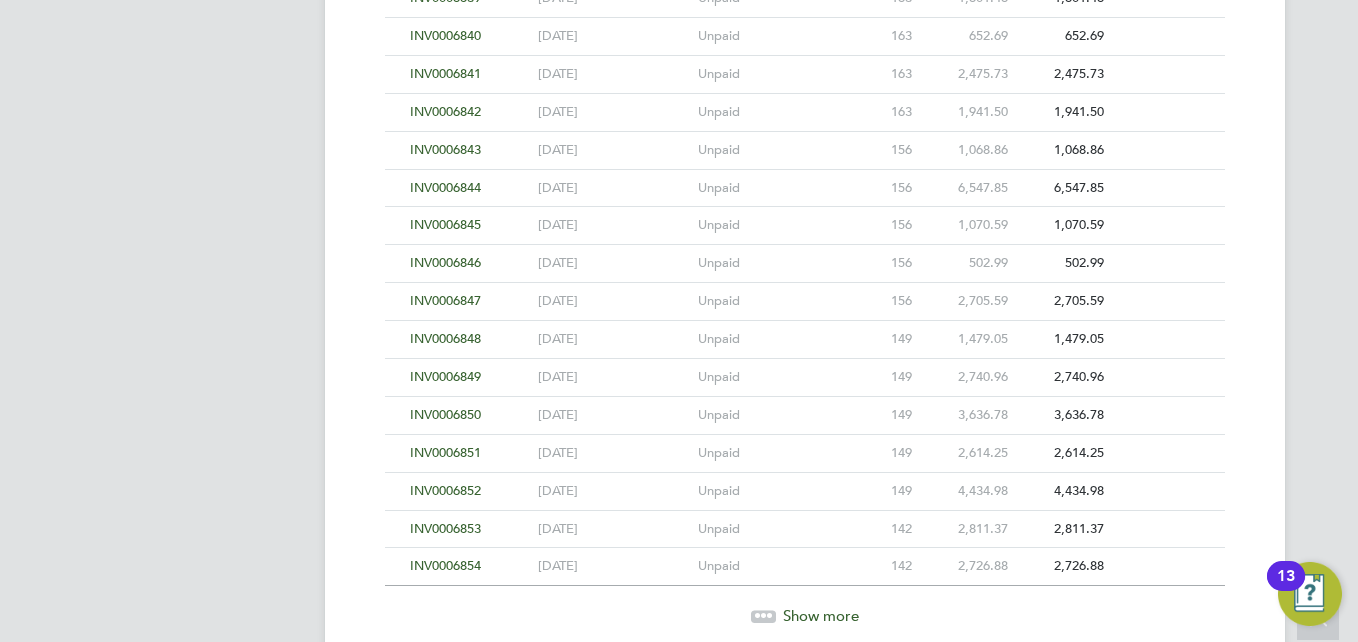click on "INV0006845" 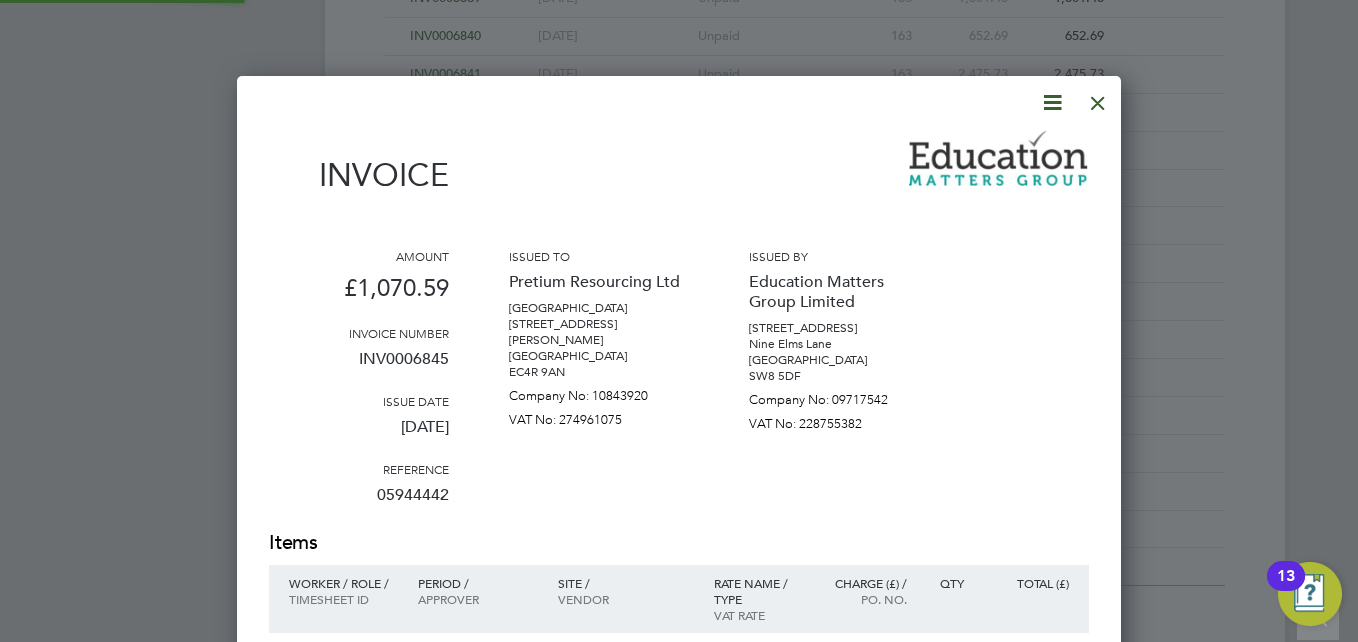 scroll, scrollTop: 10, scrollLeft: 10, axis: both 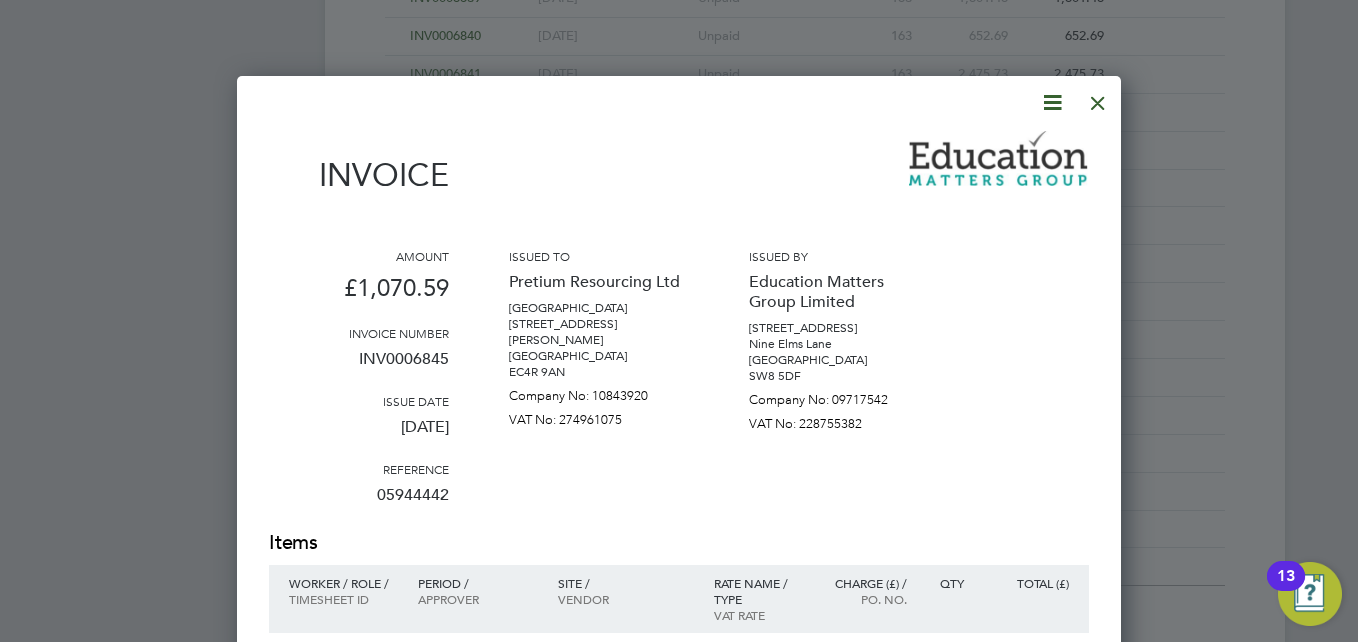 click at bounding box center [1098, 98] 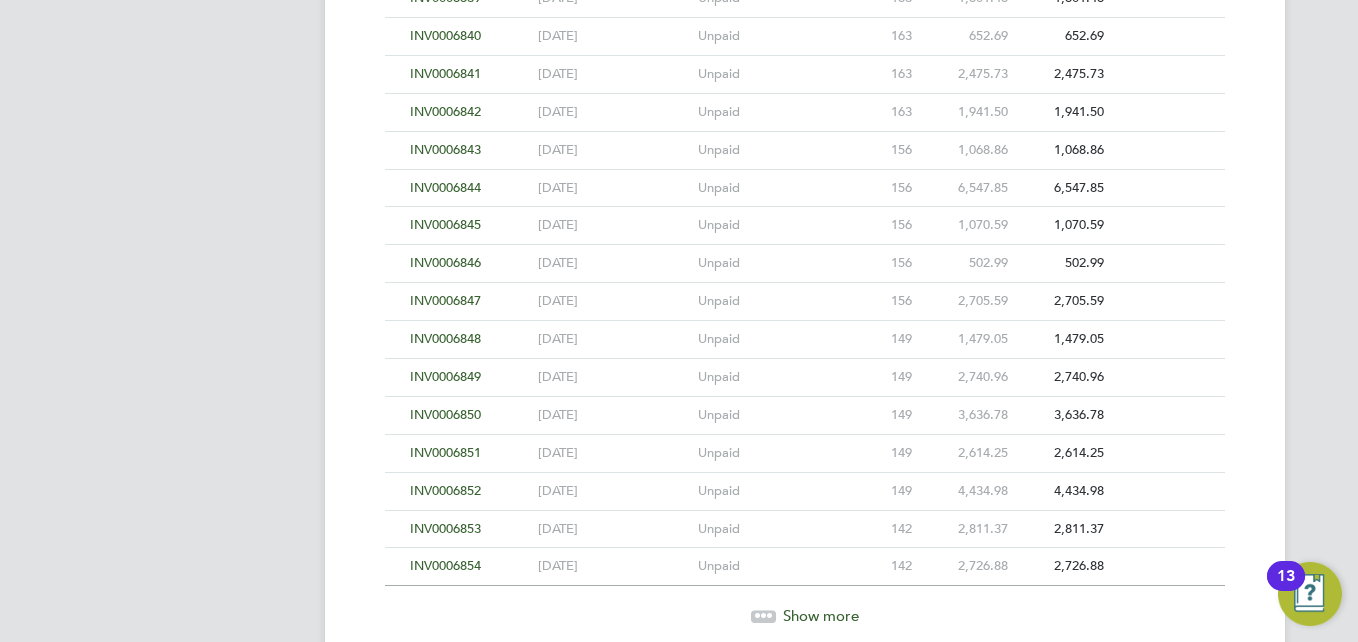 click on "INV0006846" 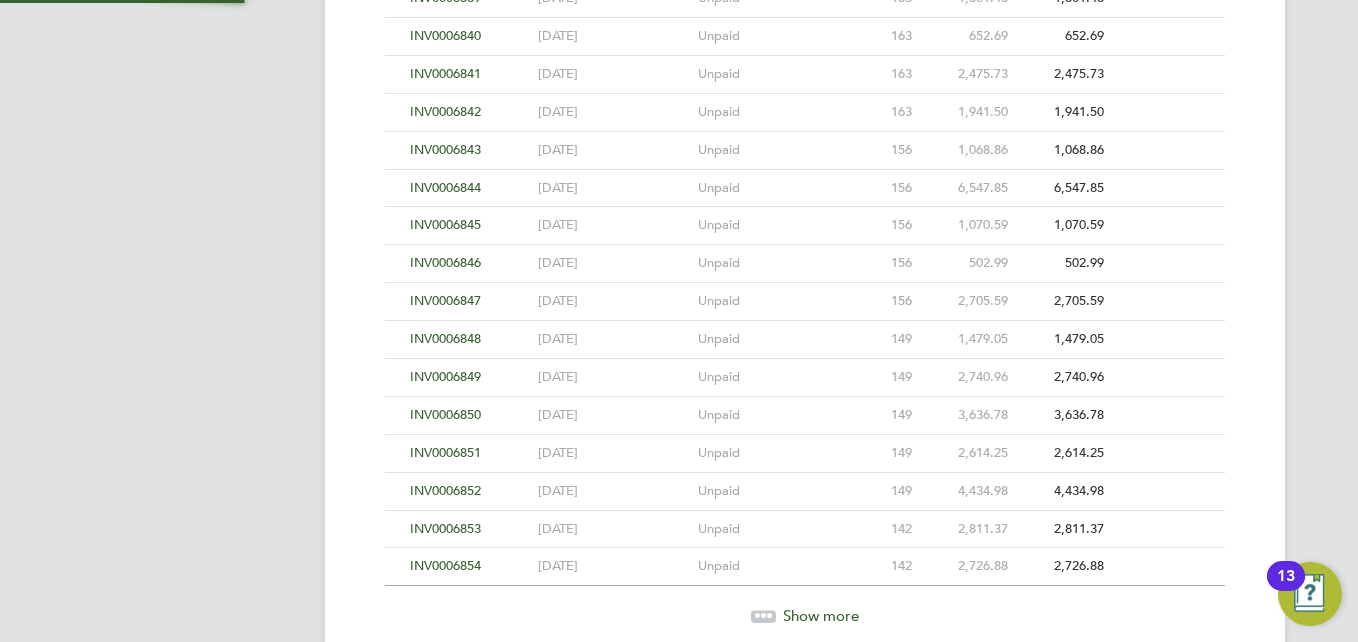 scroll, scrollTop: 10, scrollLeft: 10, axis: both 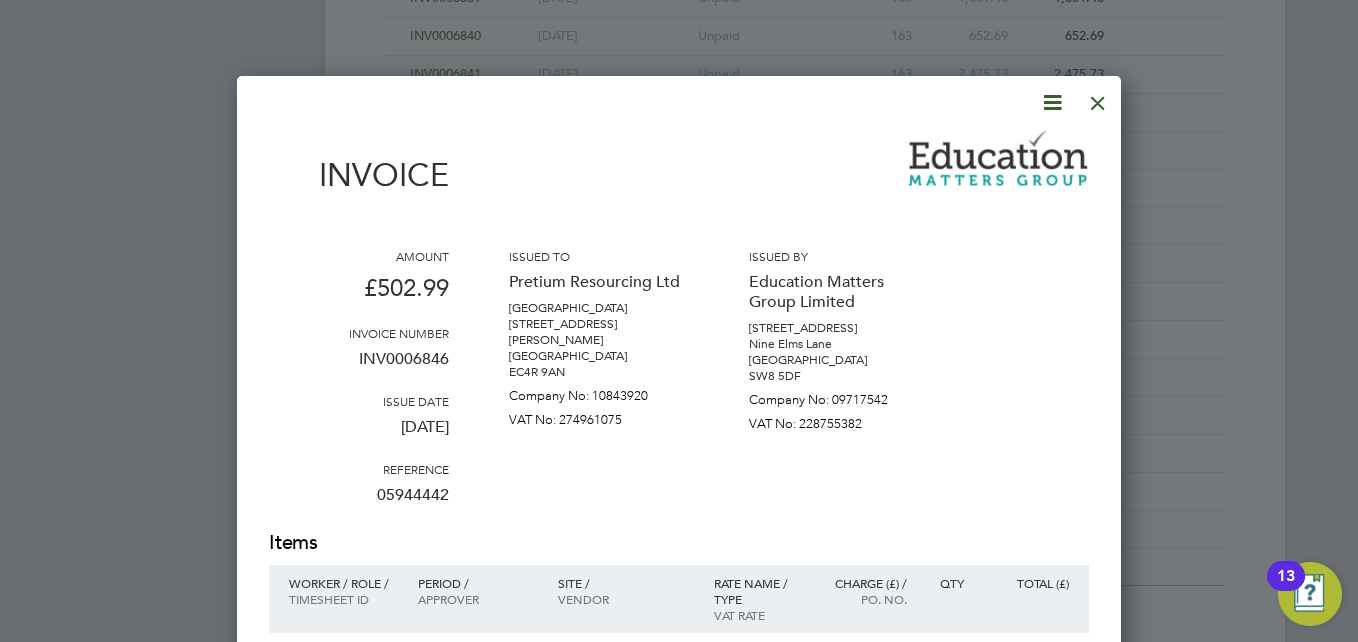 click at bounding box center [1098, 98] 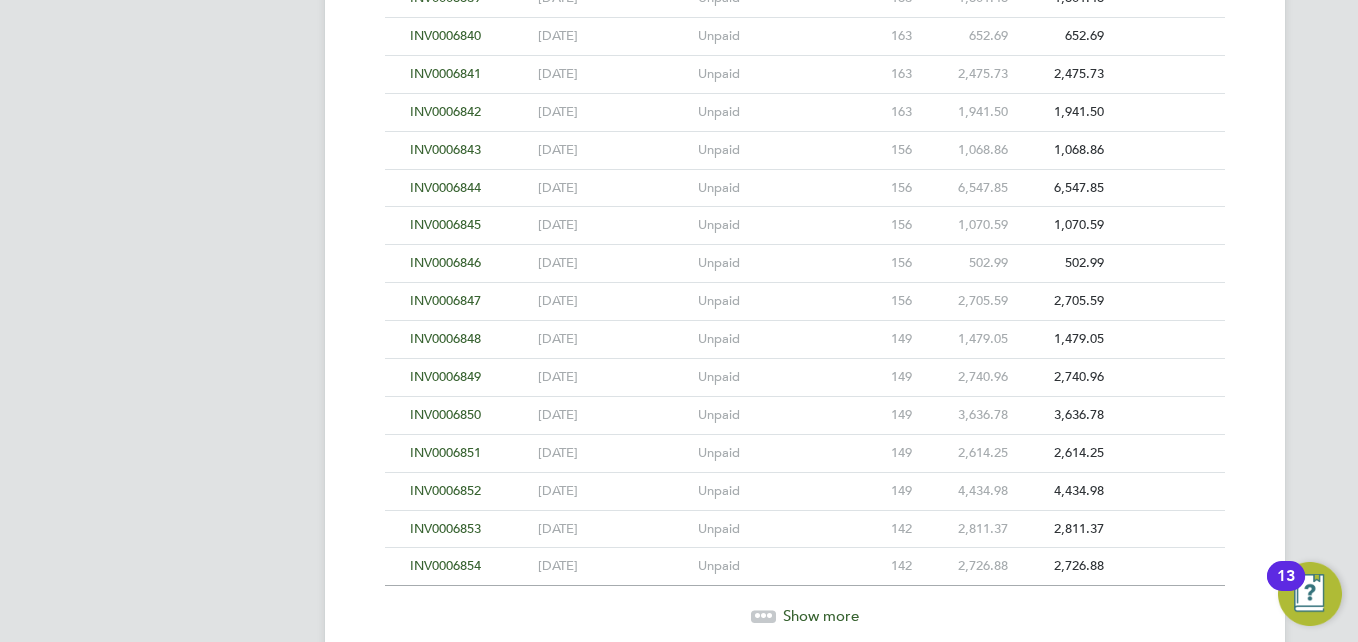 click on "INV0006847" 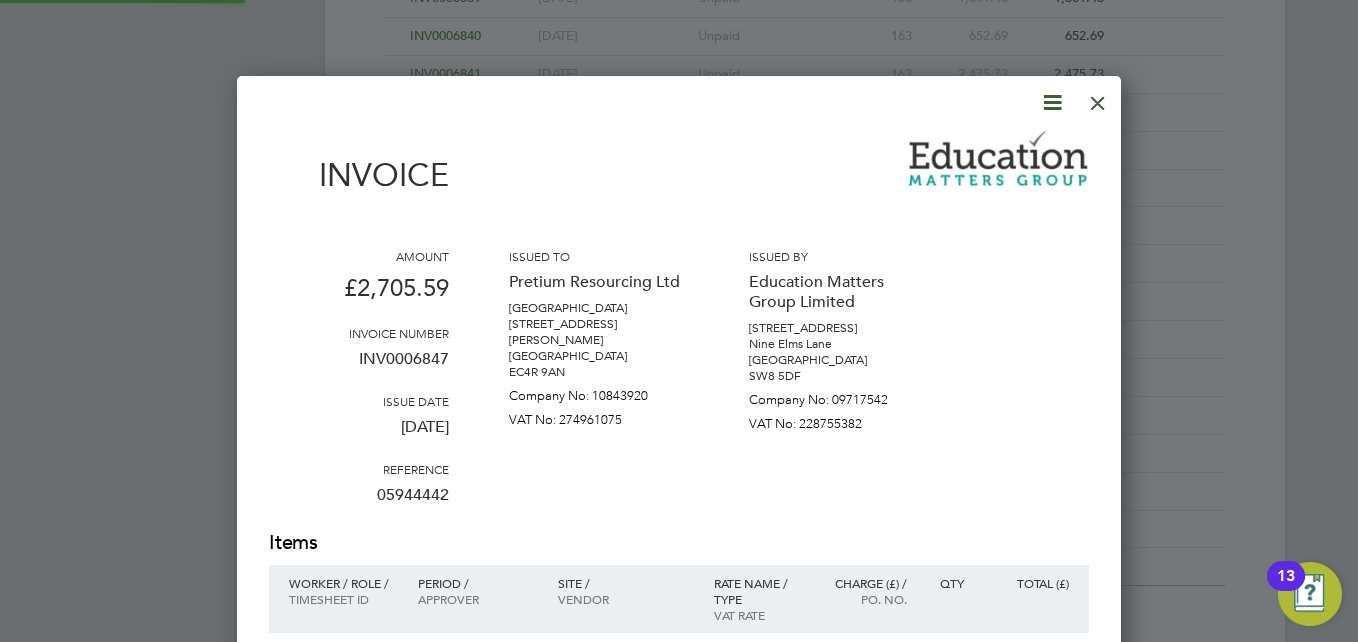 scroll, scrollTop: 10, scrollLeft: 10, axis: both 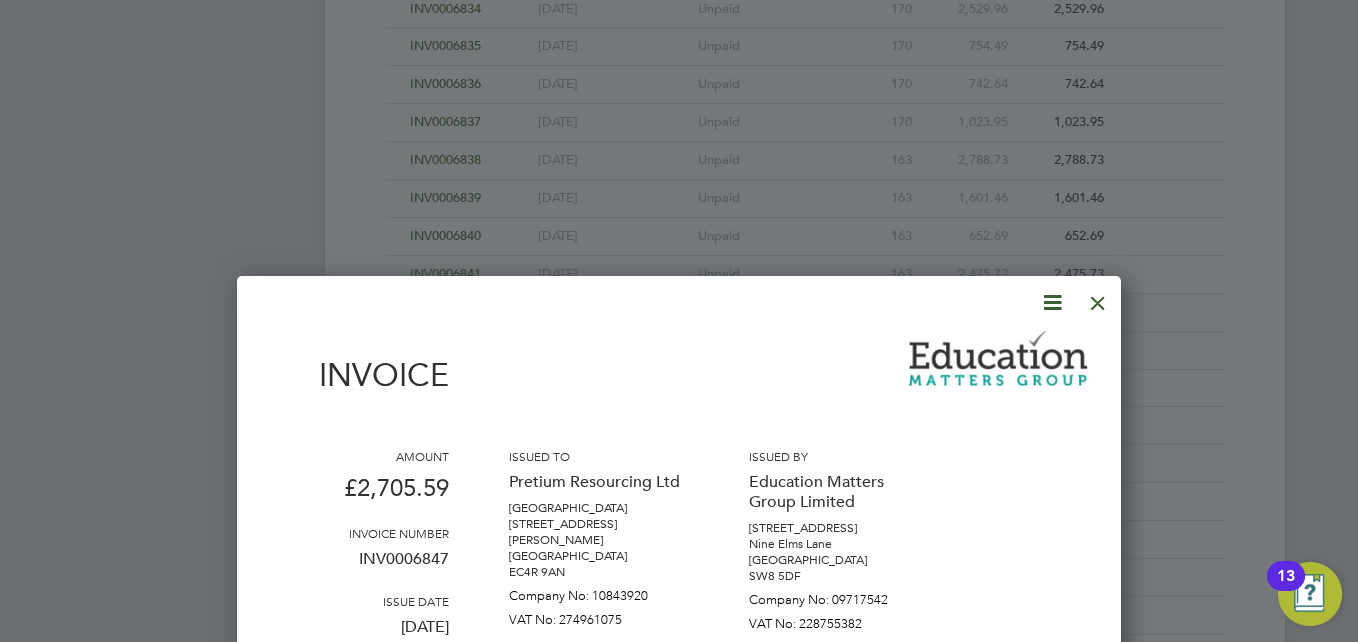 click at bounding box center (1098, 298) 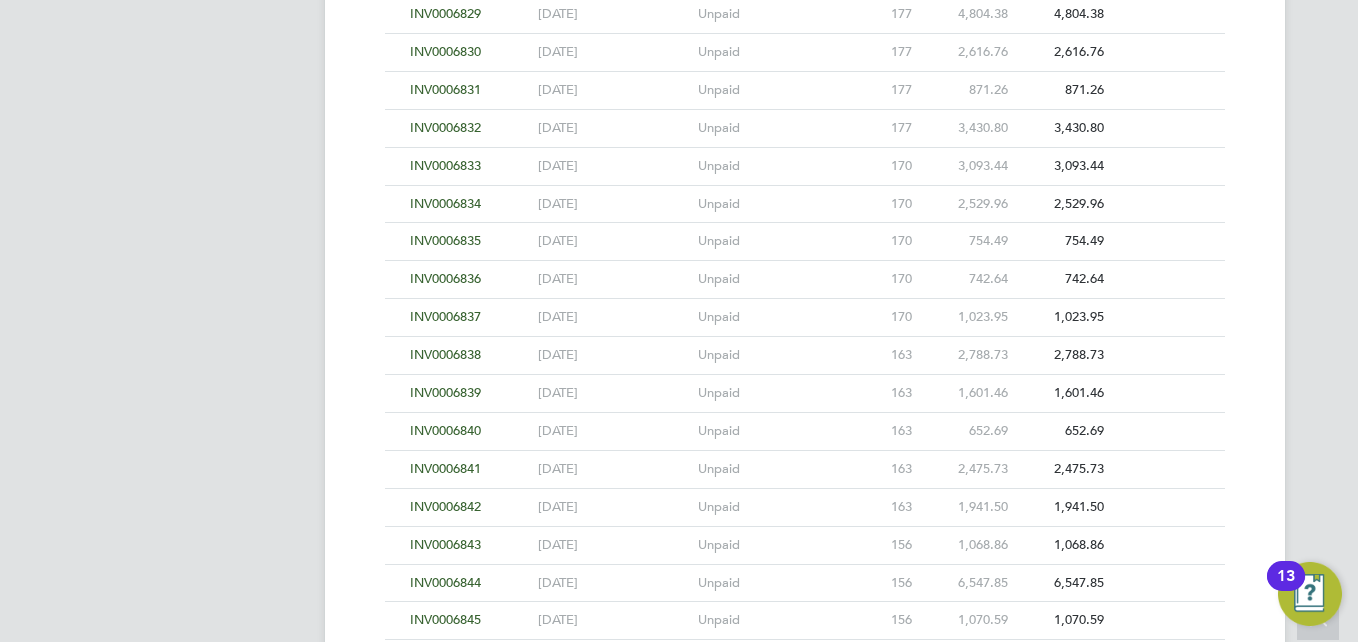 scroll, scrollTop: 4778, scrollLeft: 0, axis: vertical 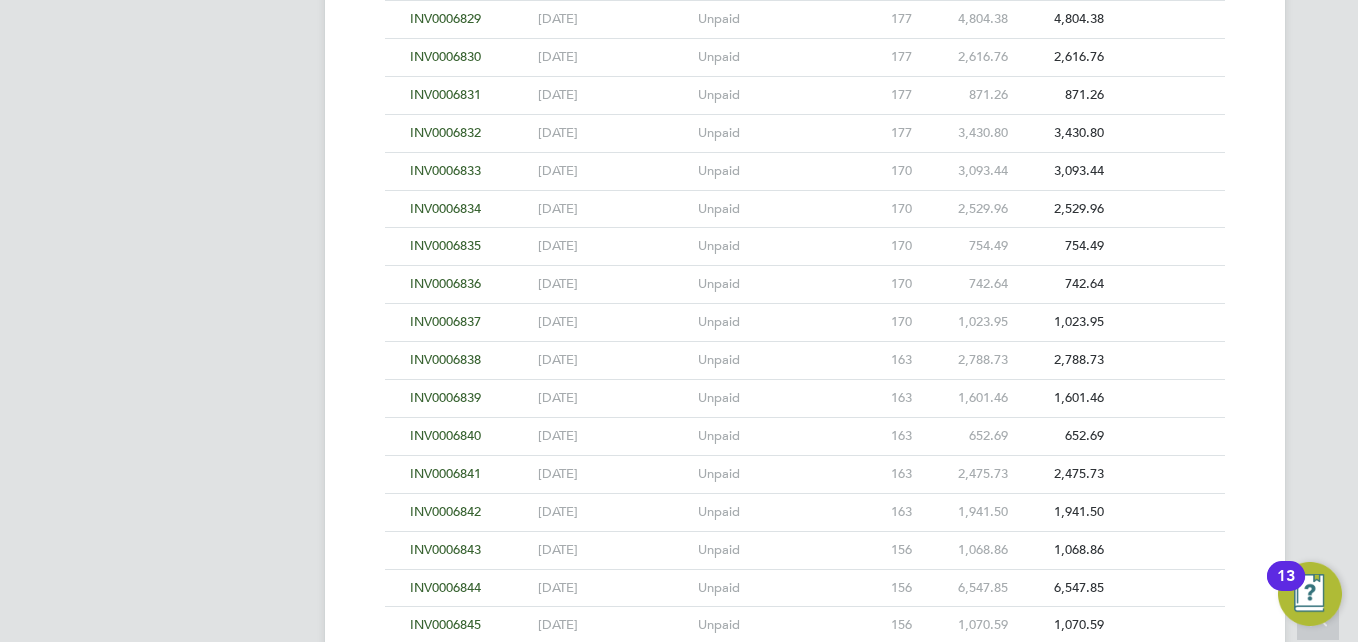 click on "INV0006832" 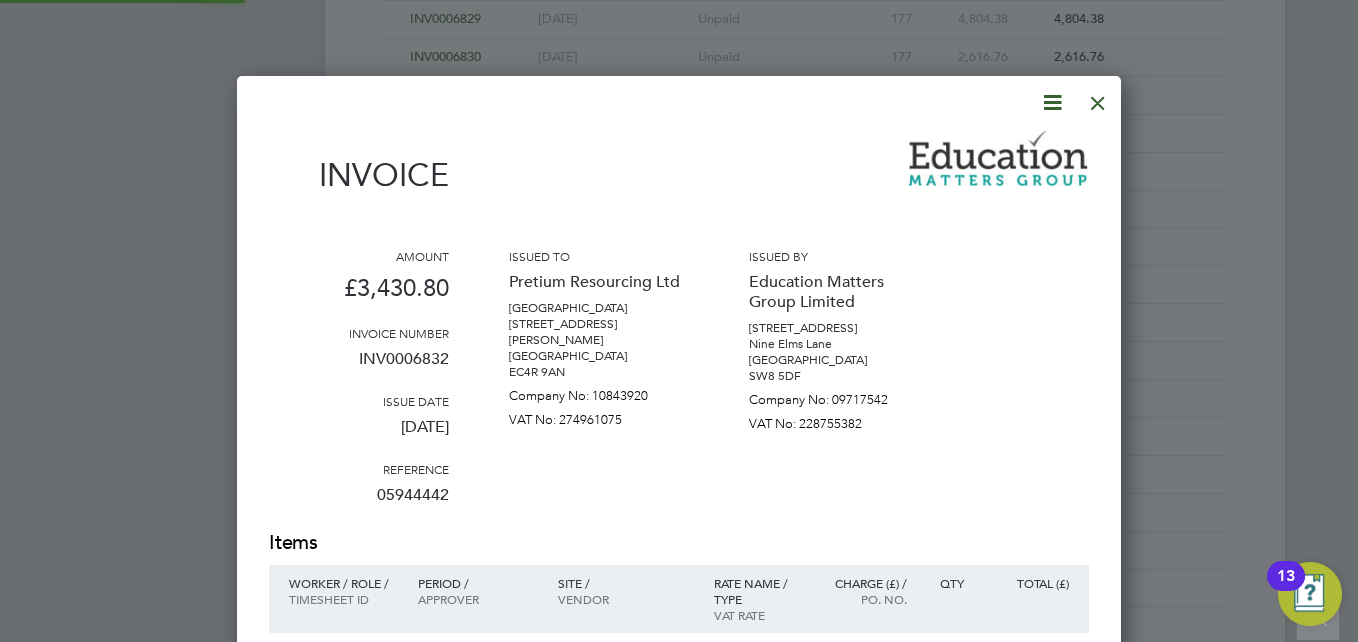 scroll, scrollTop: 10, scrollLeft: 10, axis: both 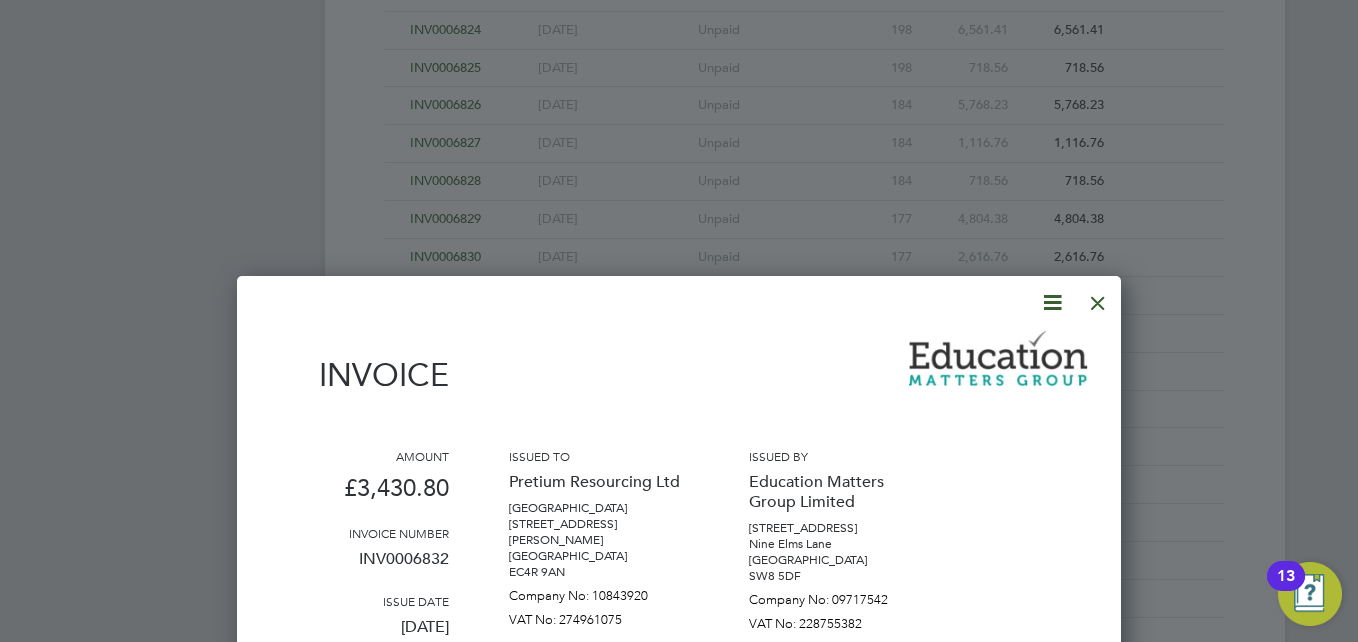 click at bounding box center [1098, 298] 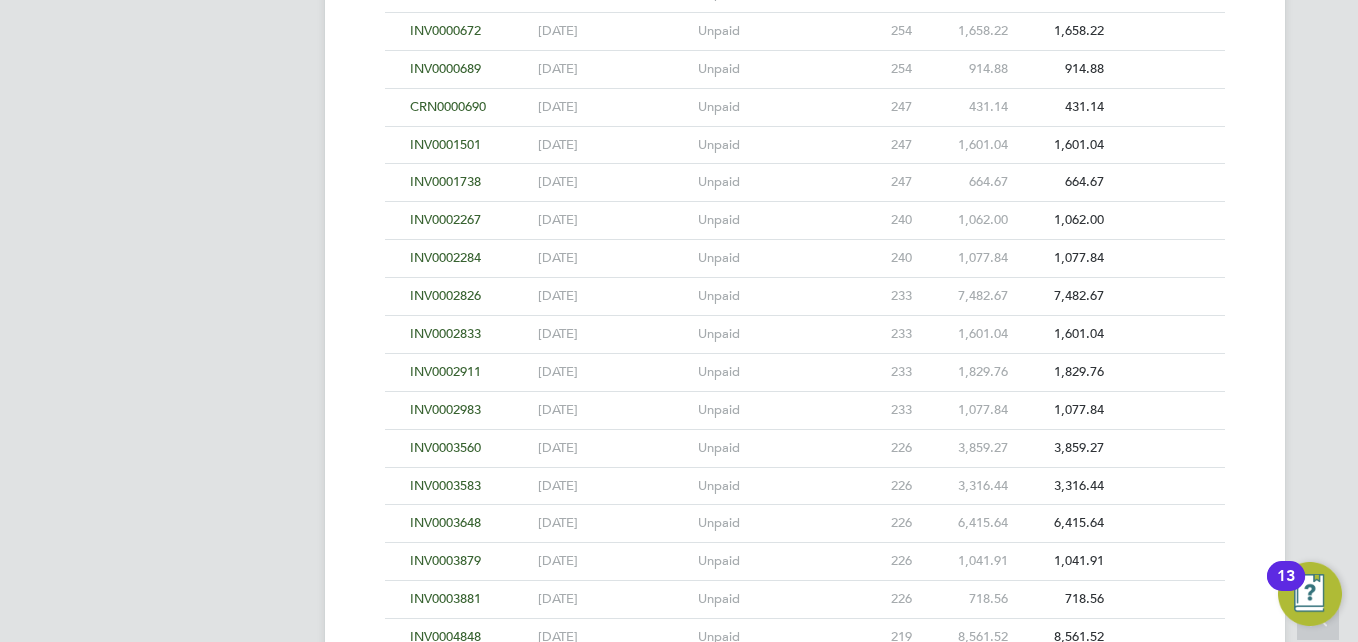 scroll, scrollTop: 3578, scrollLeft: 0, axis: vertical 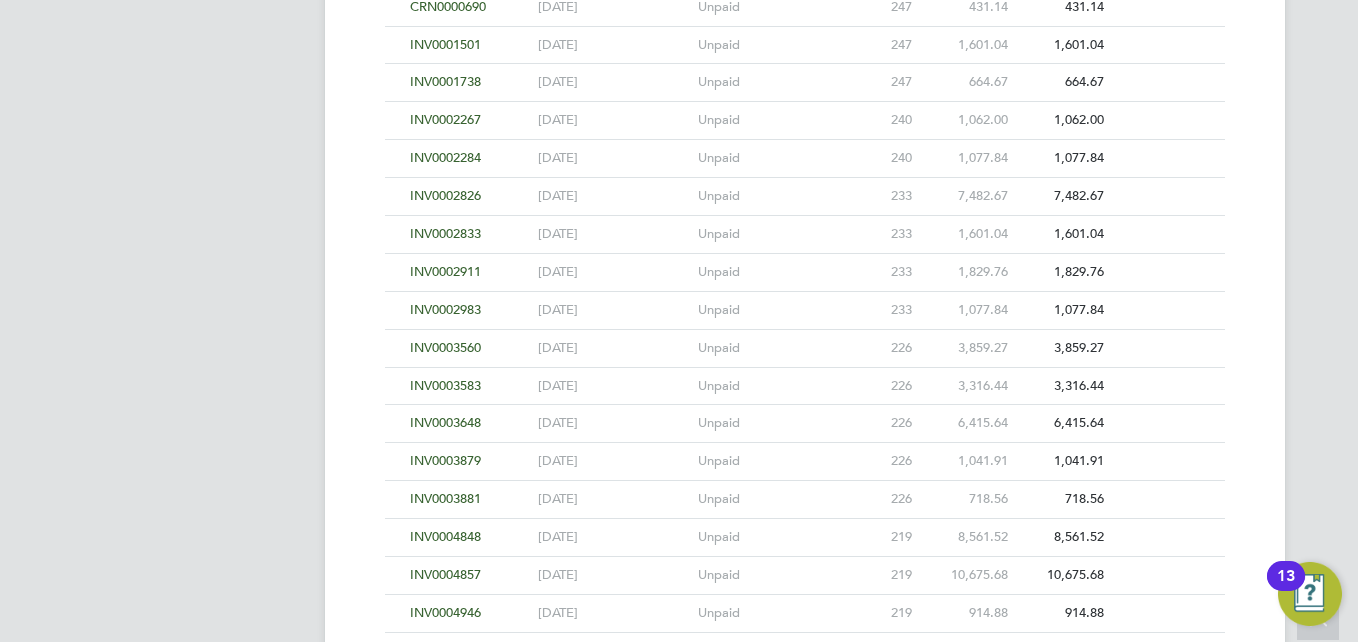click on "INV0004848" 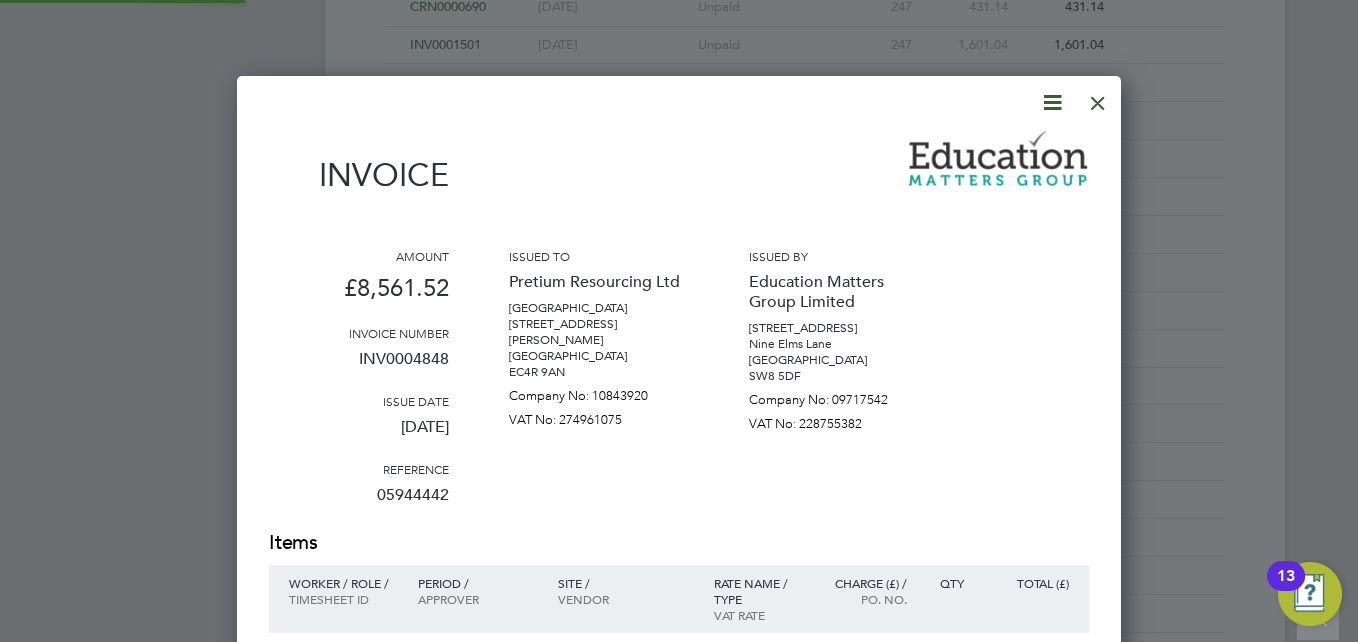 scroll, scrollTop: 10, scrollLeft: 10, axis: both 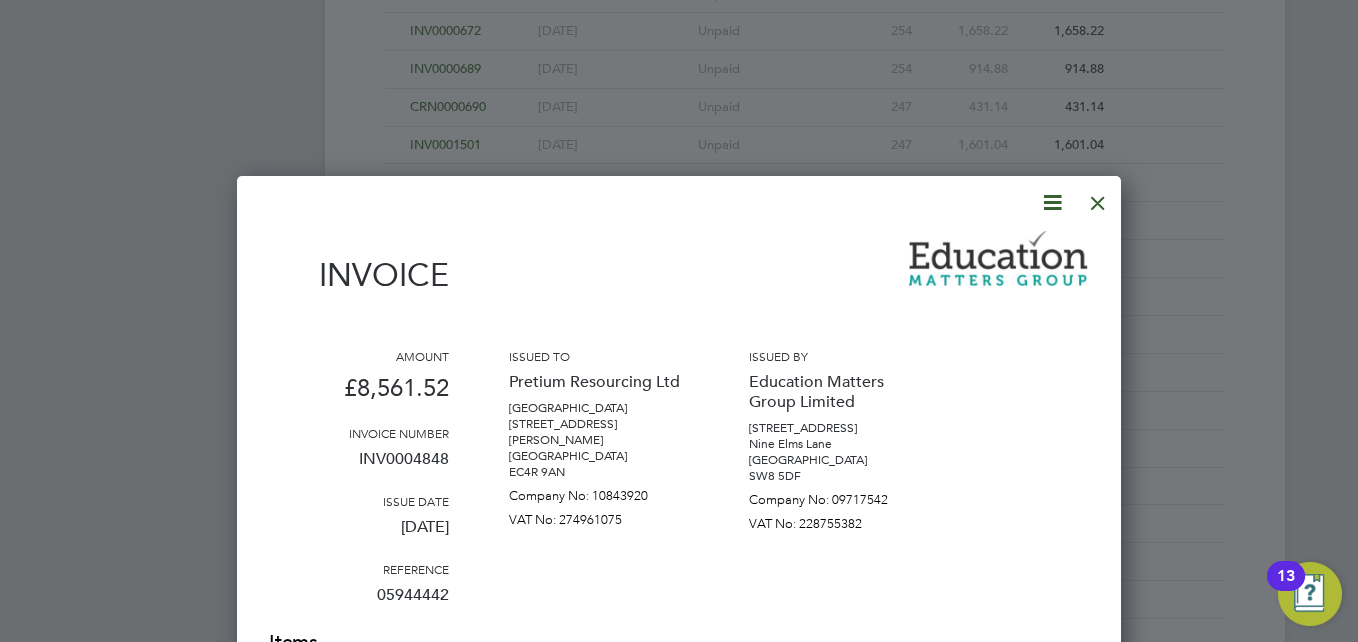 click at bounding box center (1098, 198) 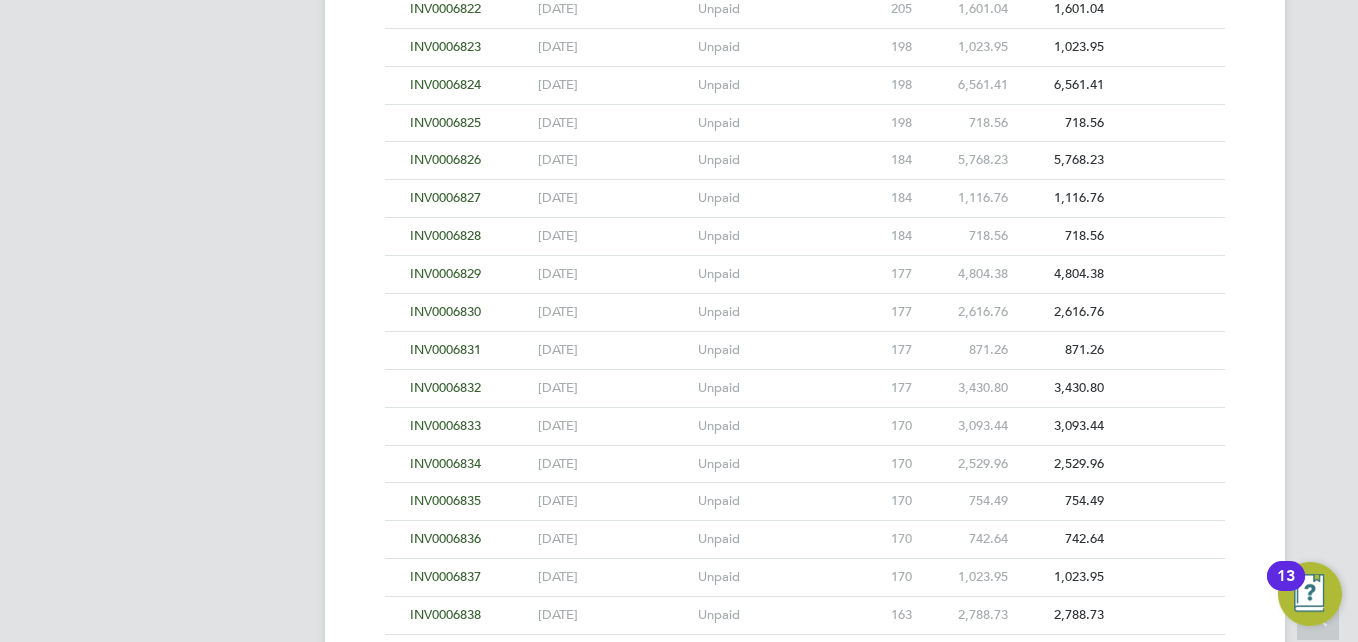 scroll, scrollTop: 4494, scrollLeft: 0, axis: vertical 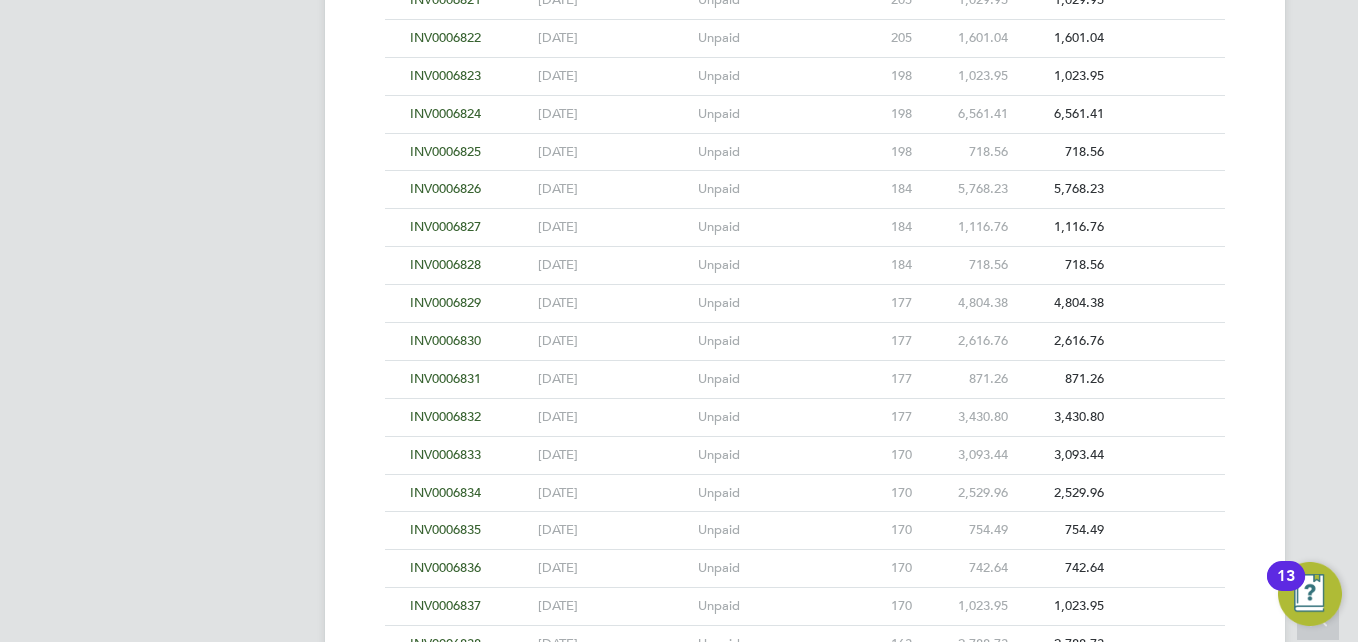 click on "INV0006832" 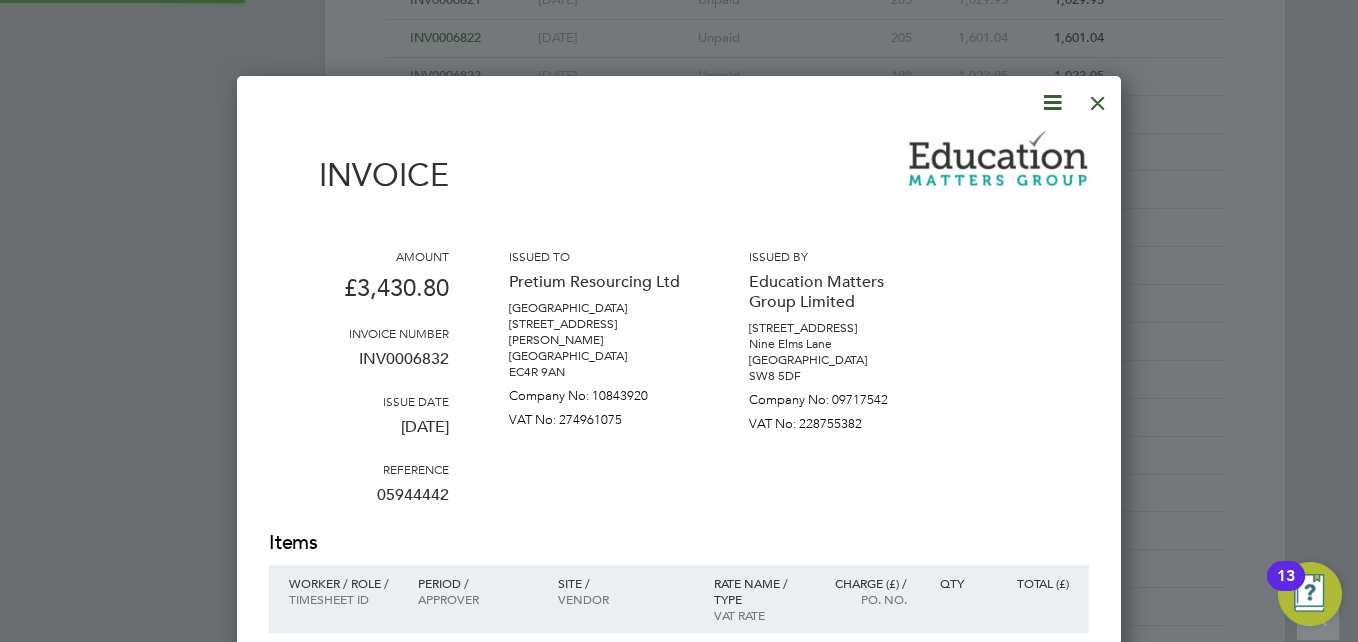 scroll, scrollTop: 10, scrollLeft: 10, axis: both 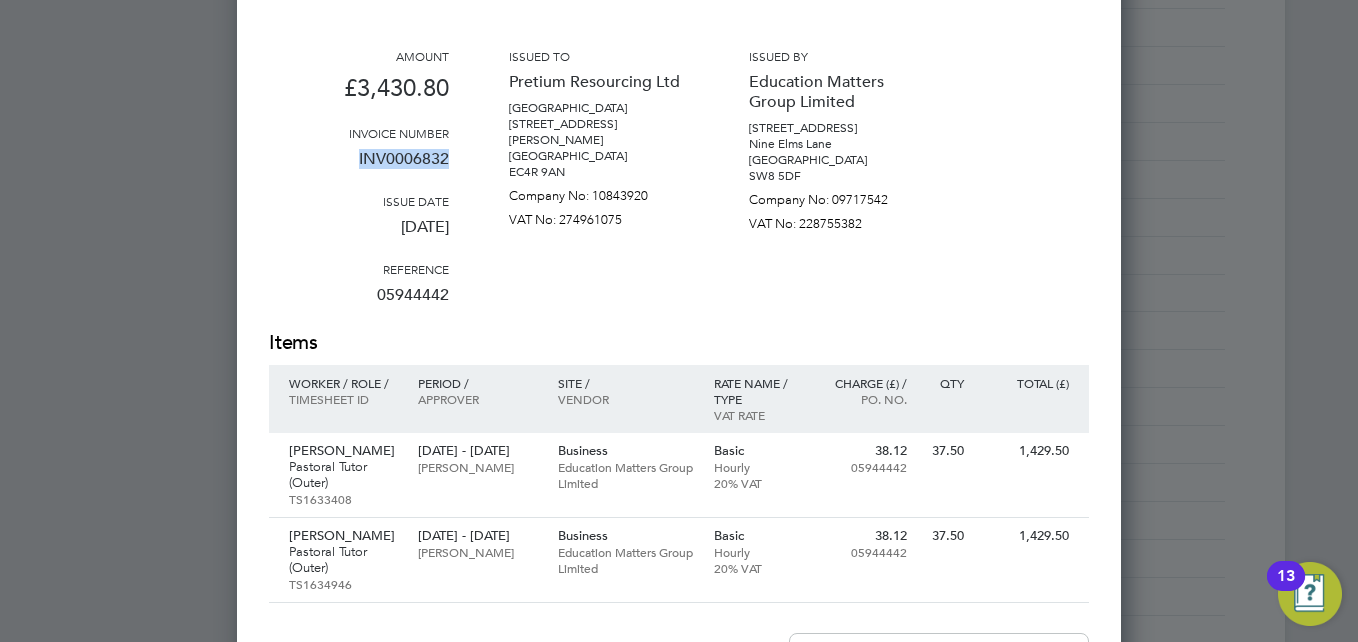 drag, startPoint x: 356, startPoint y: 156, endPoint x: 453, endPoint y: 169, distance: 97.867256 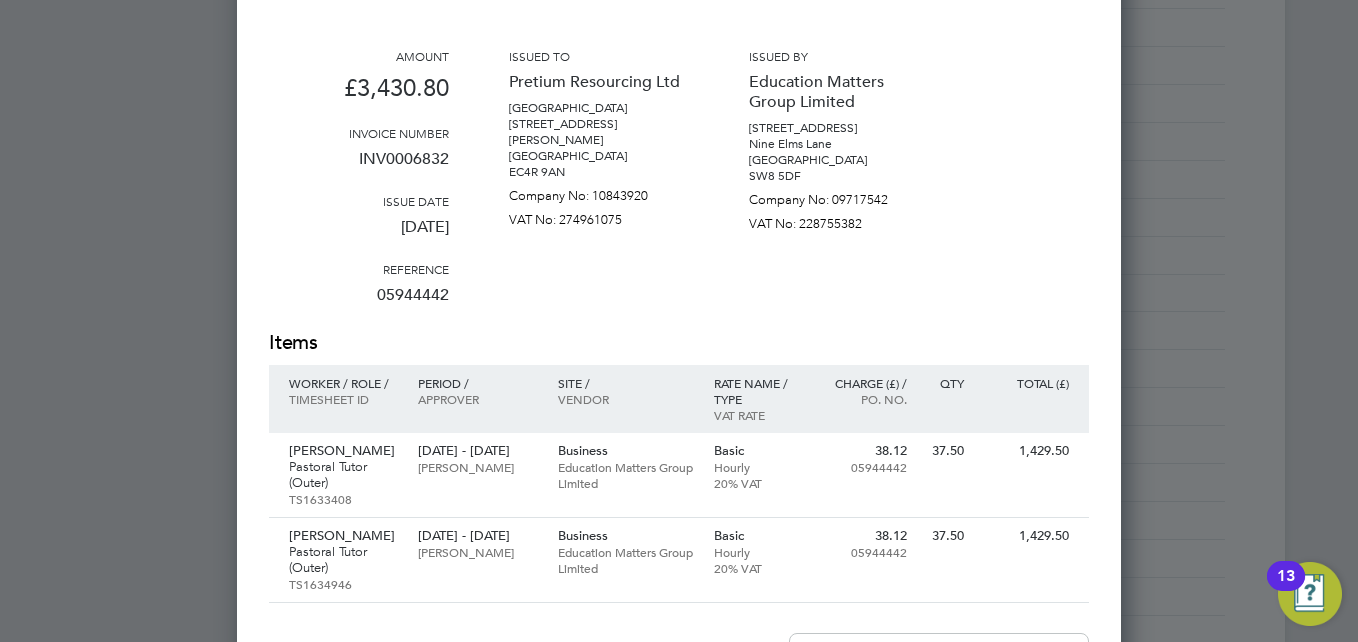 drag, startPoint x: 453, startPoint y: 169, endPoint x: 489, endPoint y: 249, distance: 87.72685 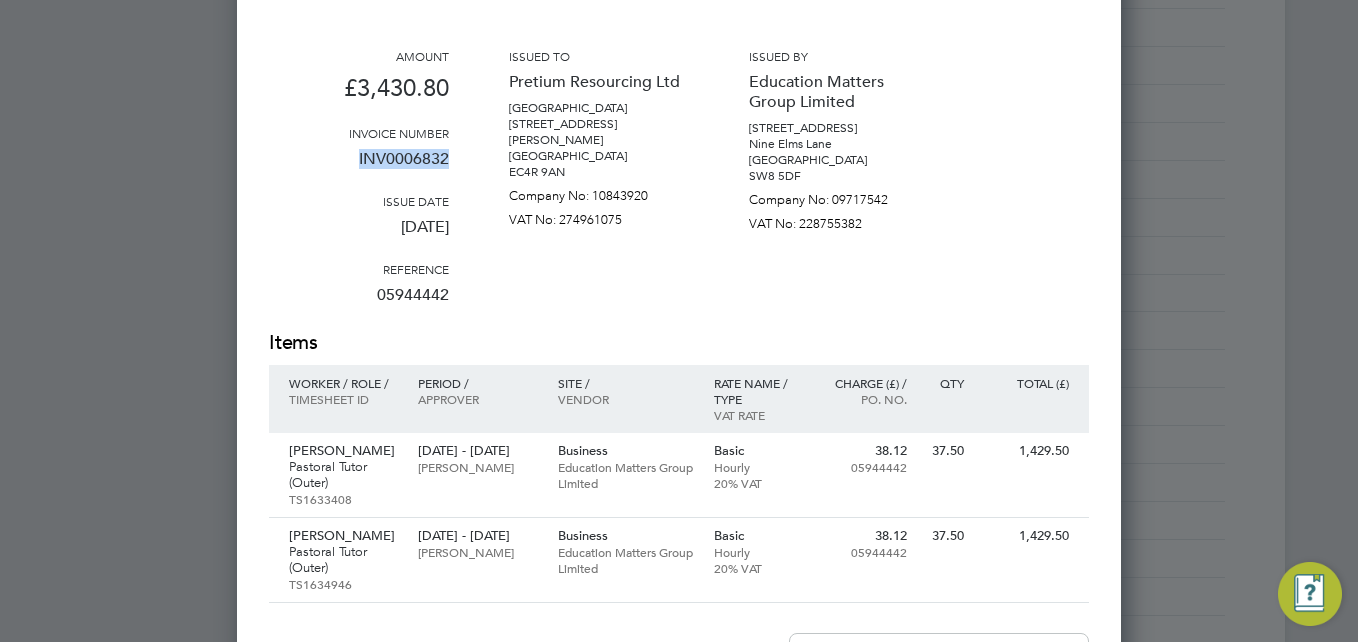 drag, startPoint x: 355, startPoint y: 155, endPoint x: 451, endPoint y: 163, distance: 96.332756 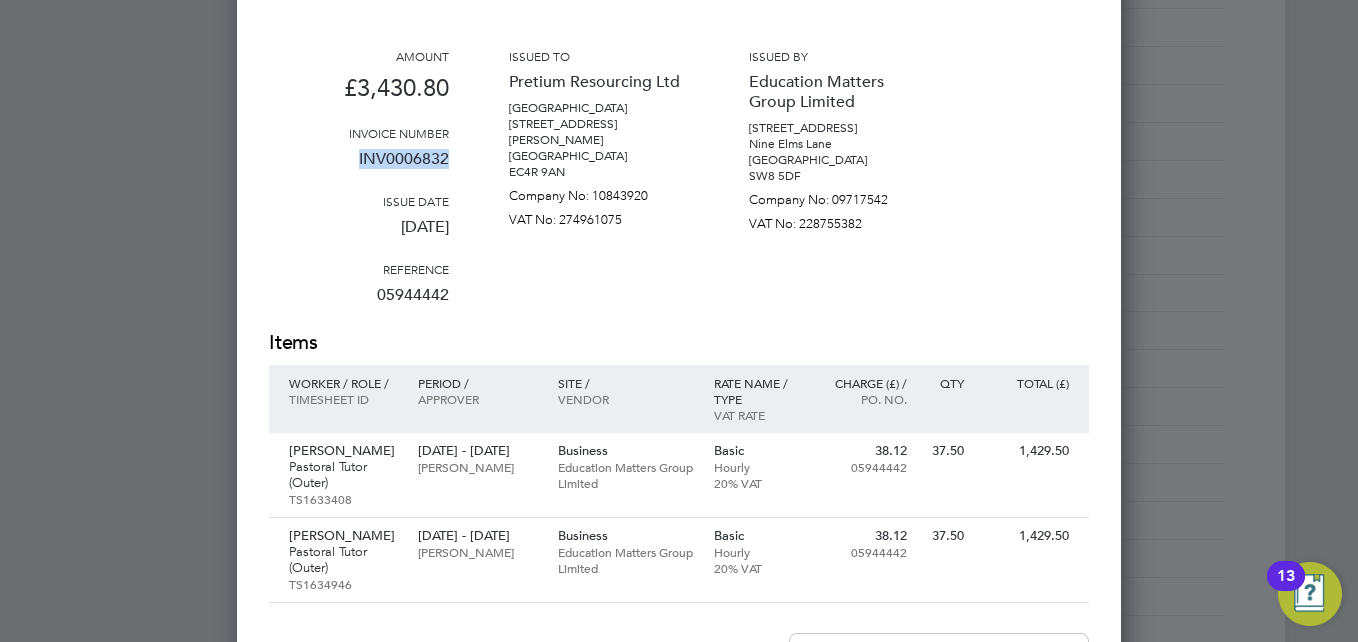 drag, startPoint x: 451, startPoint y: 163, endPoint x: 416, endPoint y: 163, distance: 35 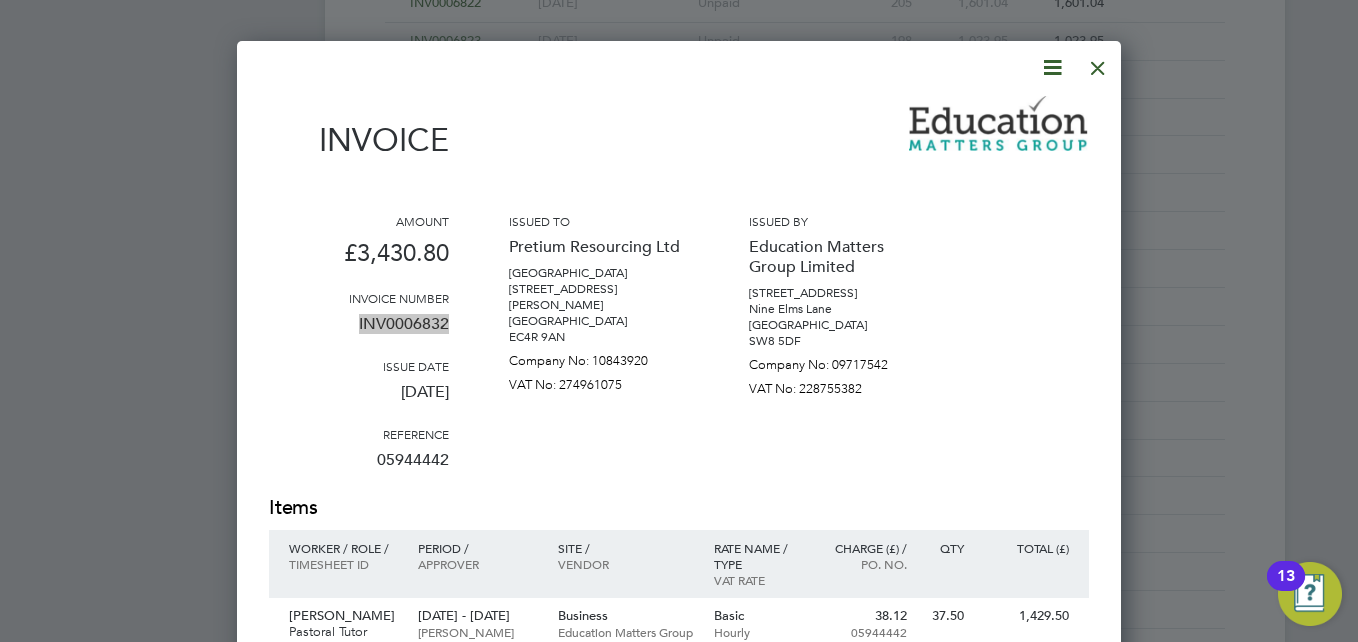 scroll, scrollTop: 4494, scrollLeft: 0, axis: vertical 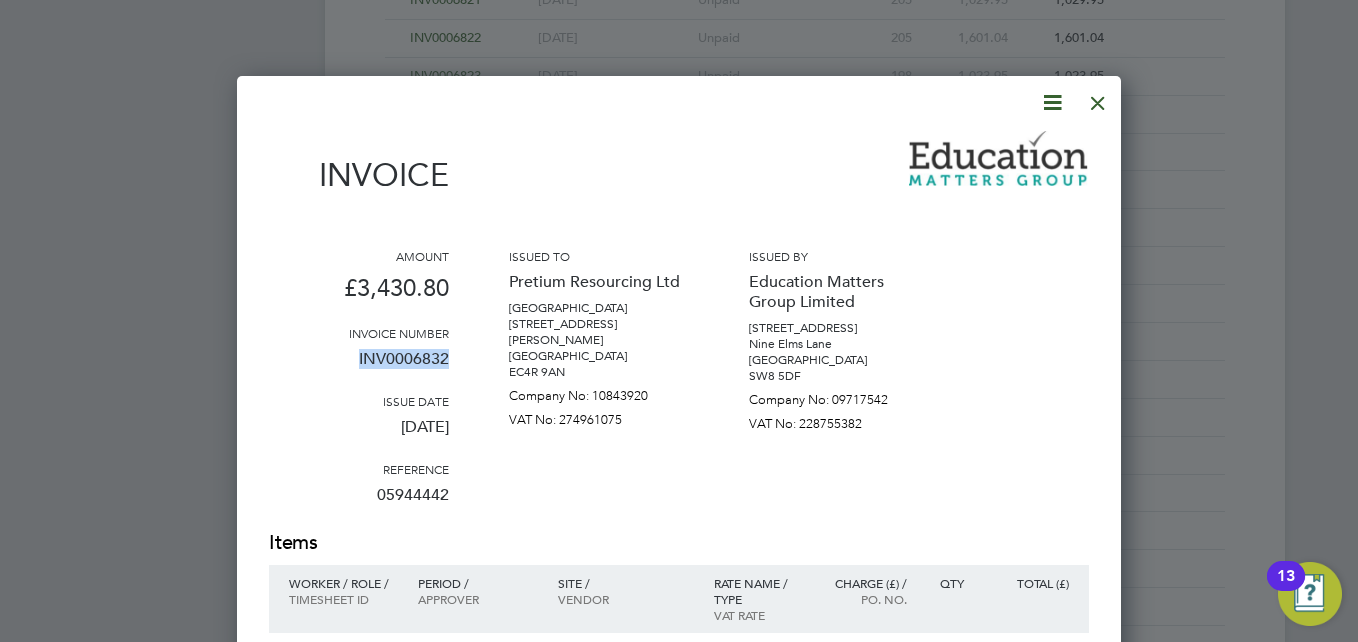 click at bounding box center [1098, 98] 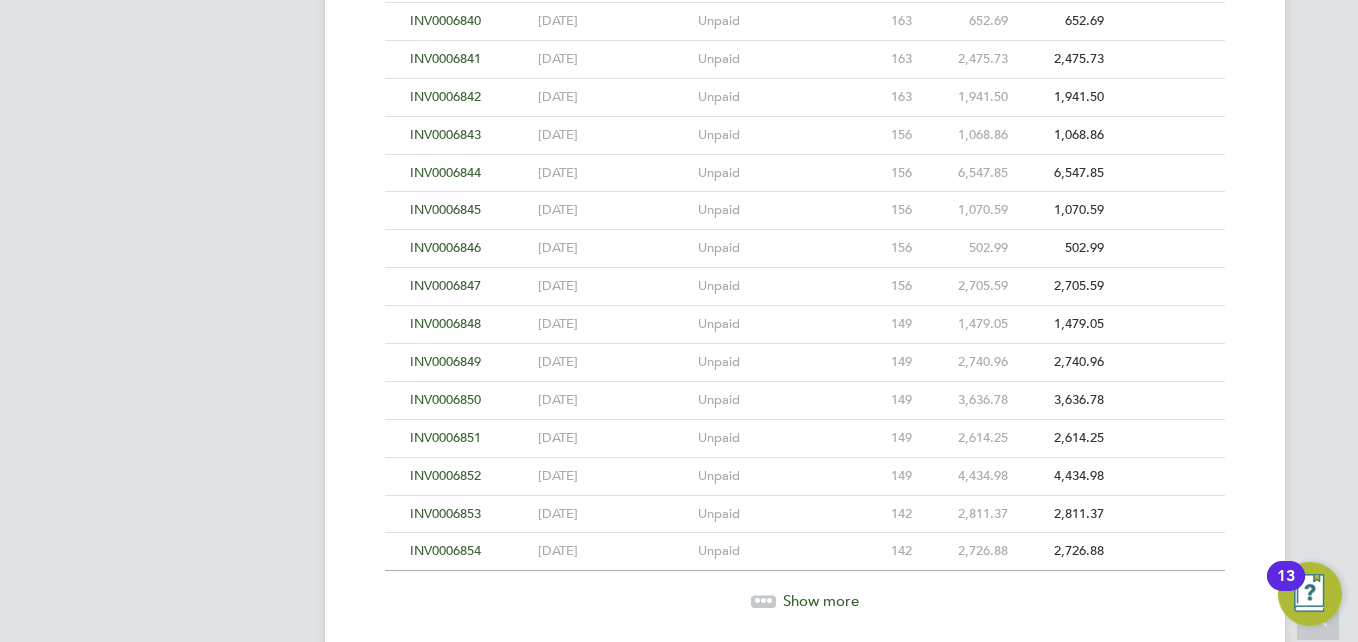 scroll, scrollTop: 5194, scrollLeft: 0, axis: vertical 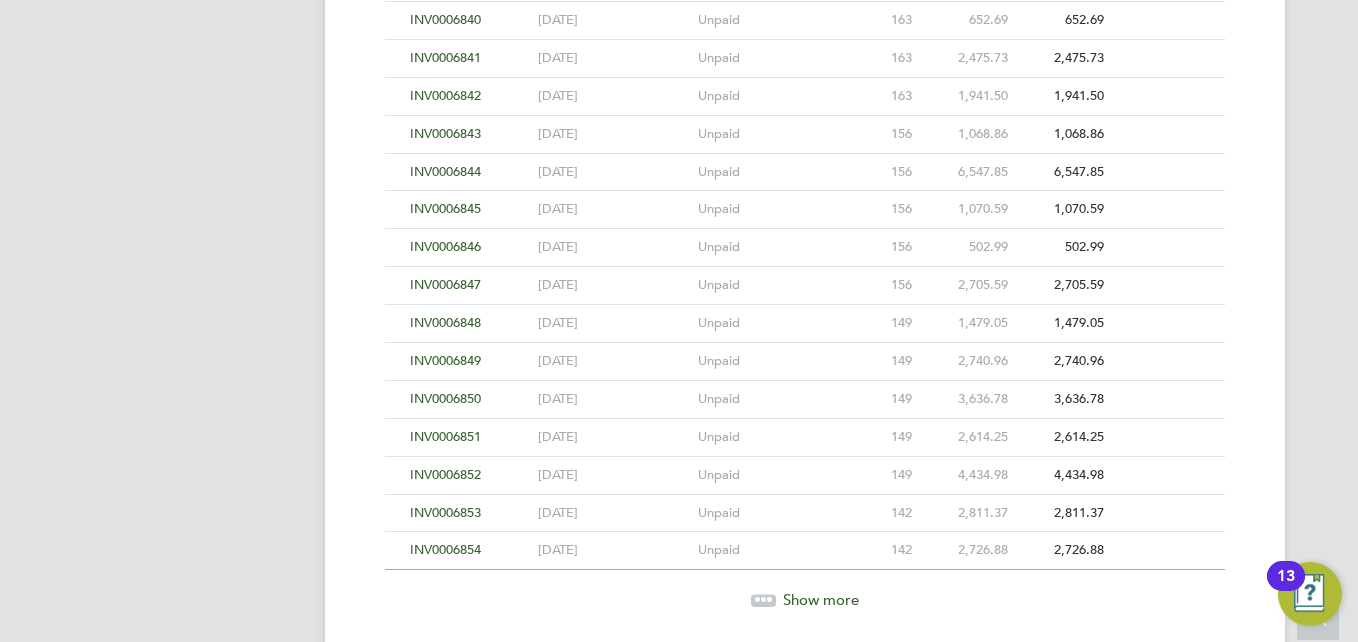 click 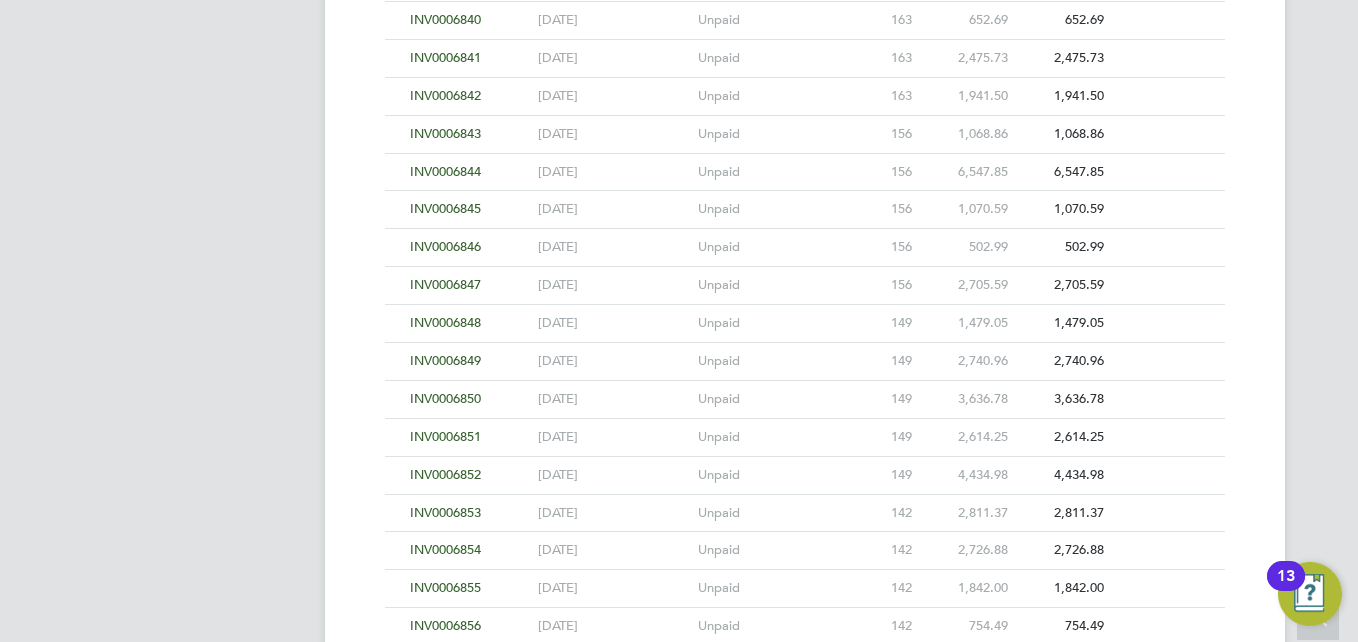 click on "INV0006848" 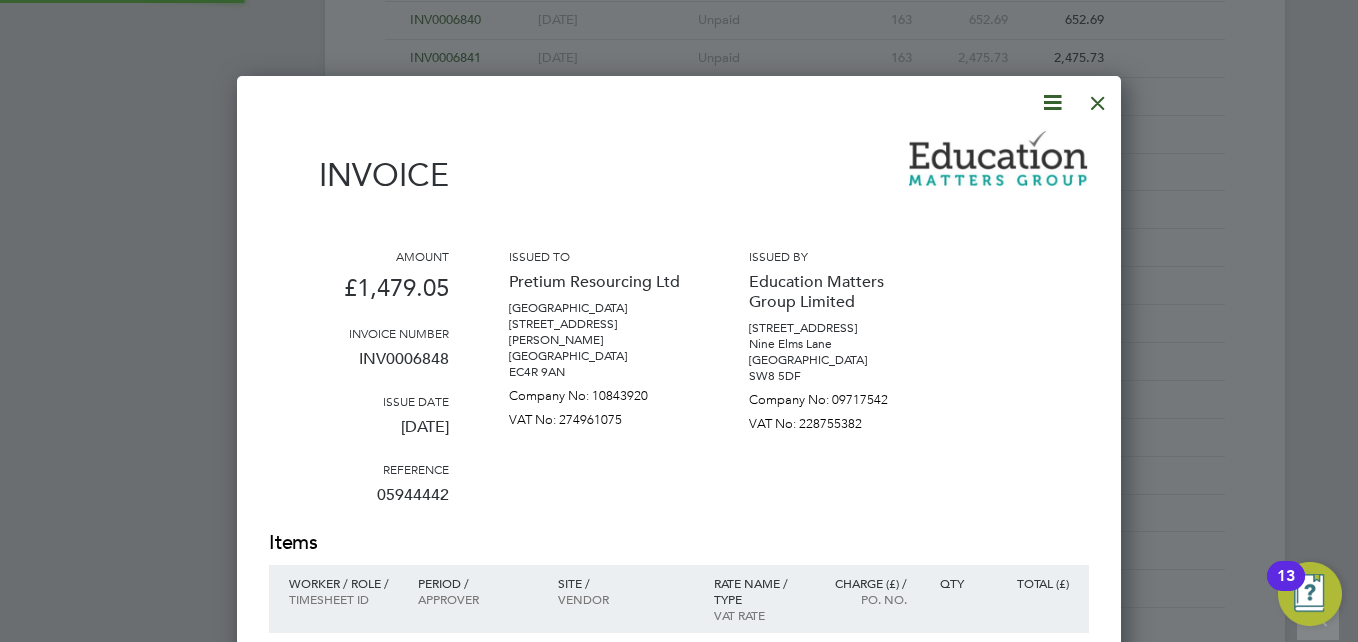 scroll, scrollTop: 10, scrollLeft: 10, axis: both 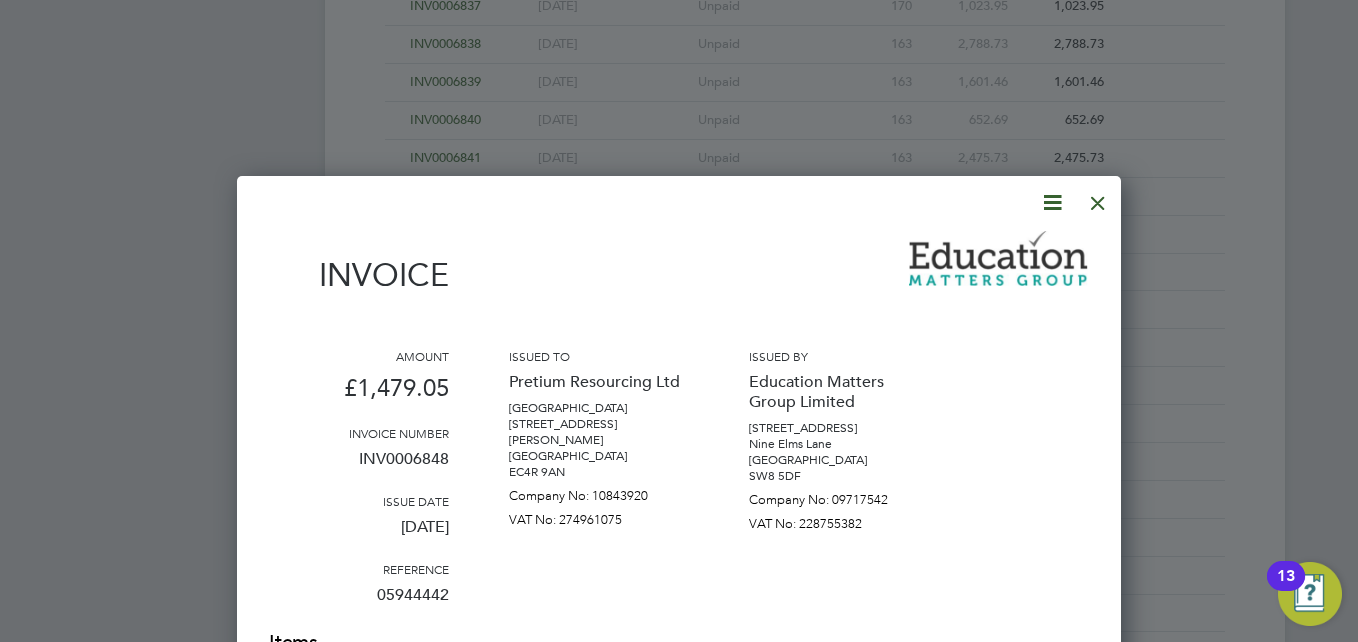 click at bounding box center (1098, 198) 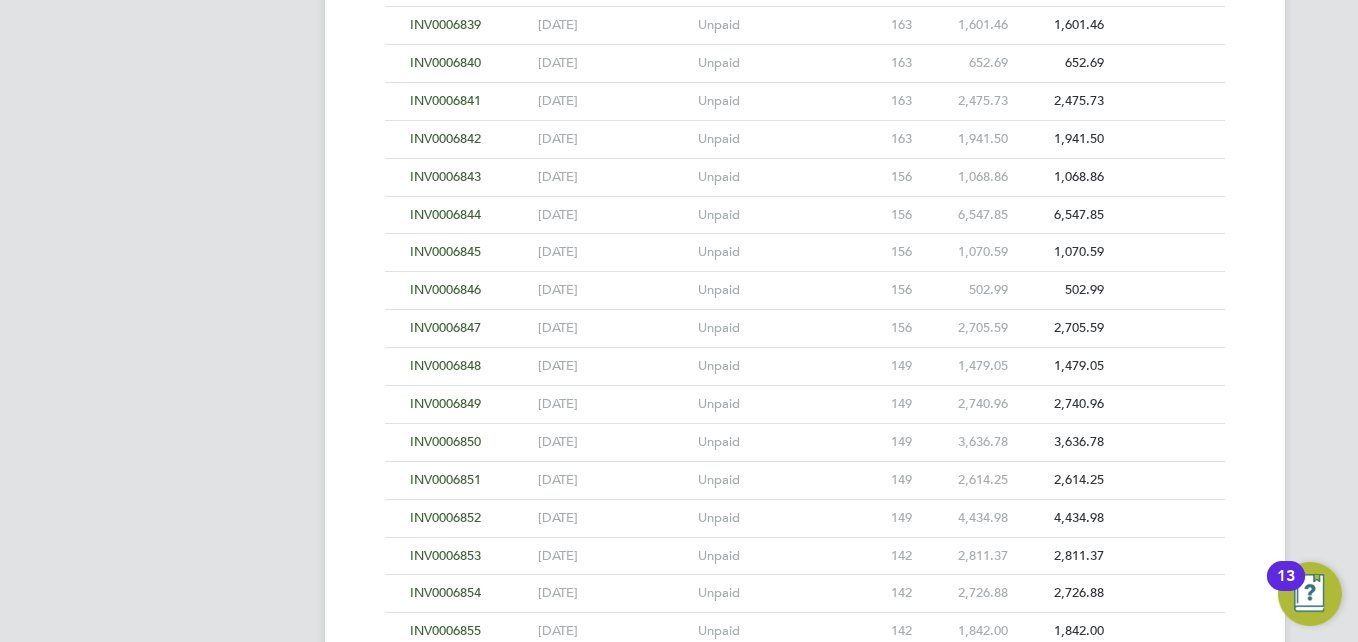 scroll, scrollTop: 5194, scrollLeft: 0, axis: vertical 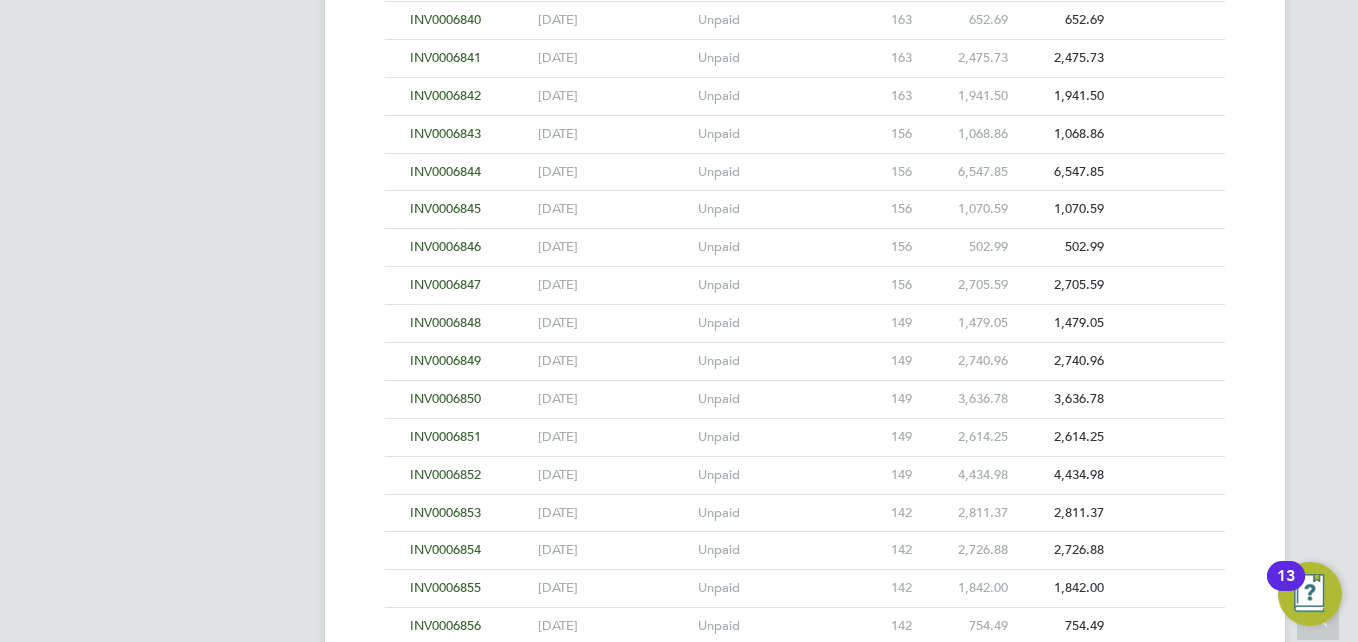 click on "INV0006849" 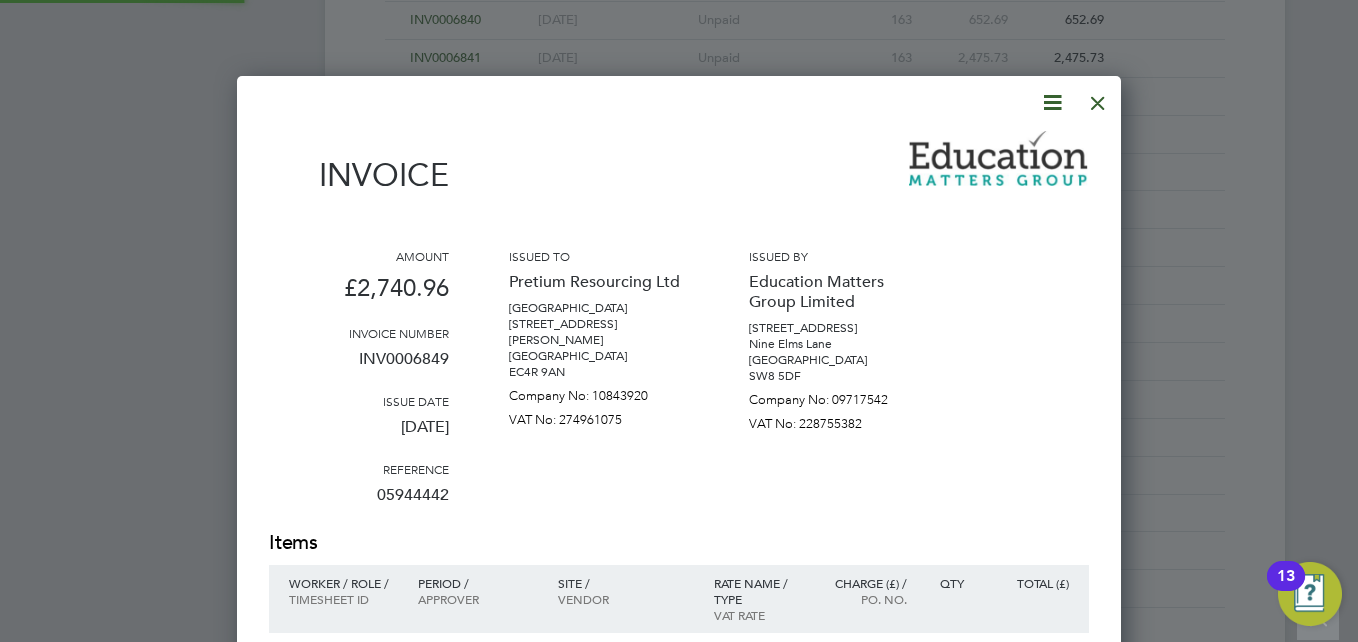 scroll, scrollTop: 10, scrollLeft: 10, axis: both 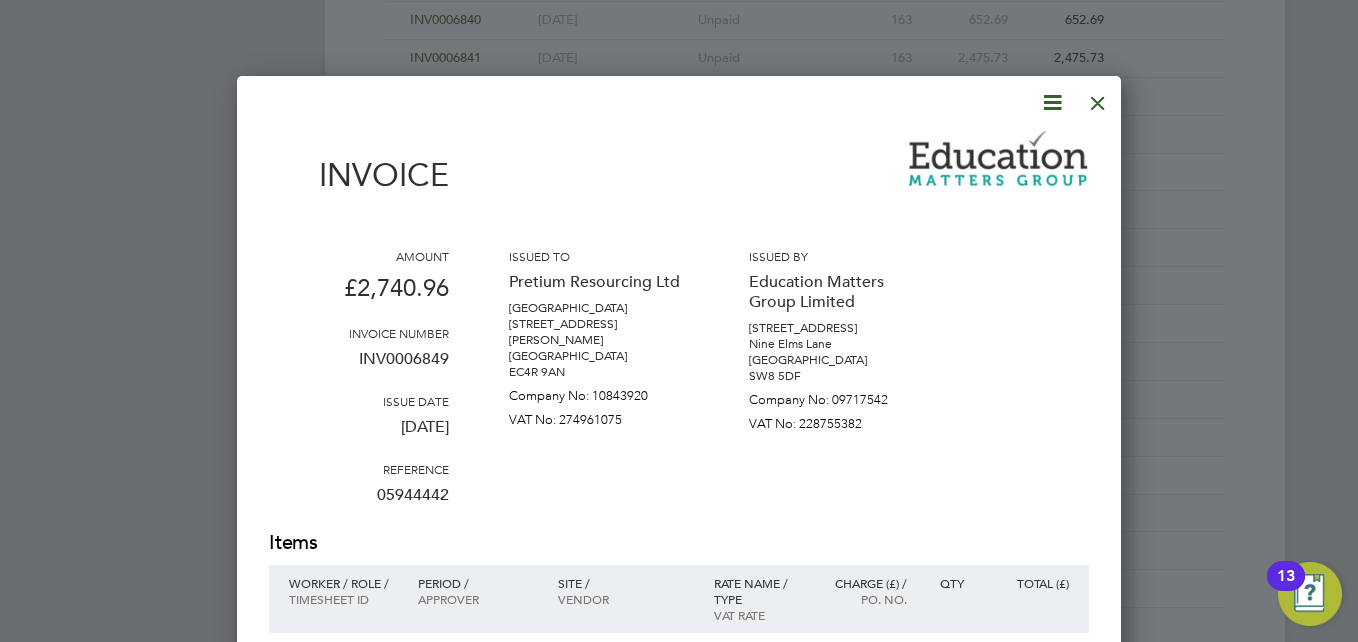 click at bounding box center (1098, 98) 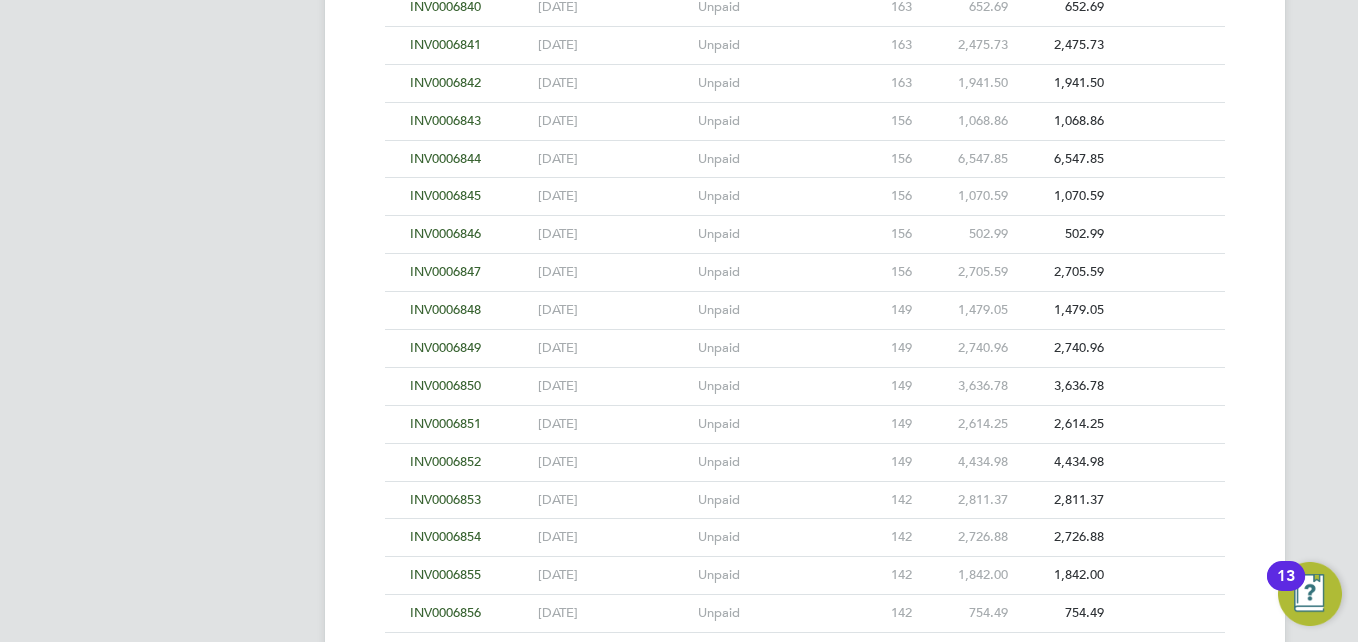 scroll, scrollTop: 5294, scrollLeft: 0, axis: vertical 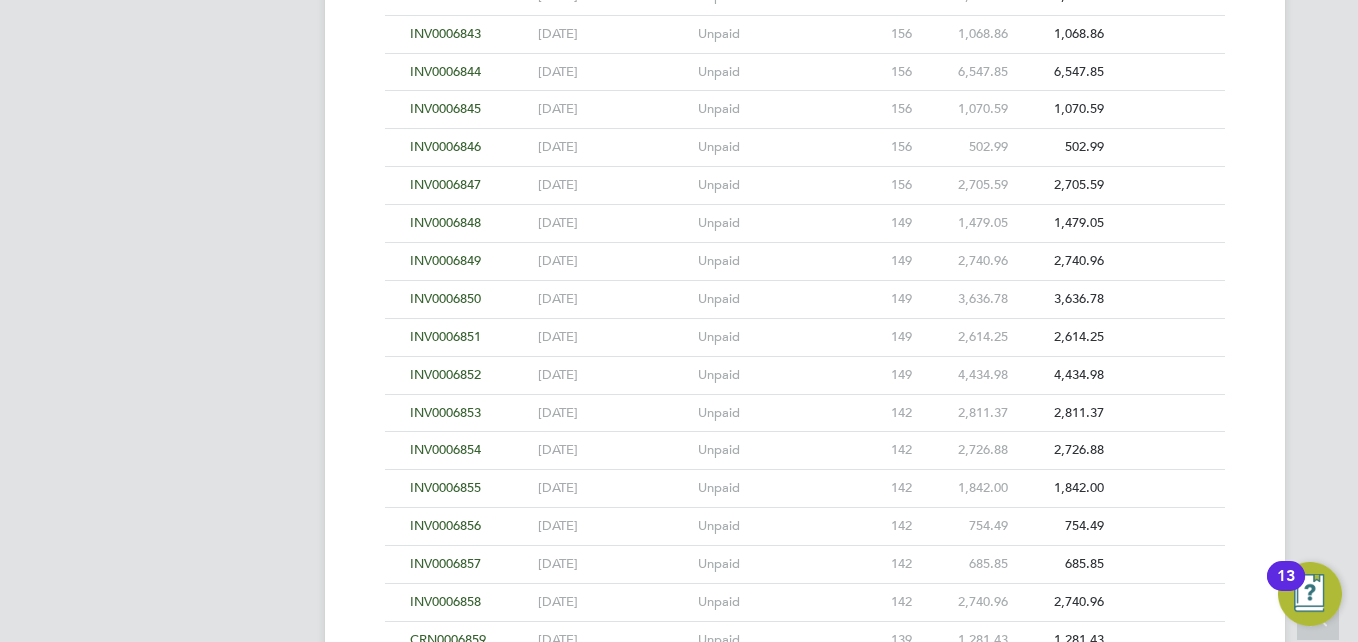 click on "INV0006850" 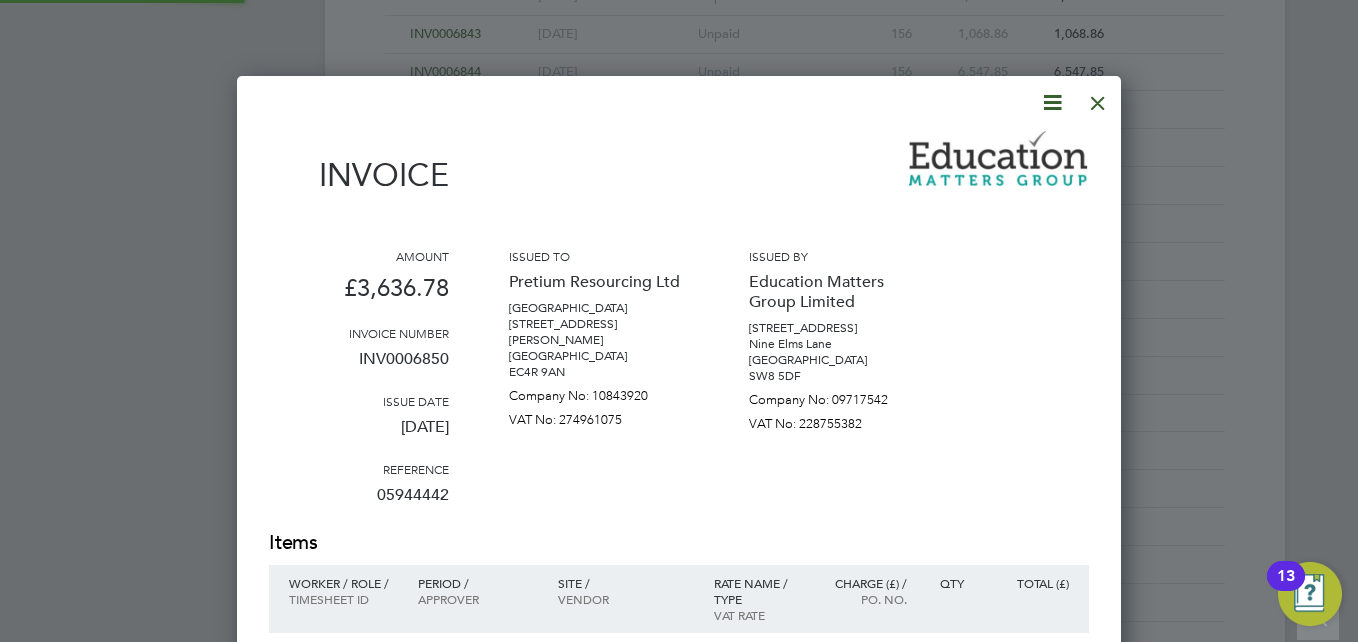 scroll, scrollTop: 10, scrollLeft: 10, axis: both 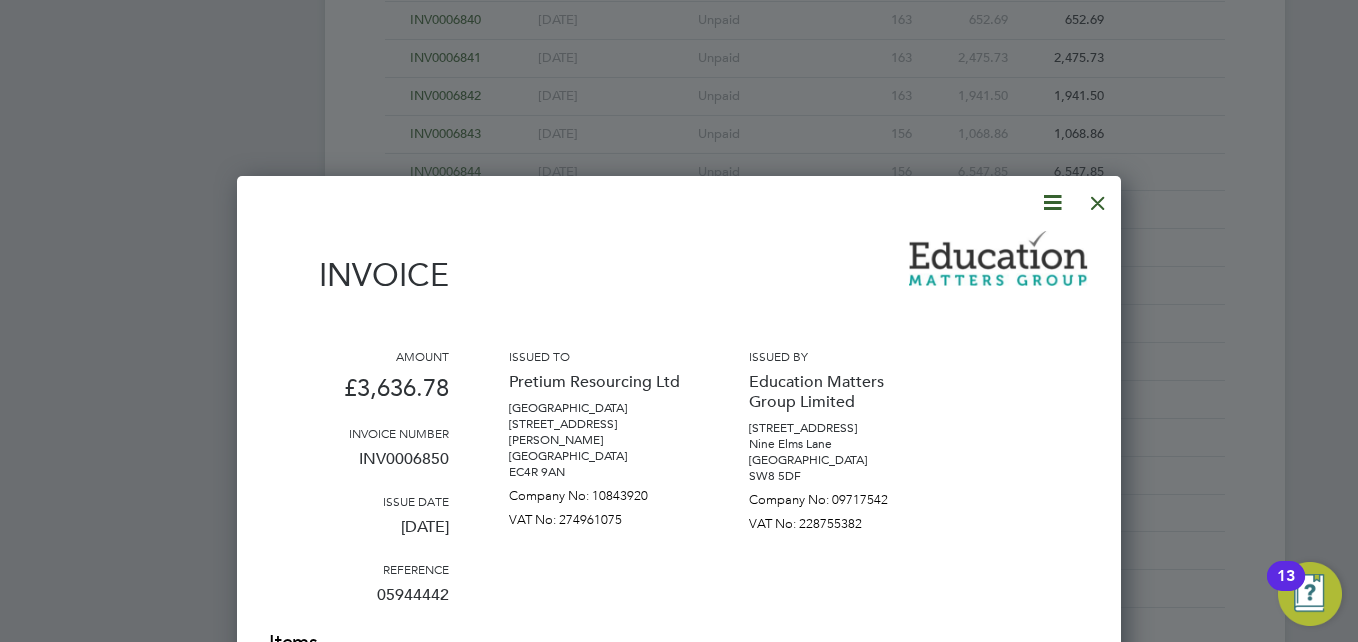 click at bounding box center (1098, 198) 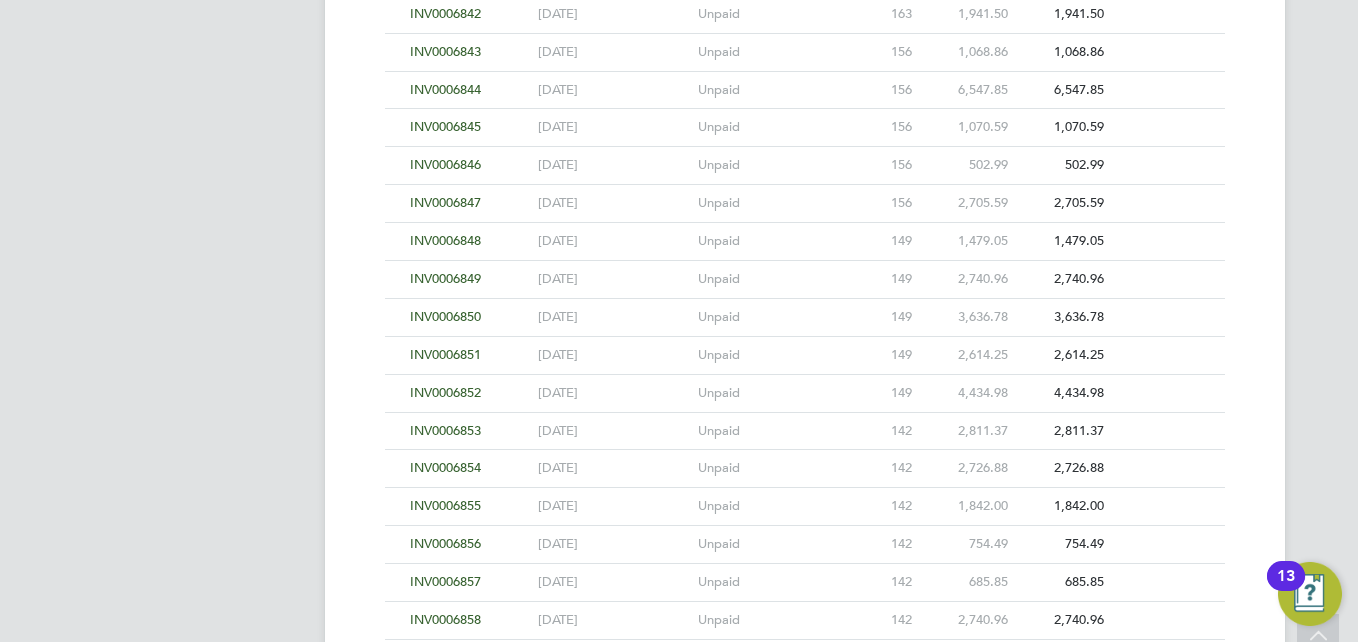 scroll, scrollTop: 5294, scrollLeft: 0, axis: vertical 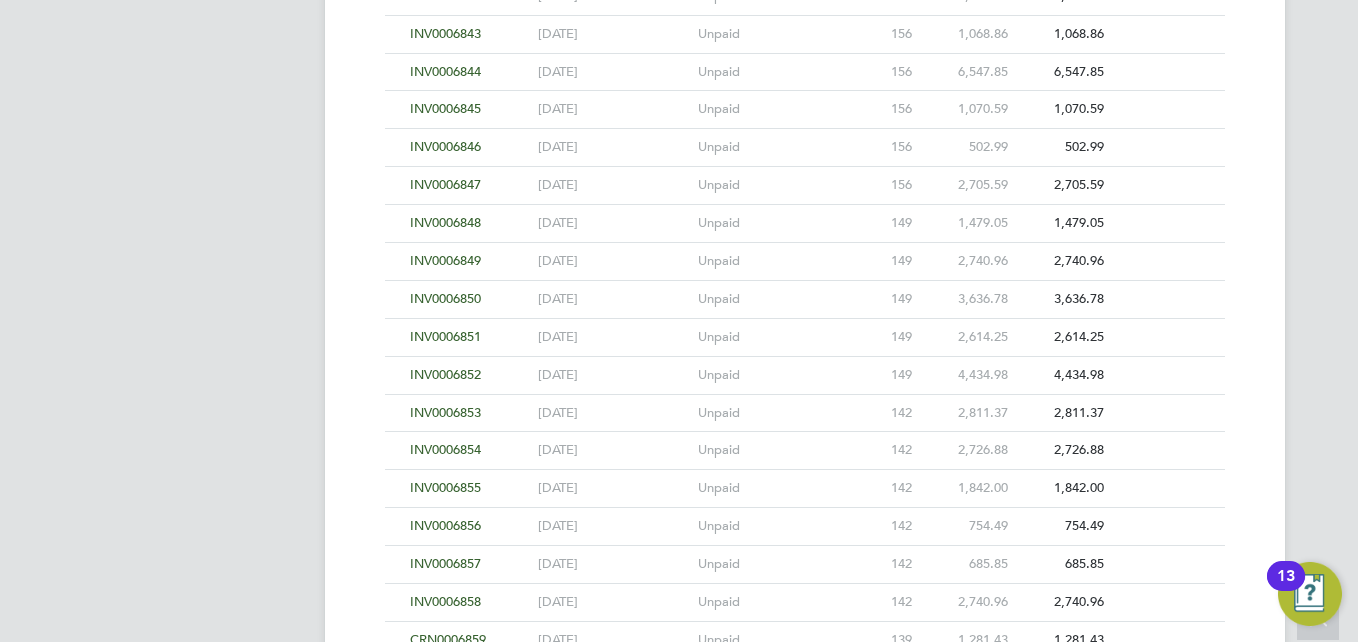 click on "INV0006851" 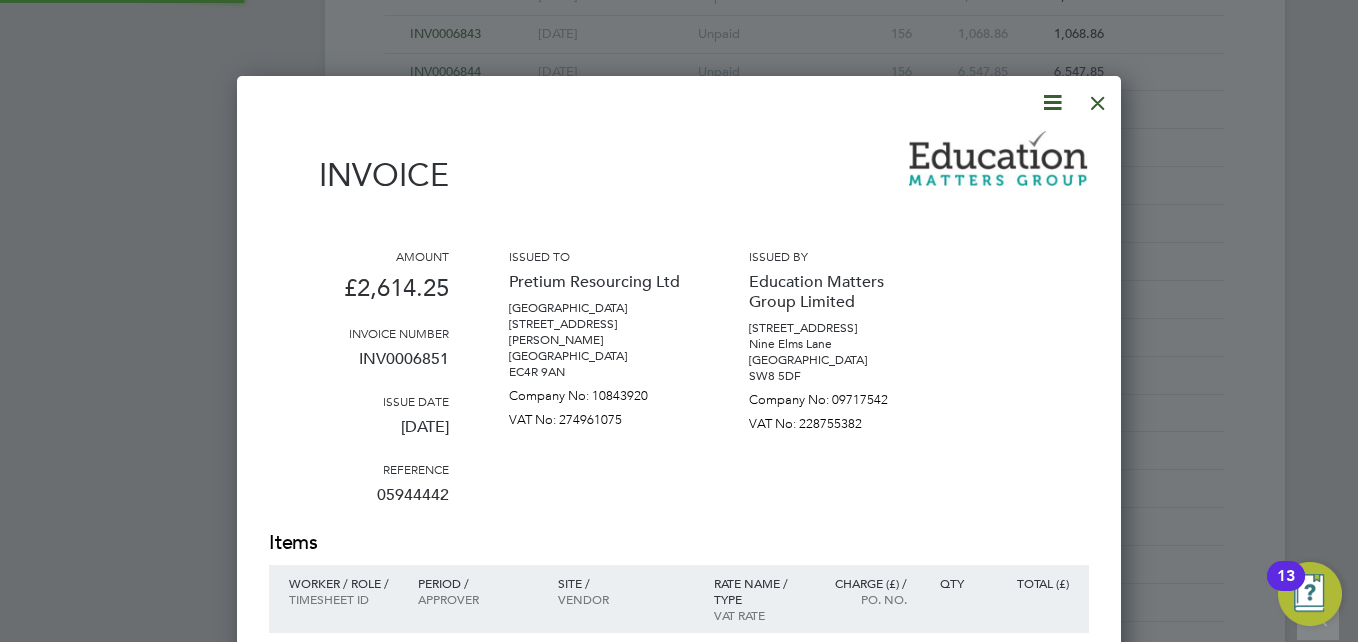 scroll, scrollTop: 10, scrollLeft: 10, axis: both 